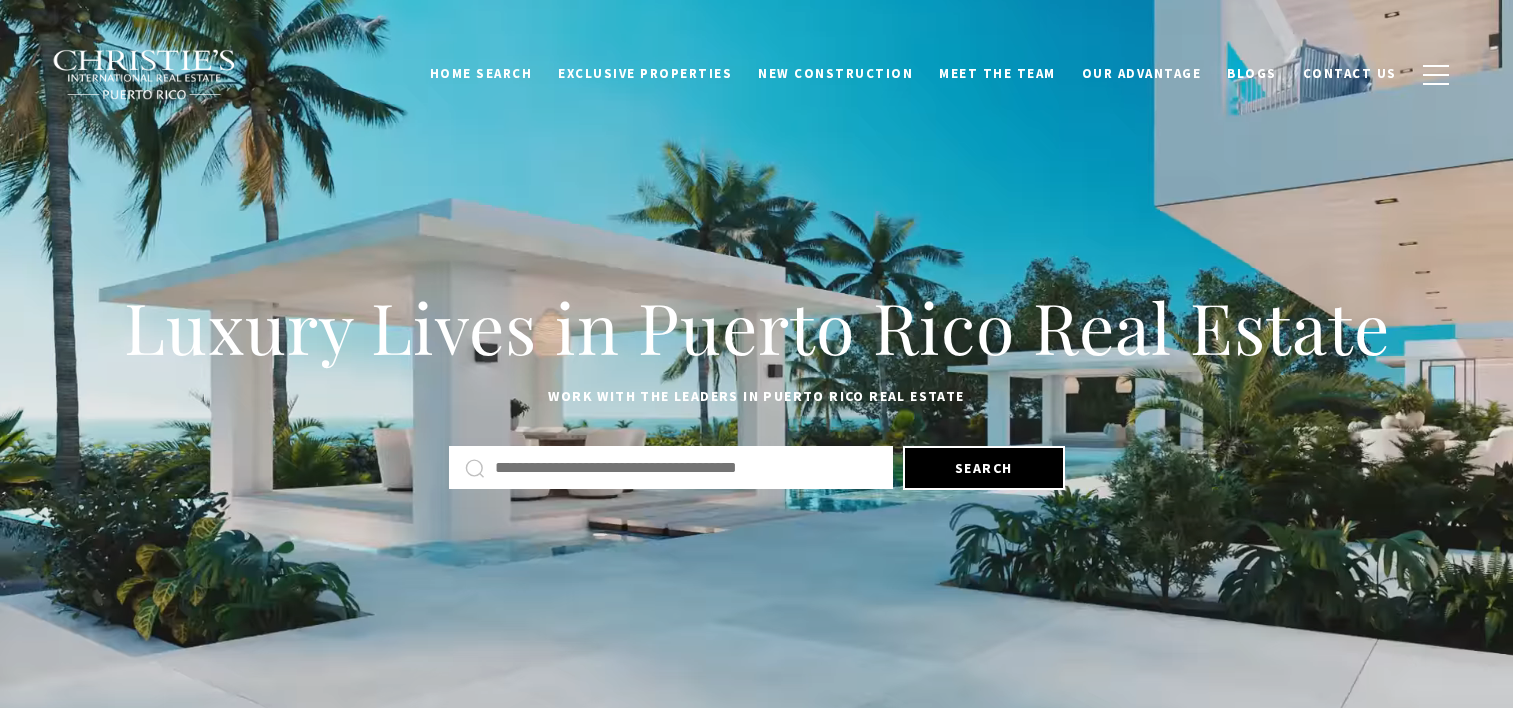 scroll, scrollTop: 0, scrollLeft: 0, axis: both 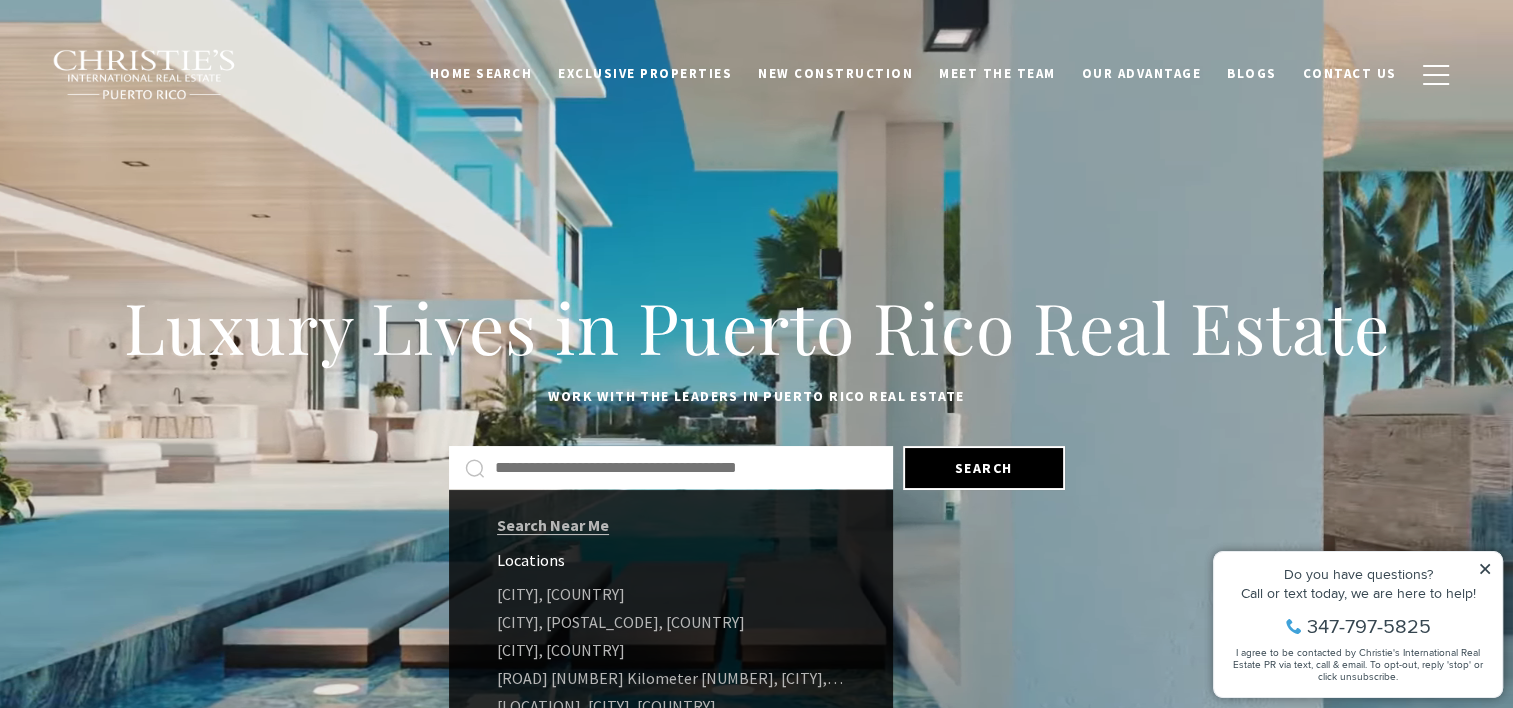 click at bounding box center [686, 468] 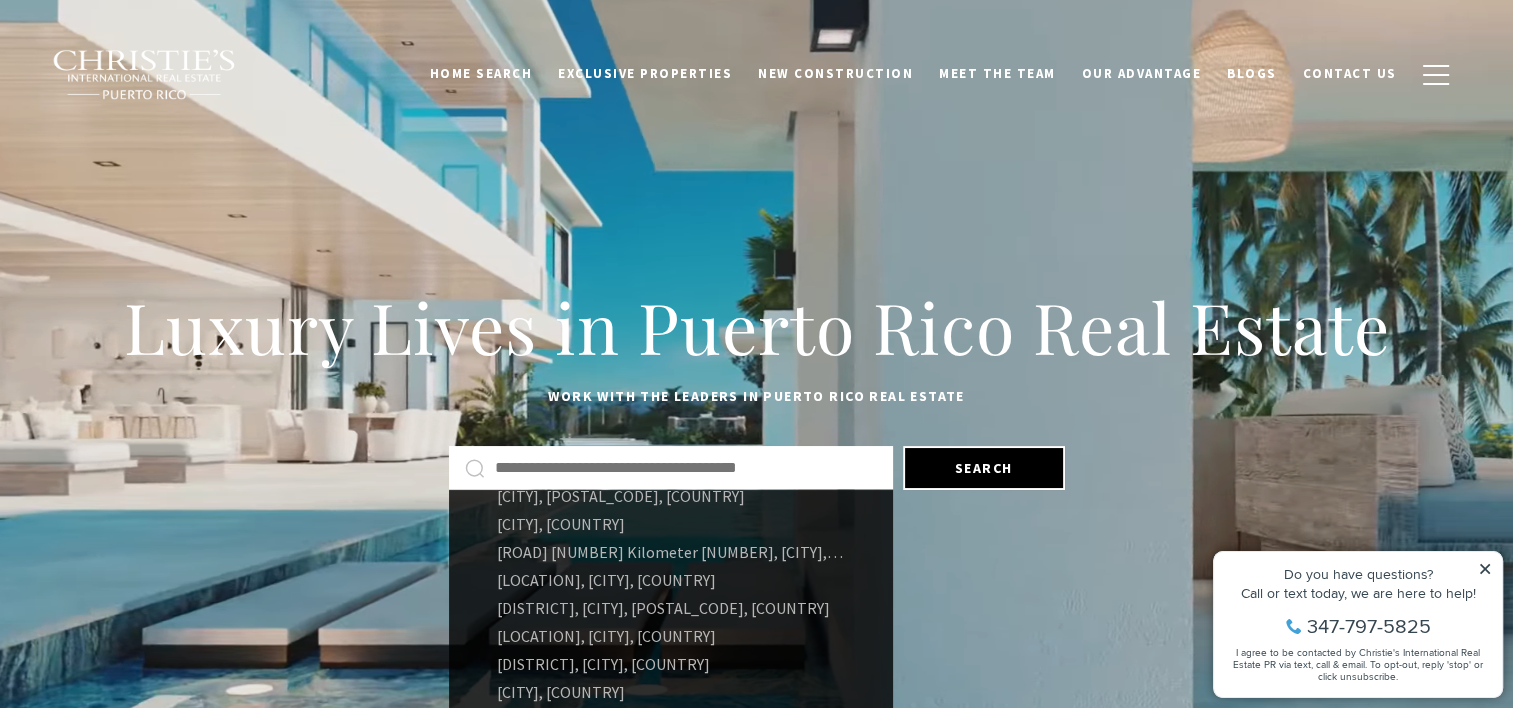 scroll, scrollTop: 134, scrollLeft: 0, axis: vertical 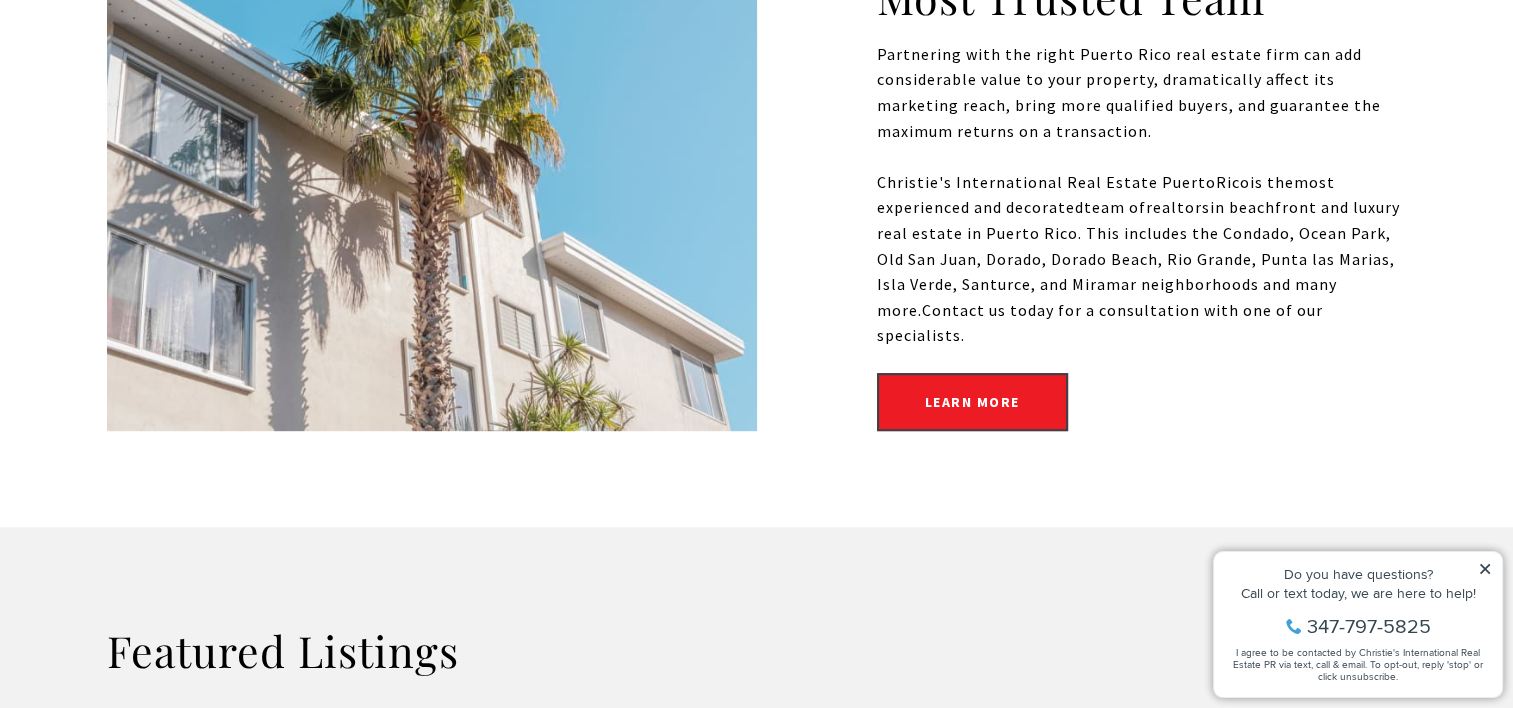 click on "LOT [NUMBER] [LOCATION] [LOCATION], [CITY], [STATE] [POSTAL_CODE]
$7,200,000
VIEW PROPERTY
For Sale
[NUMBER] [STREET]
[NUMBER] [STREET], [CITY], [STATE] [POSTAL_CODE]
9 BD |
8 BA
| 5,441 Sq.Ft.
$6,500,000
VIEW PROPERTY
For Sale
[NUMBER] [STREET]
[NUMBER] [STREET], [CITY], [STATE] [POSTAL_CODE]
8,500 Sq.Ft." at bounding box center [756, 1008] 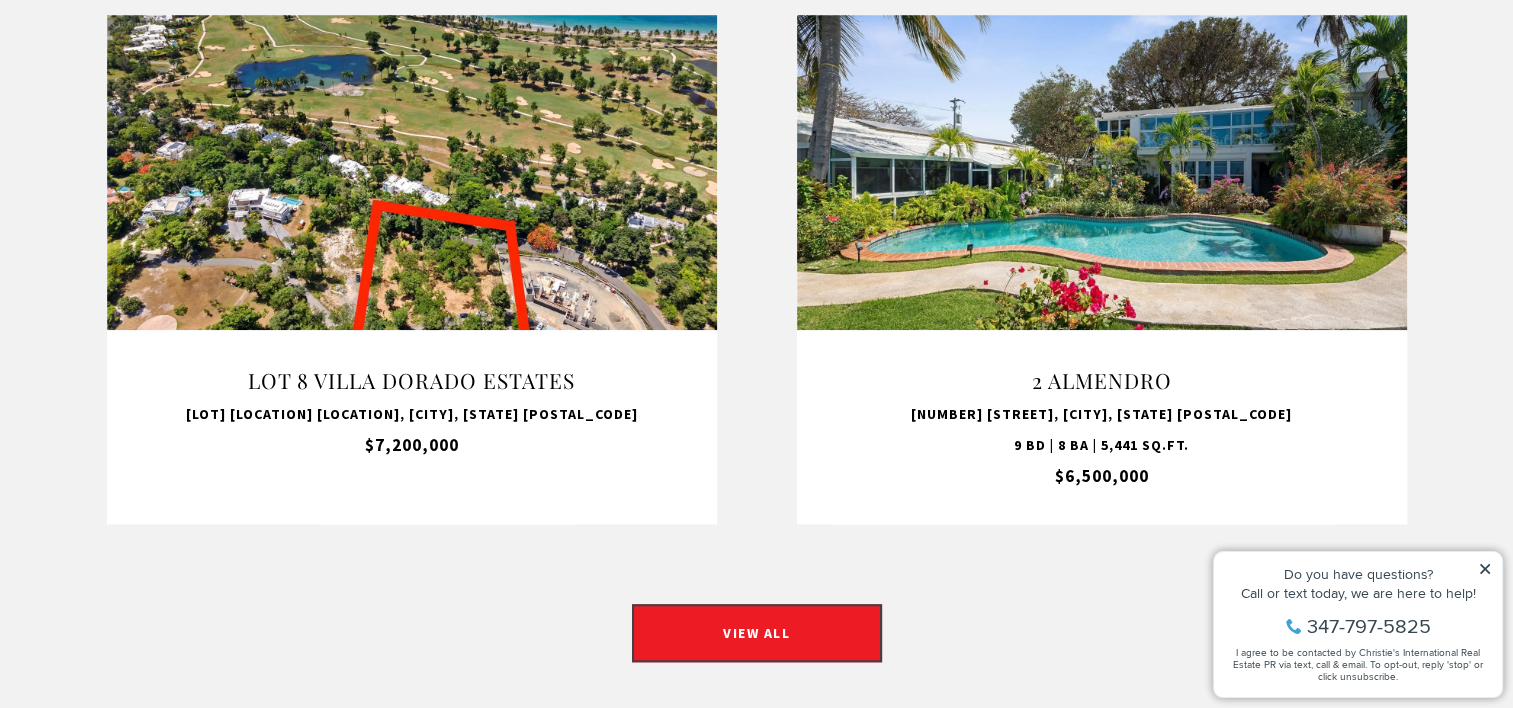scroll, scrollTop: 1672, scrollLeft: 0, axis: vertical 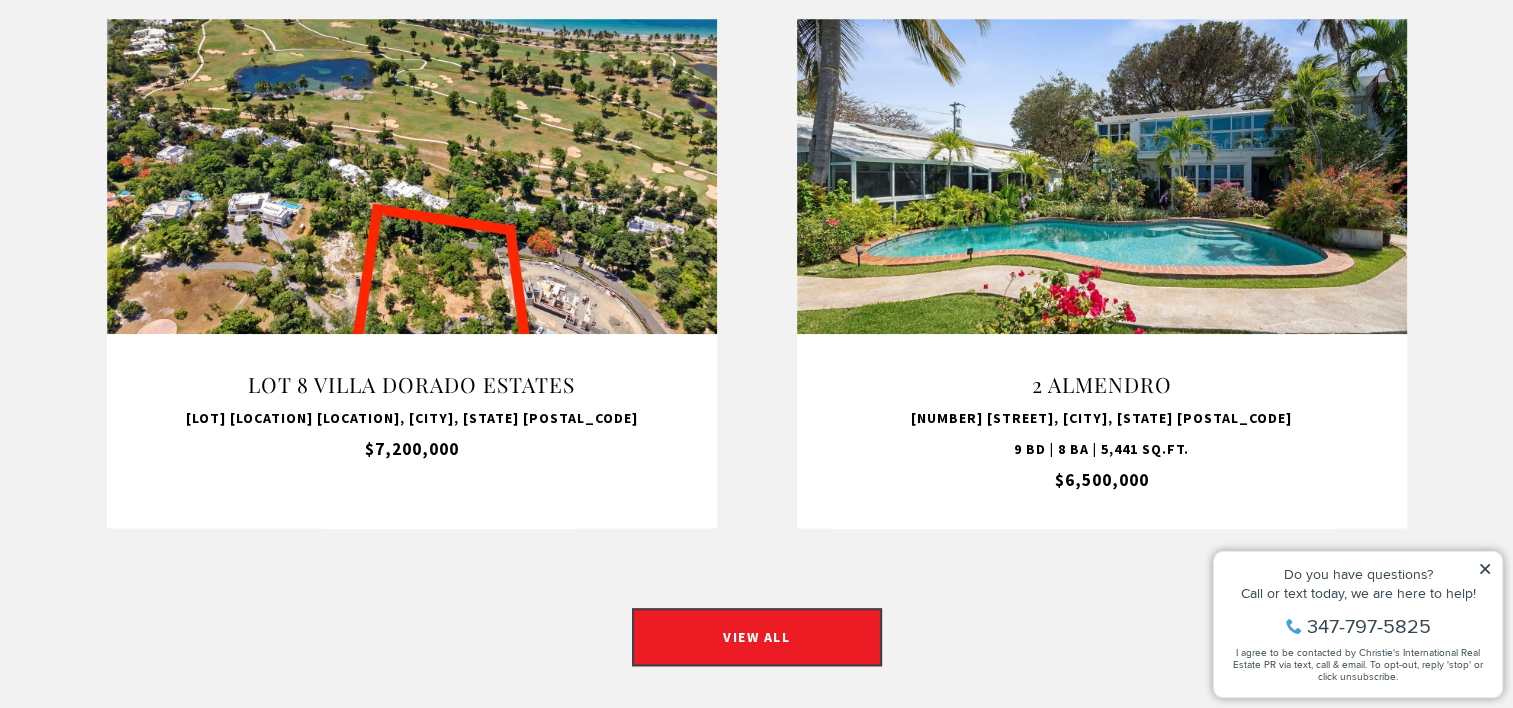 click 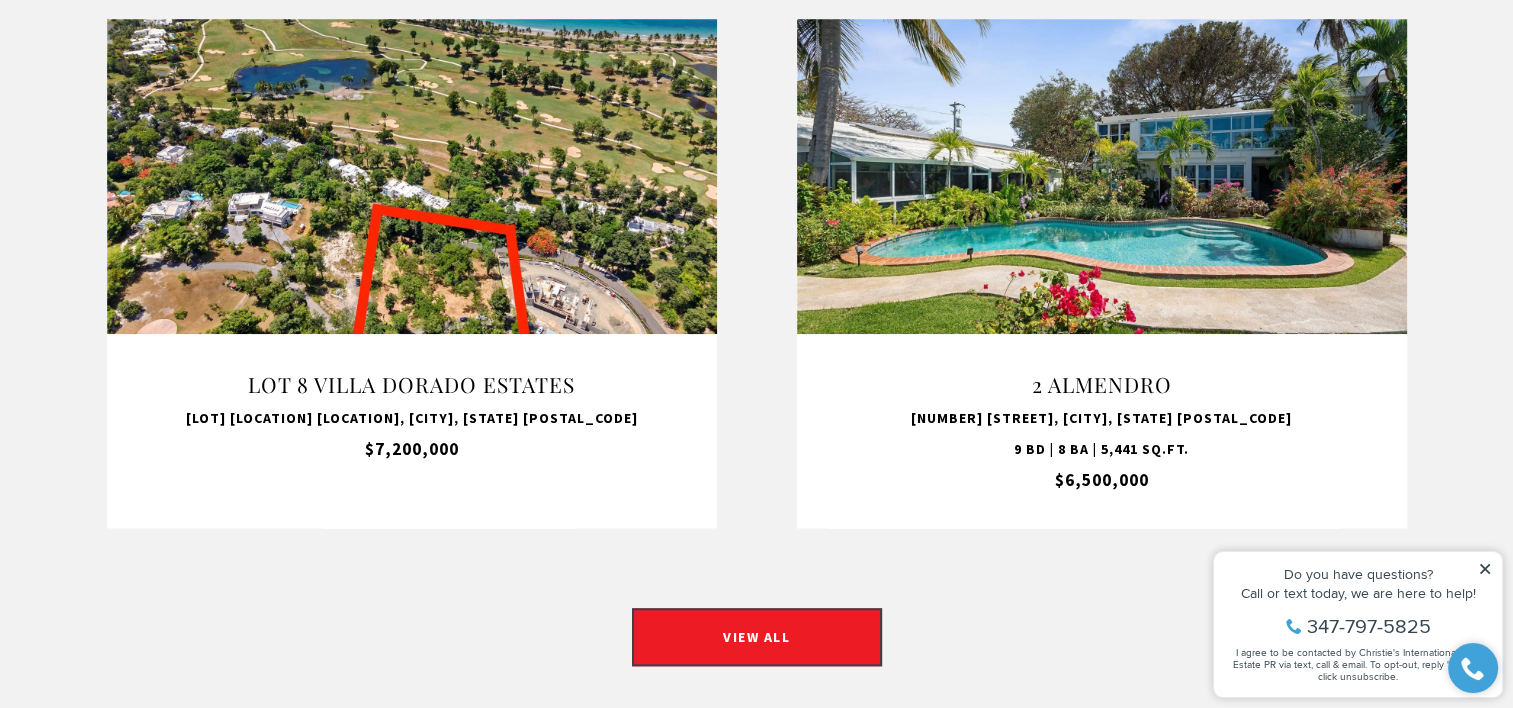 click at bounding box center (1102, 273) 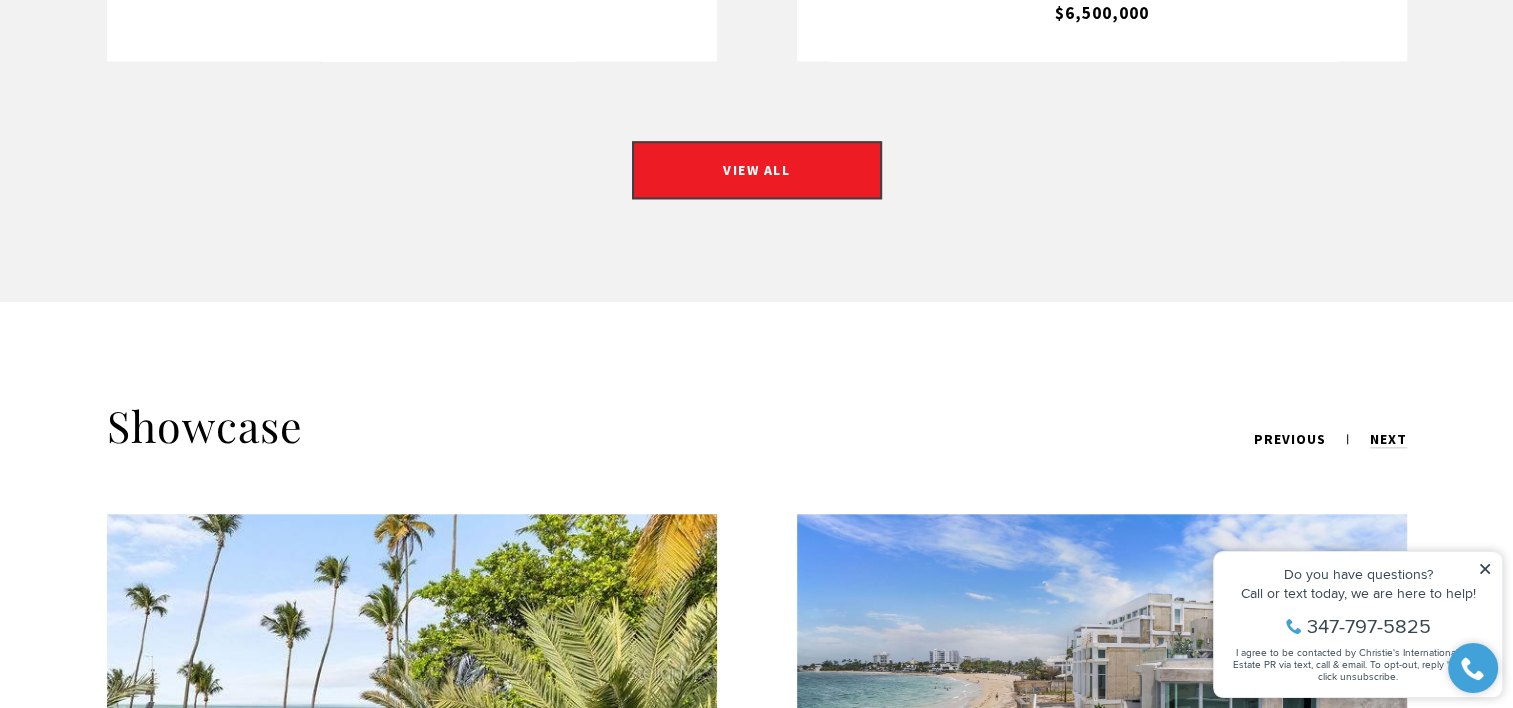 scroll, scrollTop: 2140, scrollLeft: 0, axis: vertical 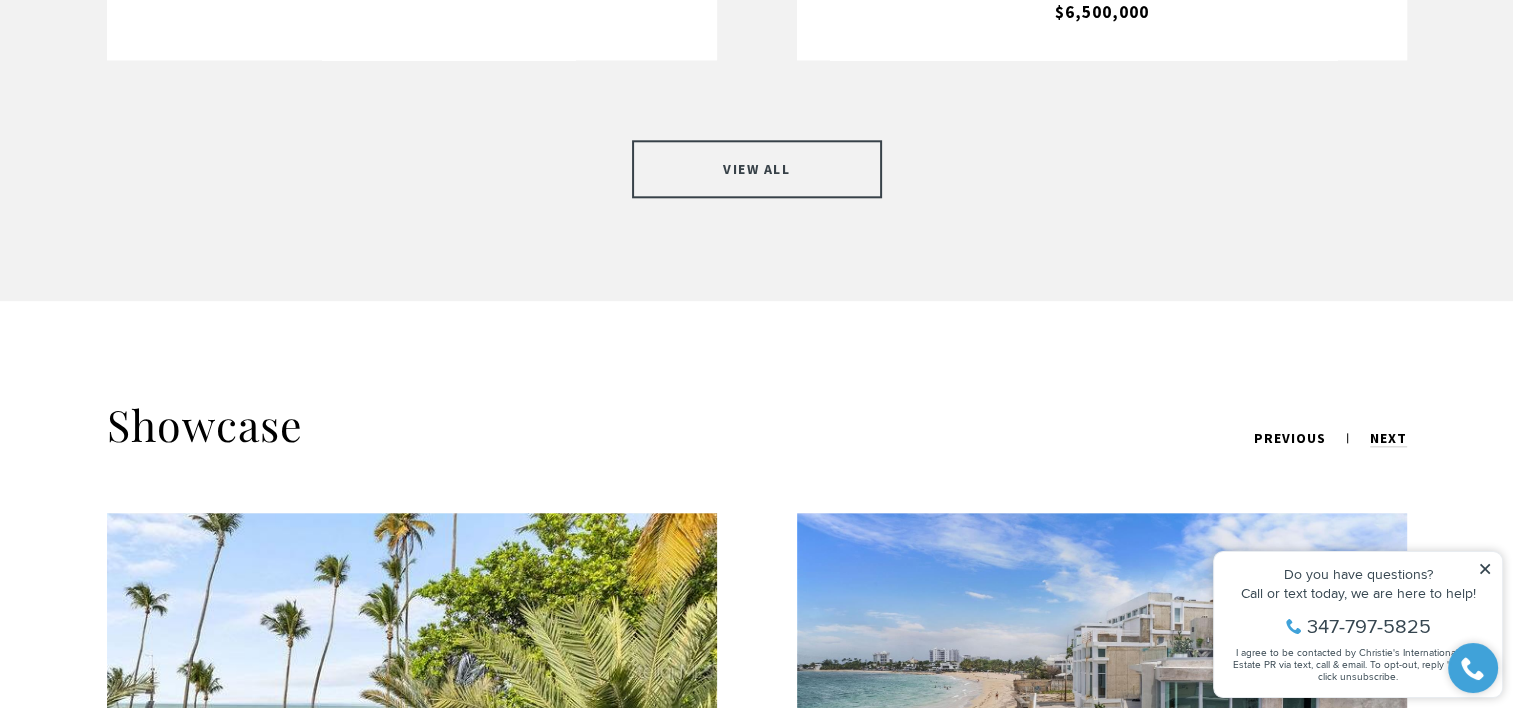 click on "VIEW ALL" at bounding box center [757, 169] 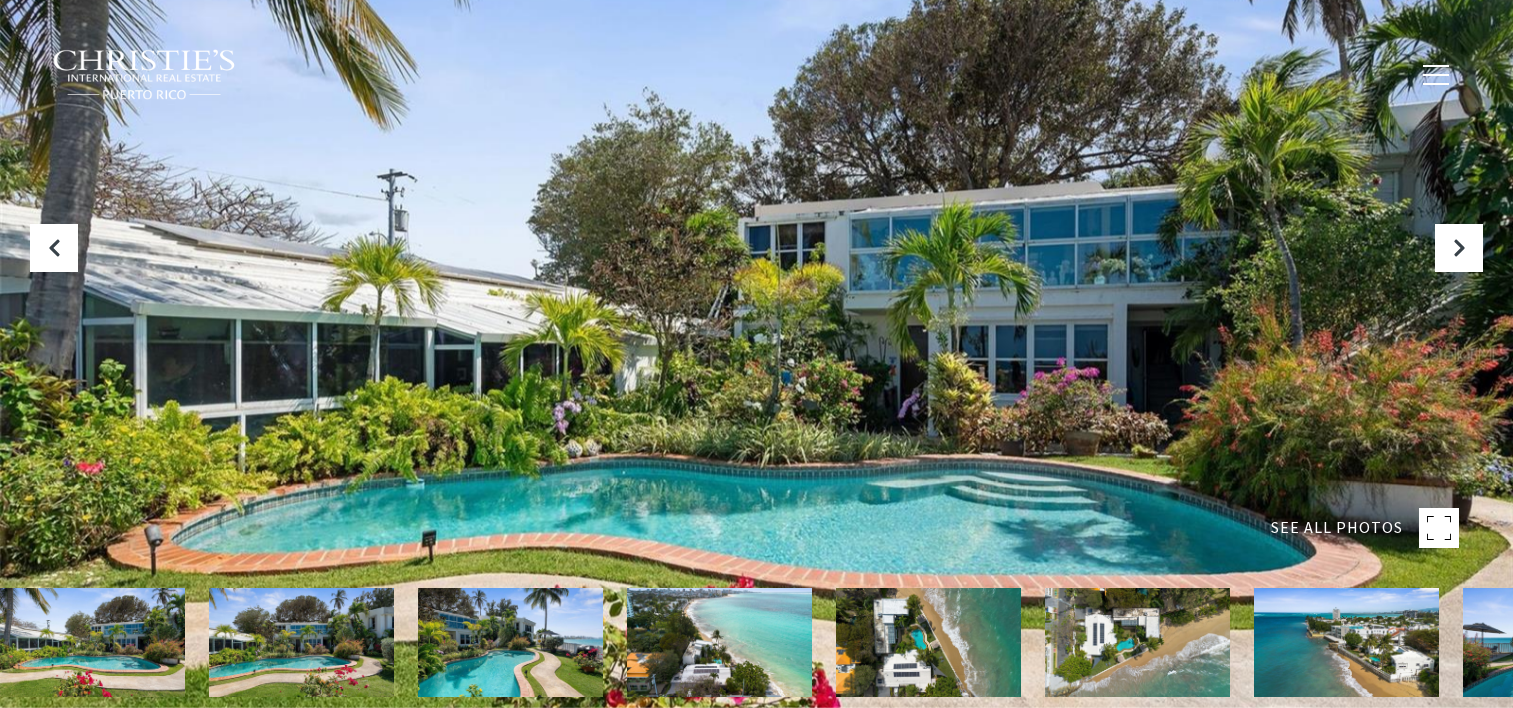 scroll, scrollTop: 0, scrollLeft: 0, axis: both 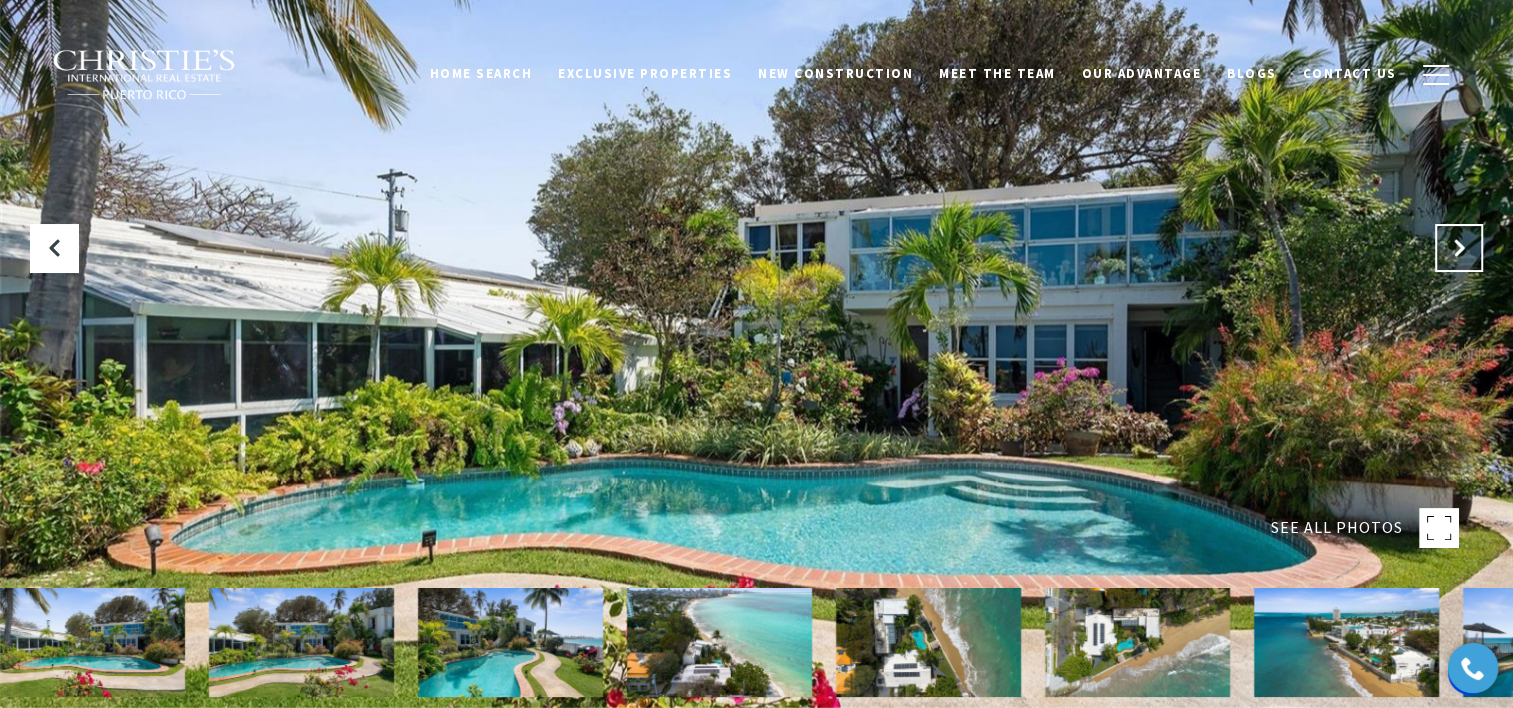 click at bounding box center [1459, 248] 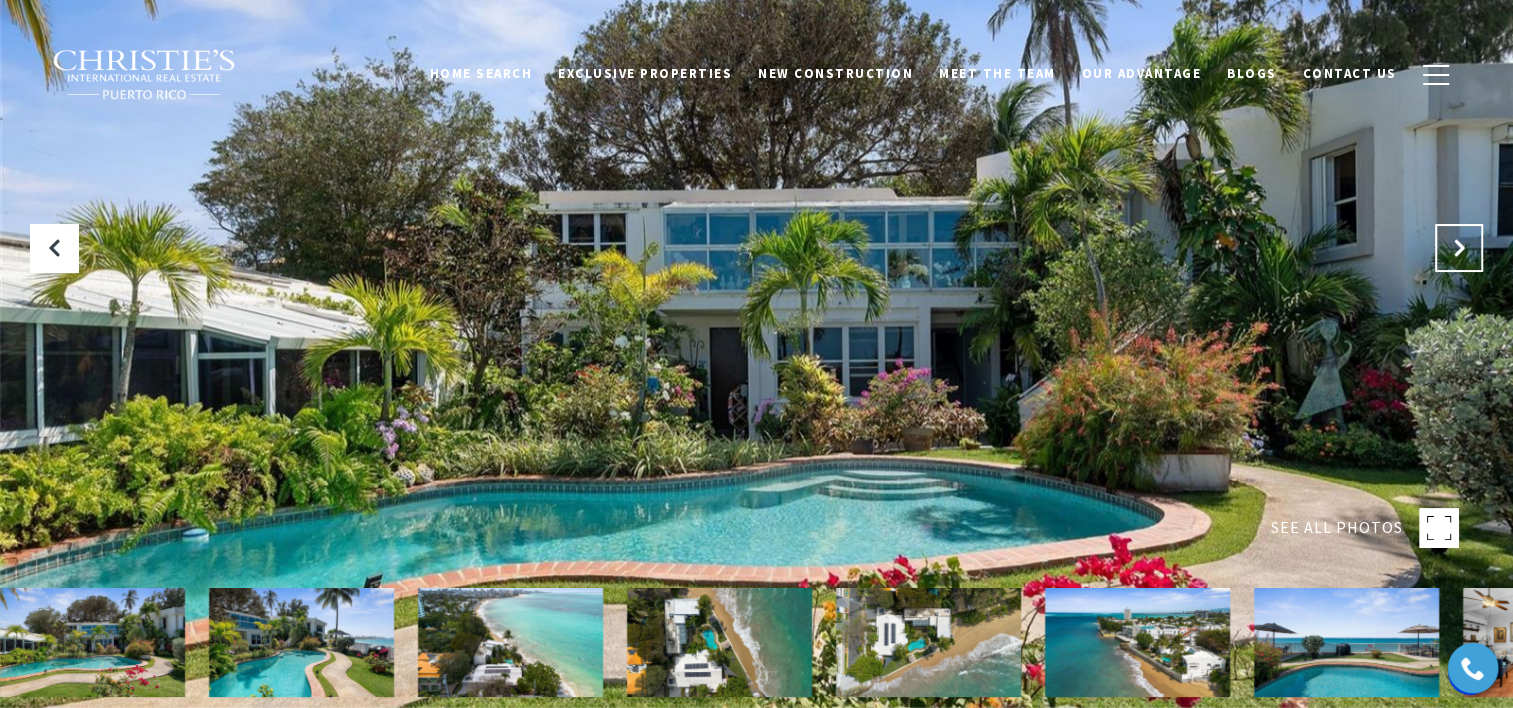 click at bounding box center [1459, 248] 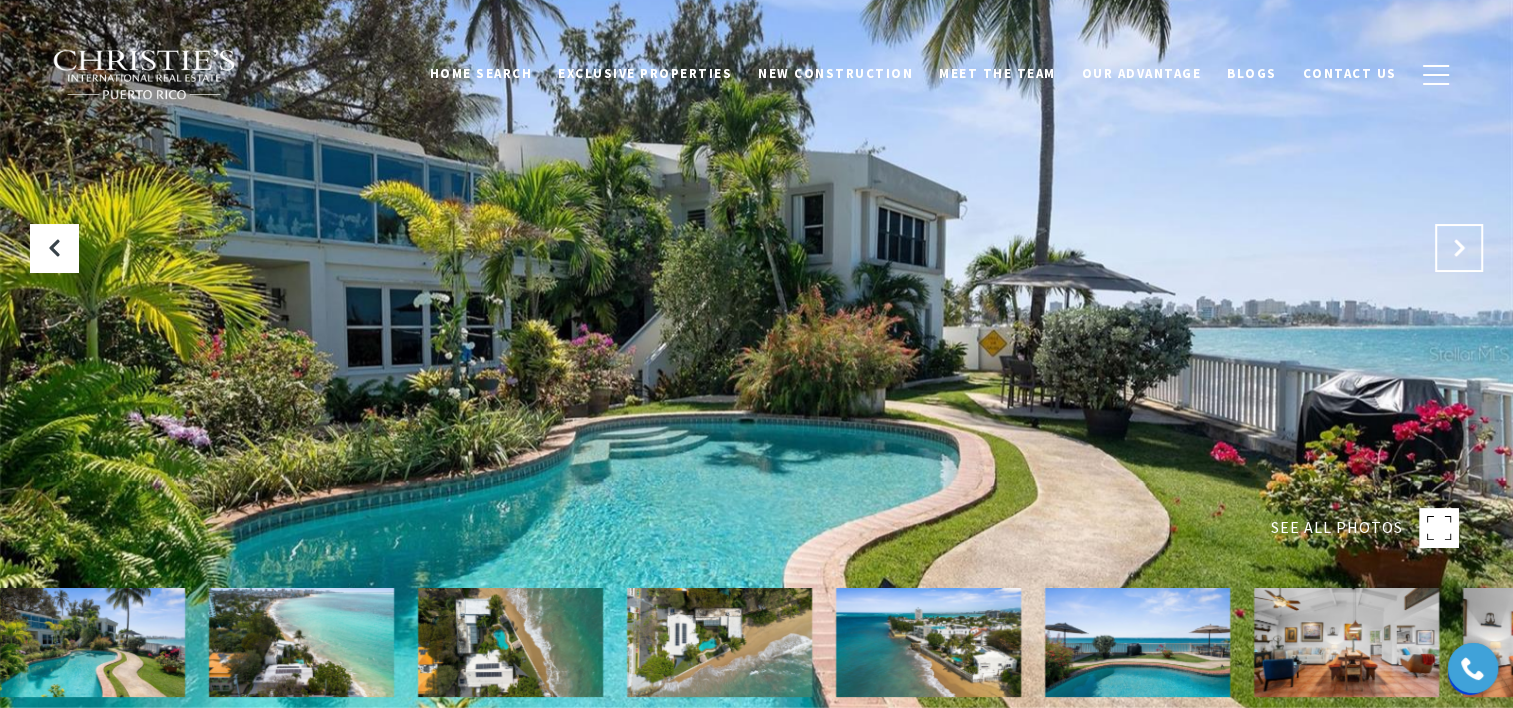 click at bounding box center [1459, 248] 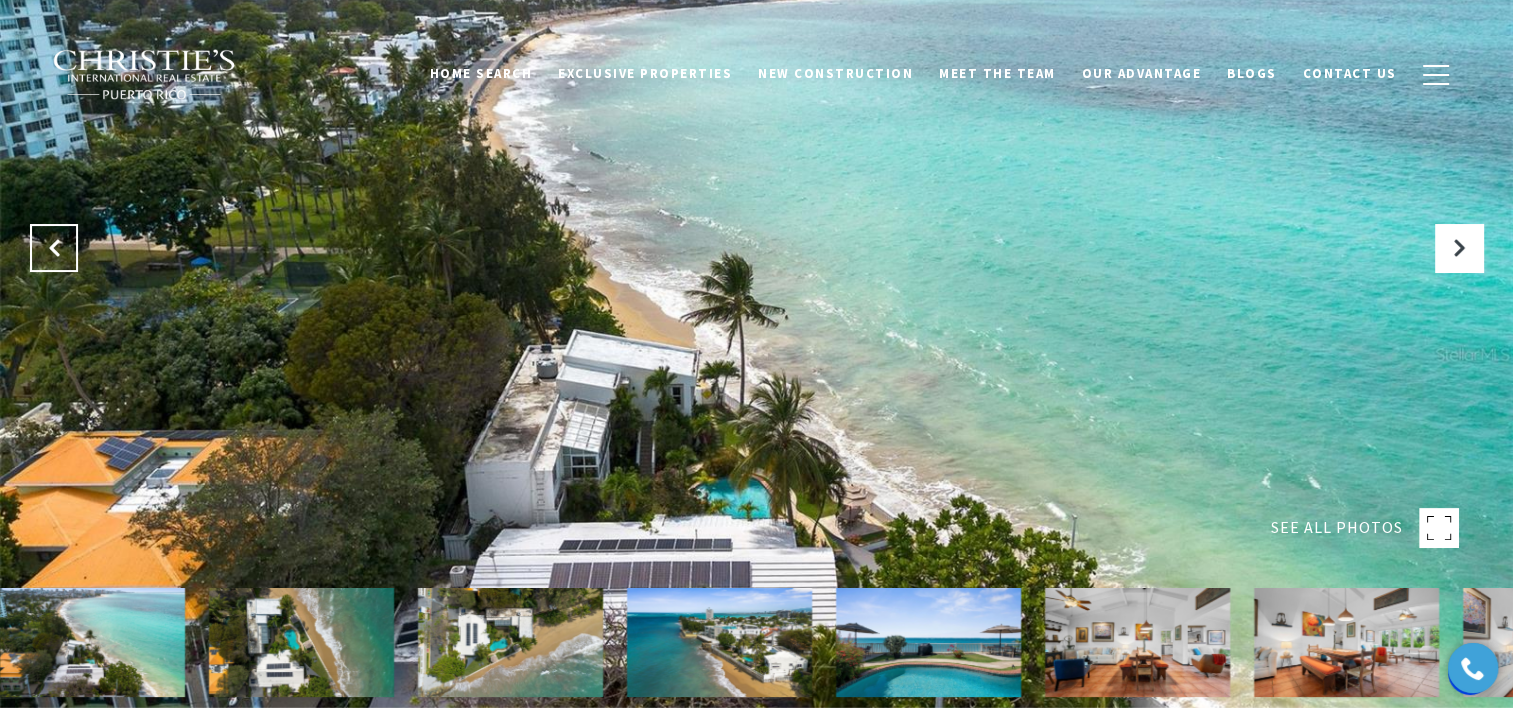 click at bounding box center (54, 248) 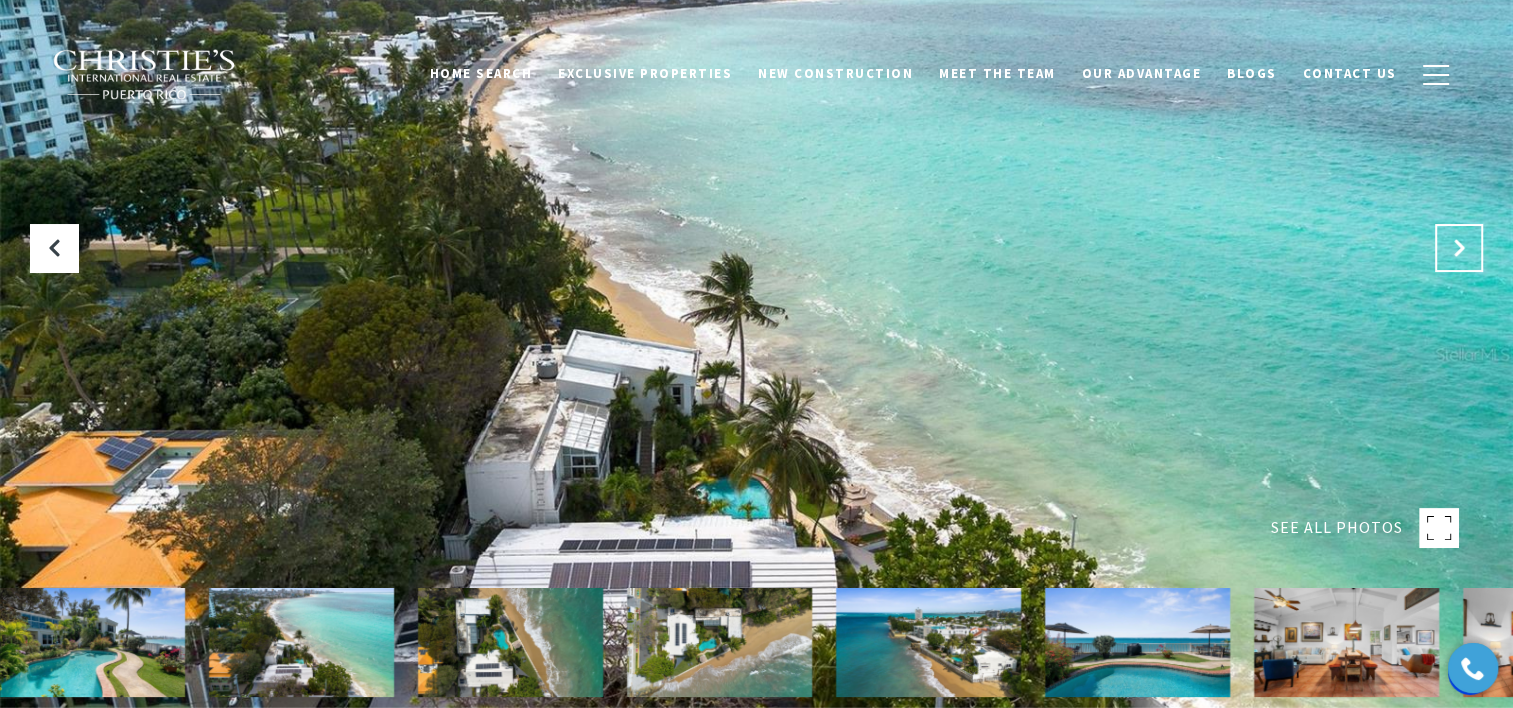 click at bounding box center (1459, 248) 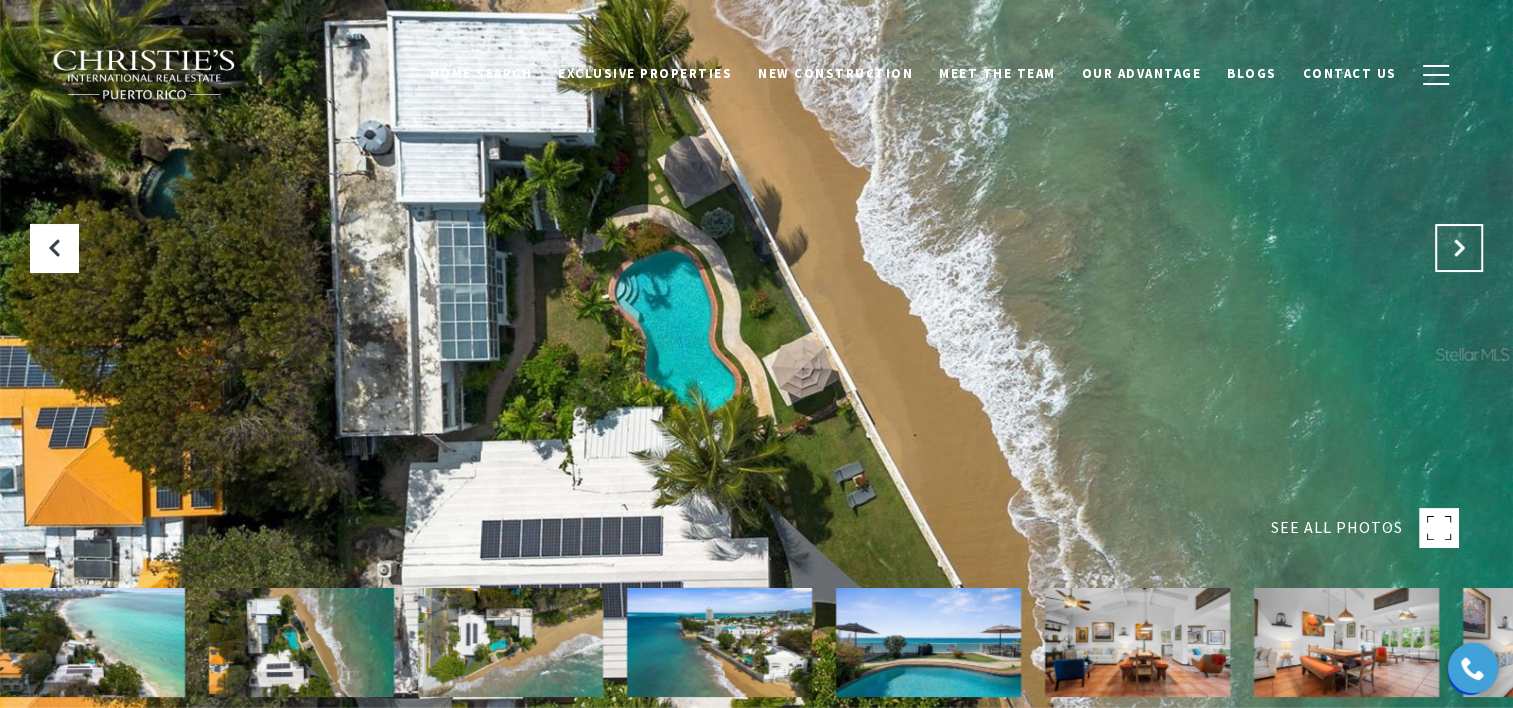 click at bounding box center (1459, 248) 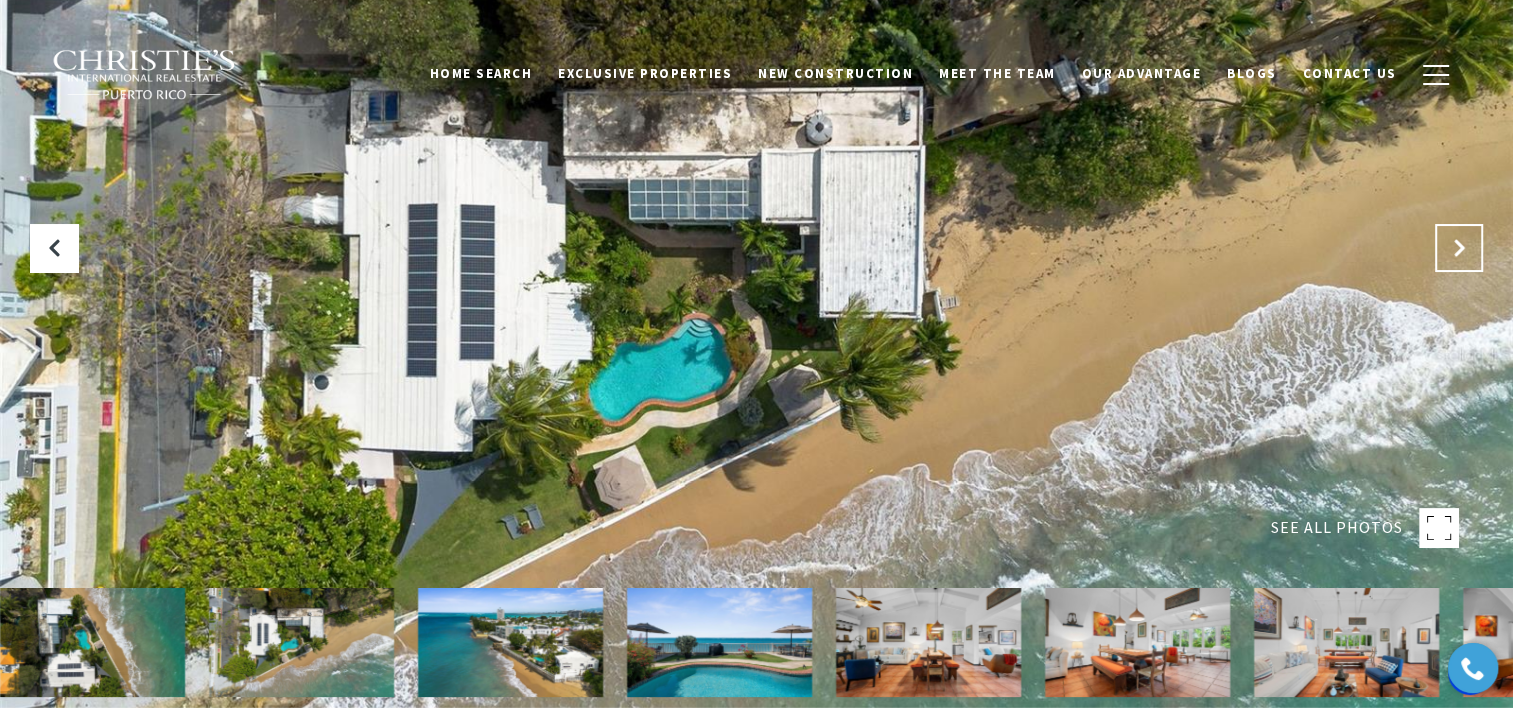 click at bounding box center (1459, 248) 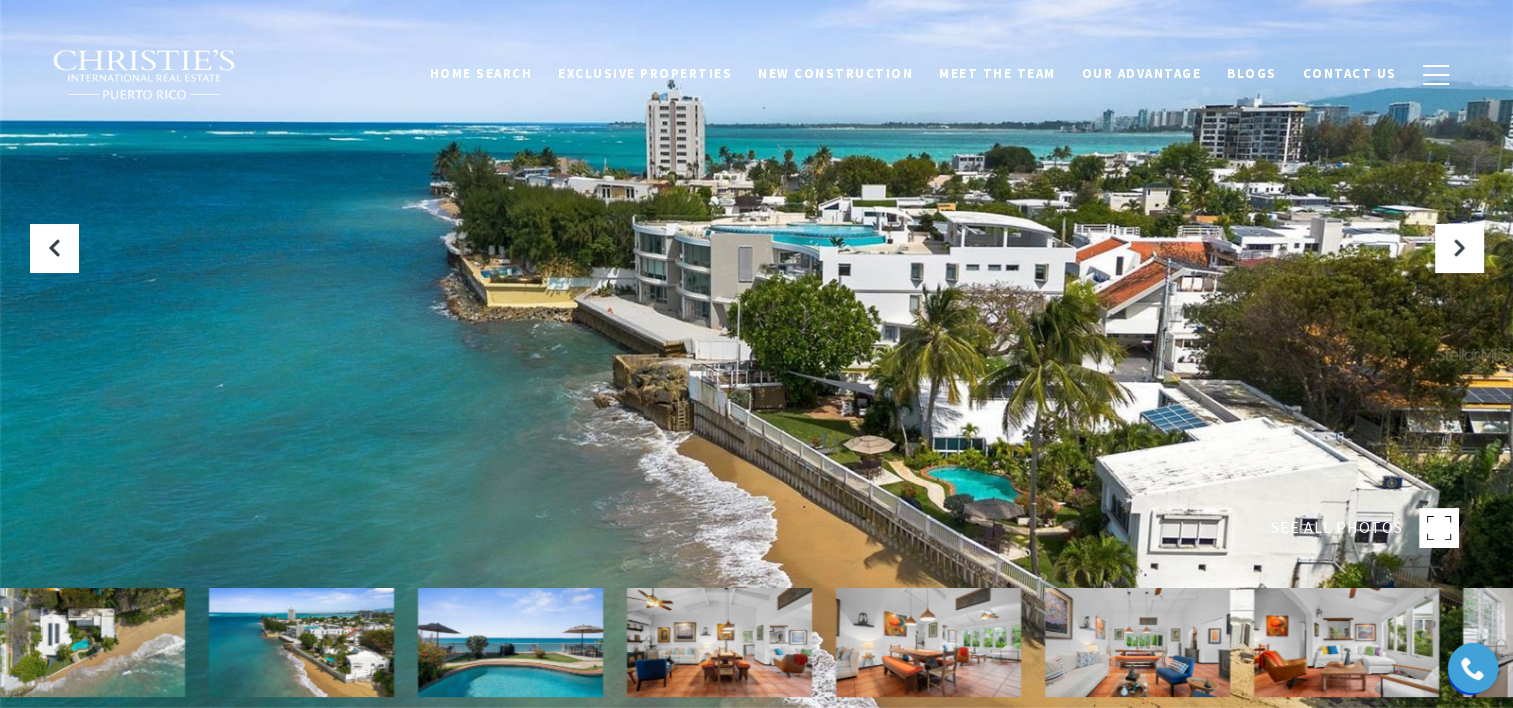 click at bounding box center (756, 354) 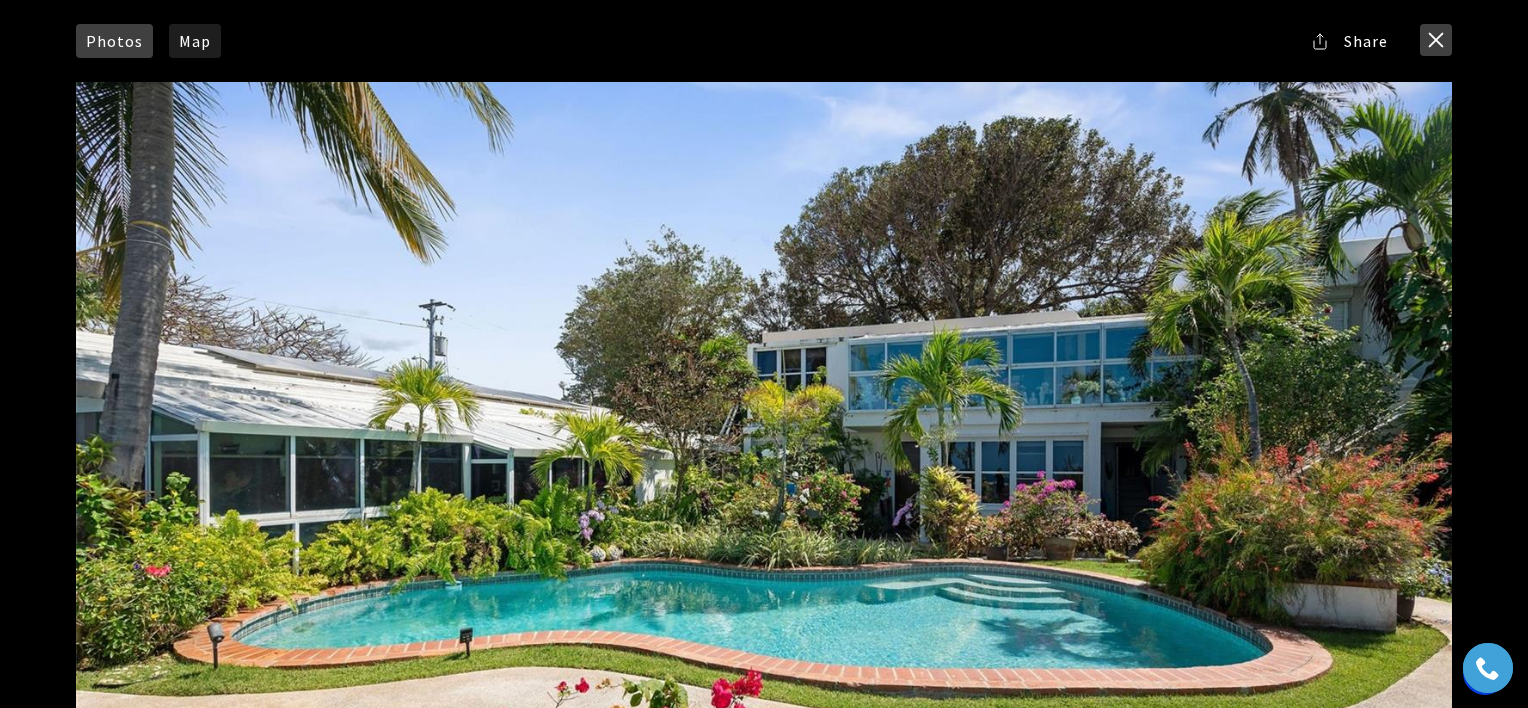 click at bounding box center (1436, 40) 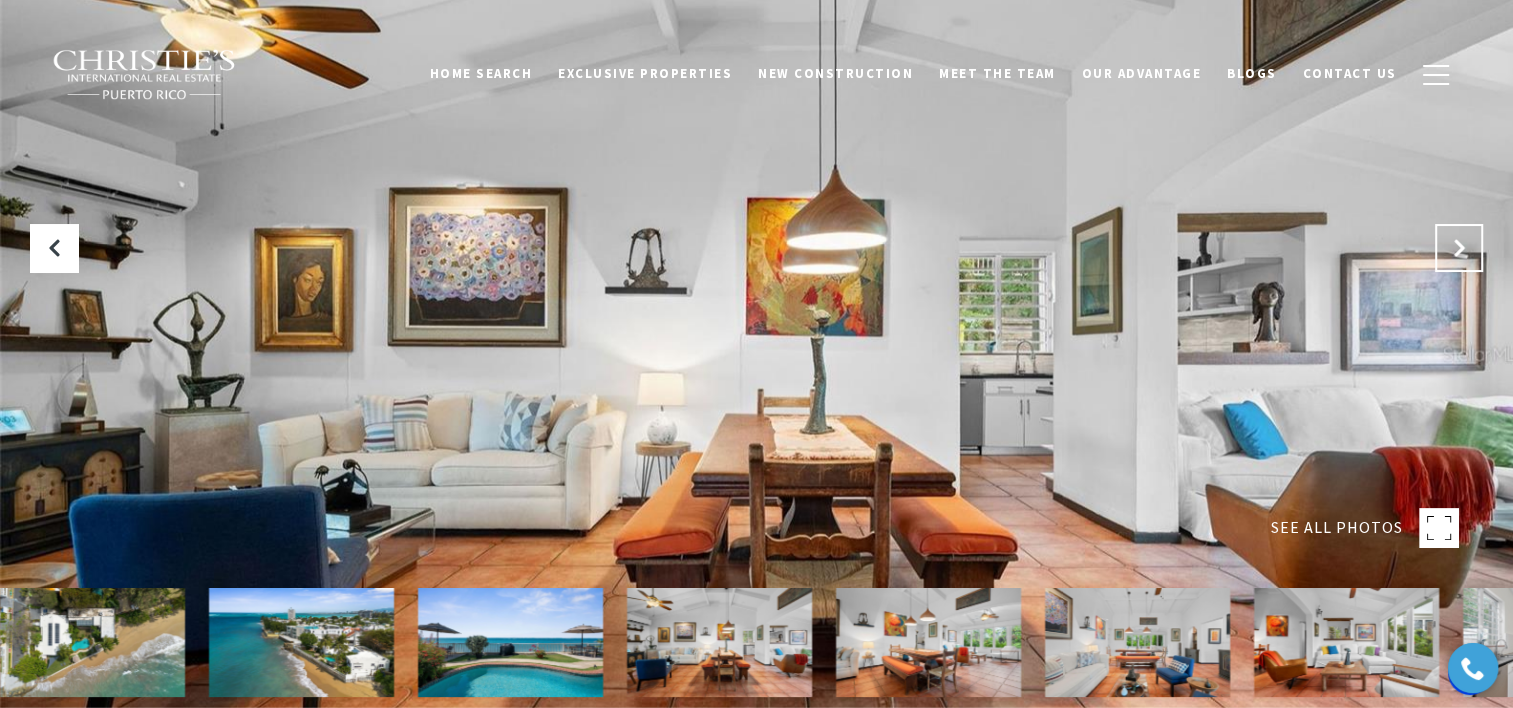 click at bounding box center [1459, 248] 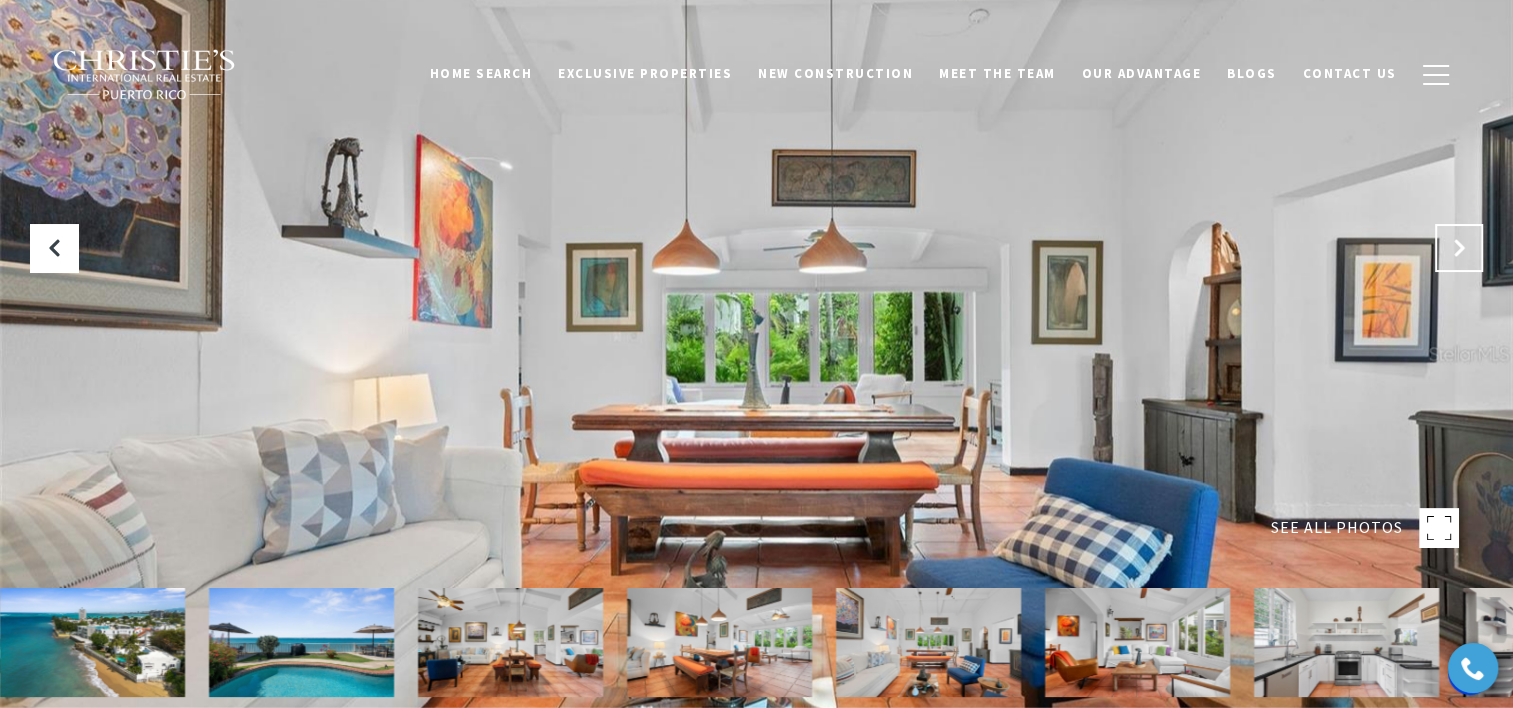 click at bounding box center (1459, 248) 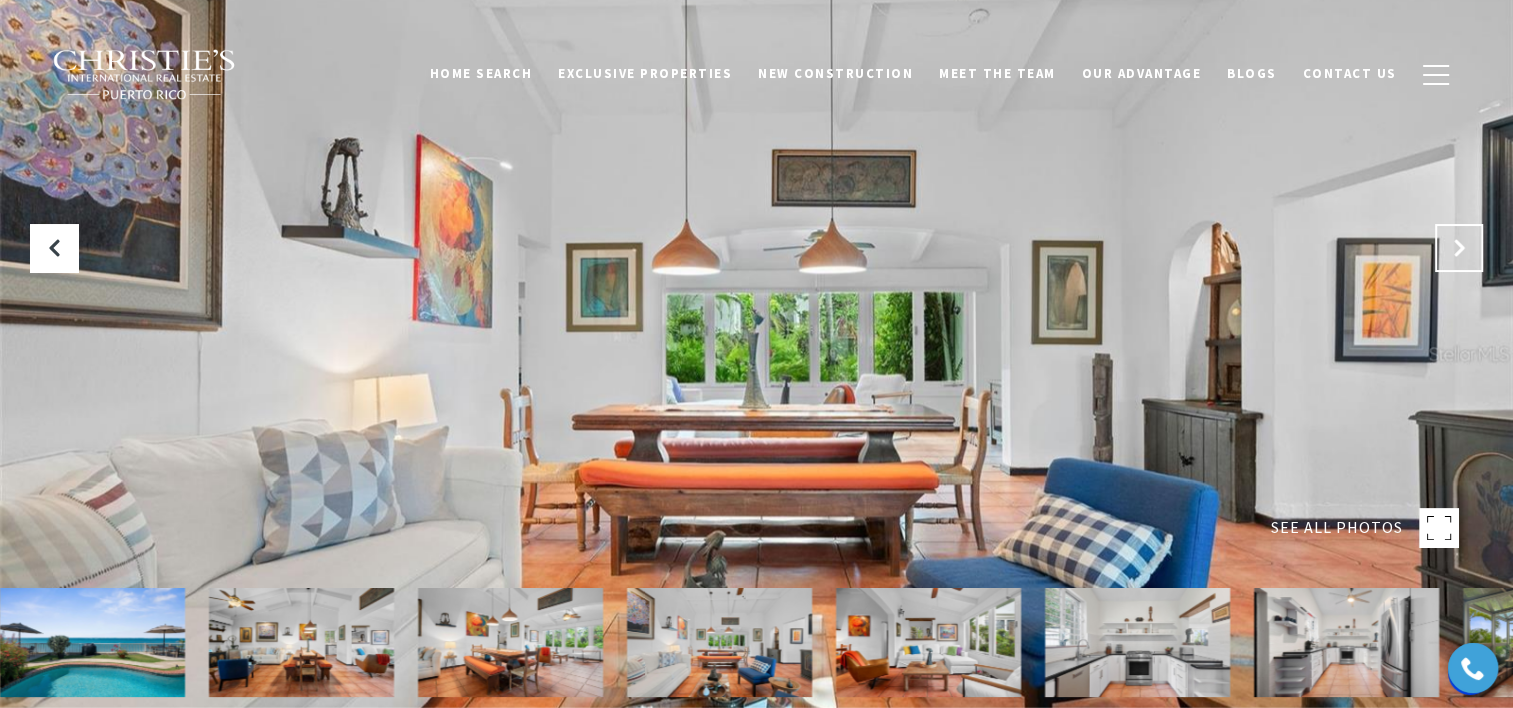 click at bounding box center [1459, 248] 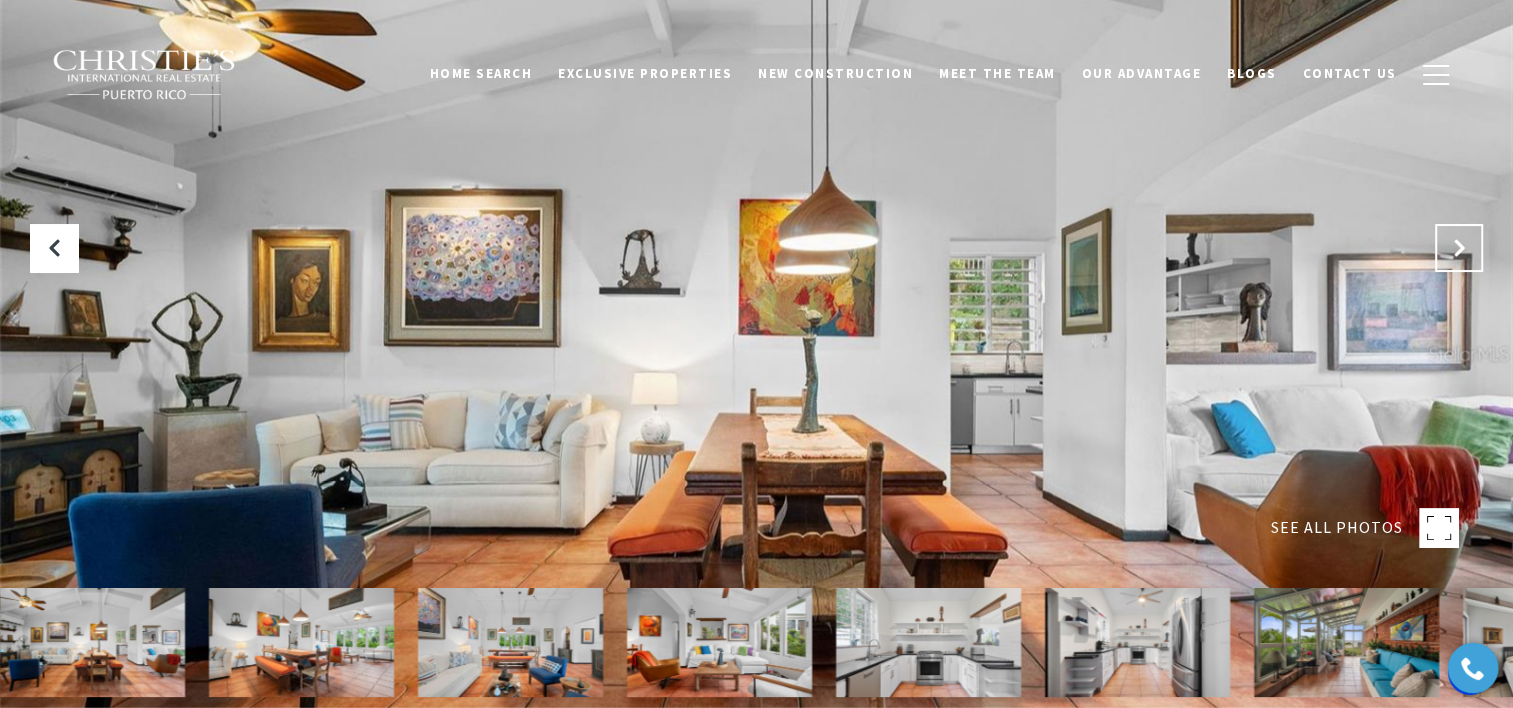 click at bounding box center [1459, 248] 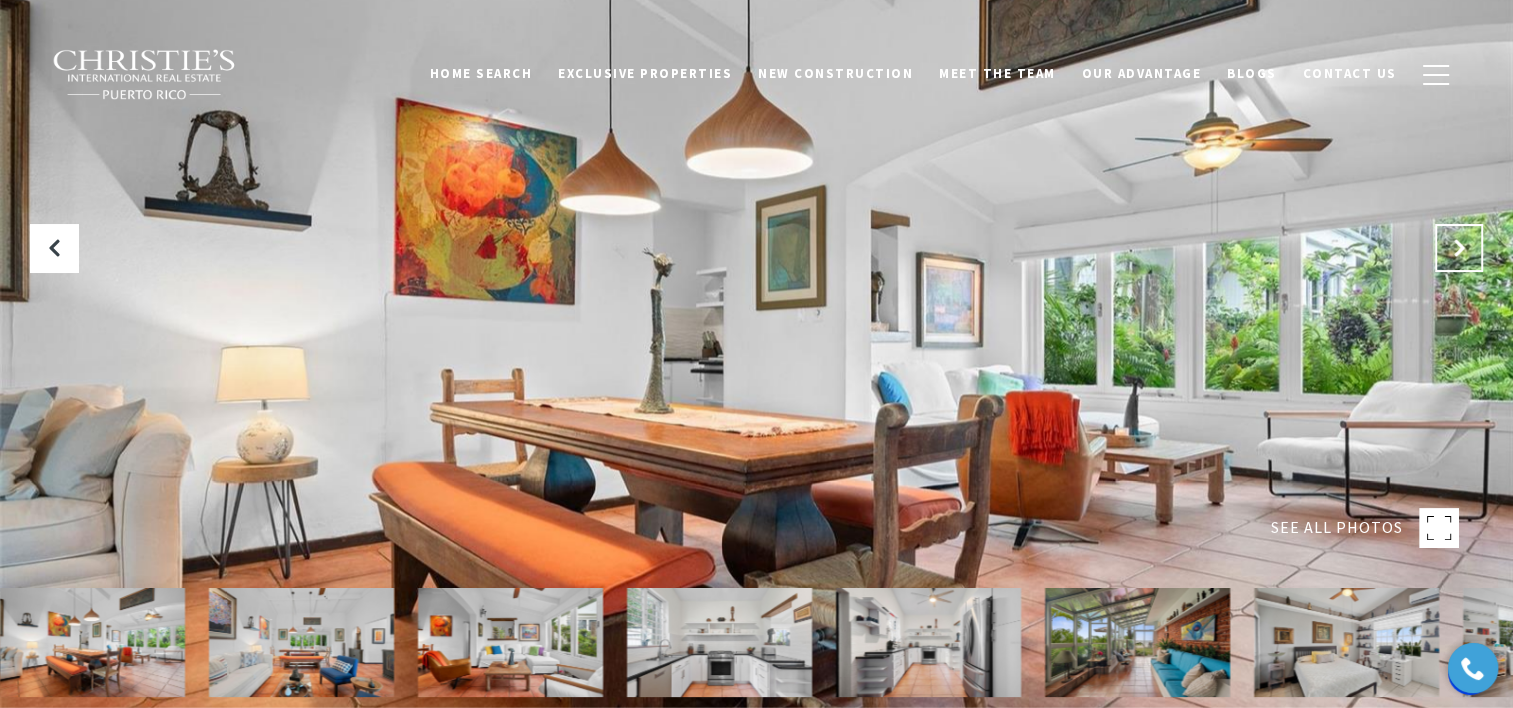 click at bounding box center [1459, 248] 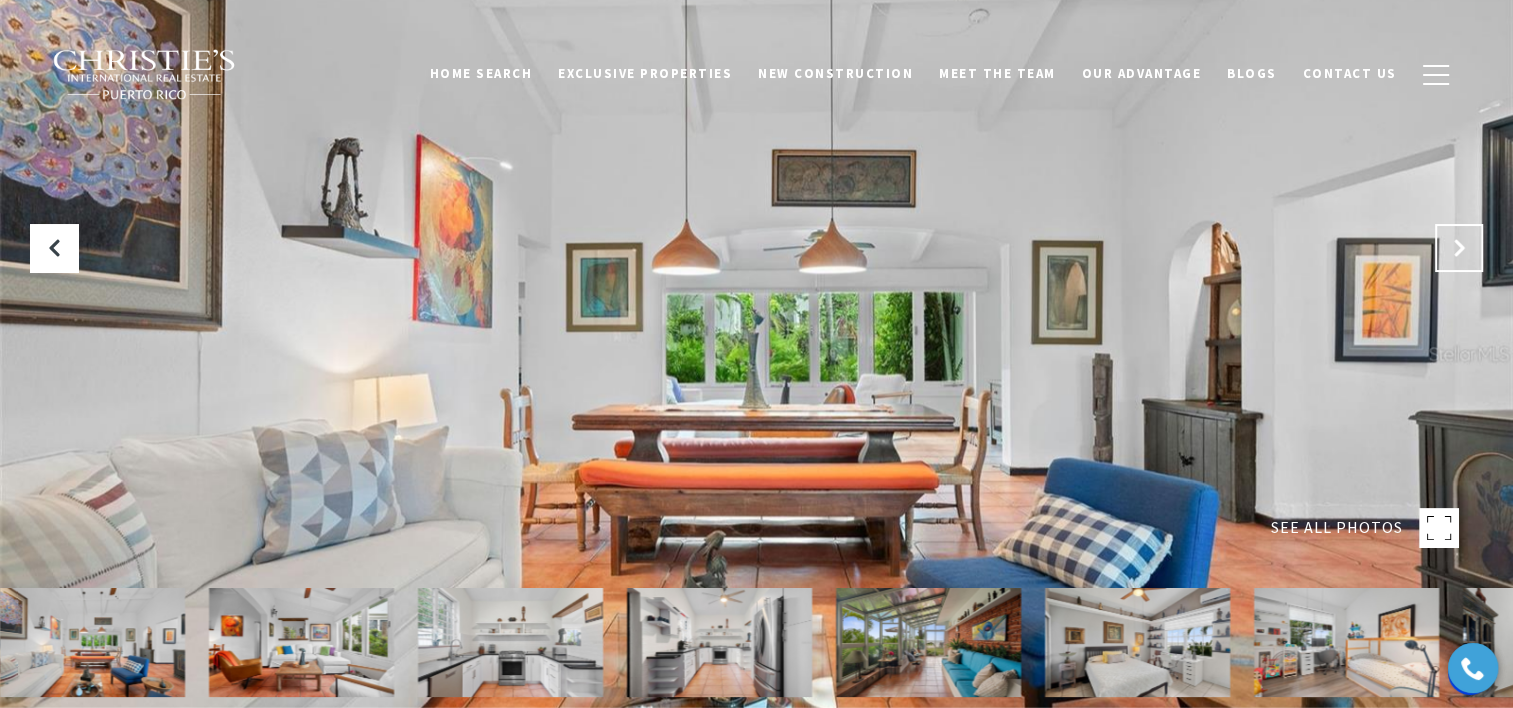 click at bounding box center (1459, 248) 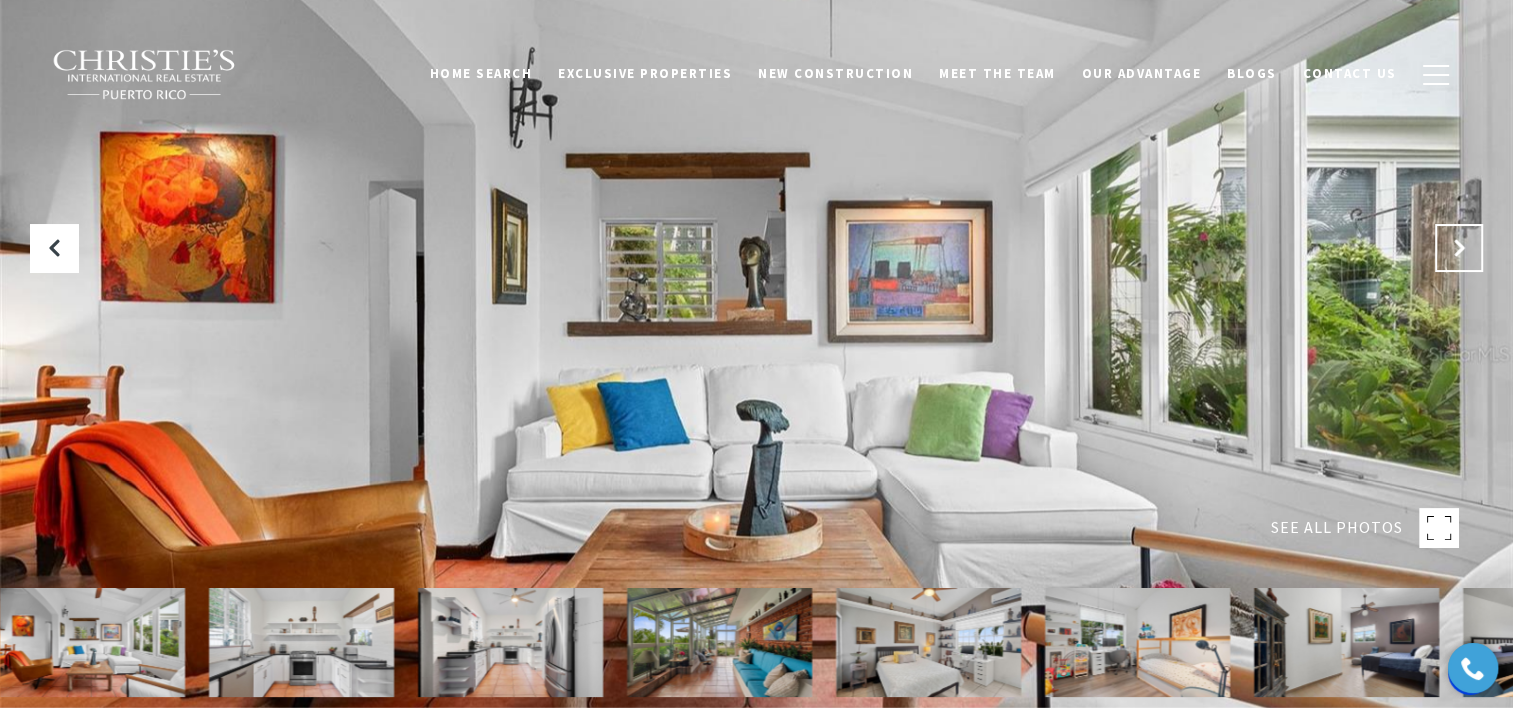 click at bounding box center (1459, 248) 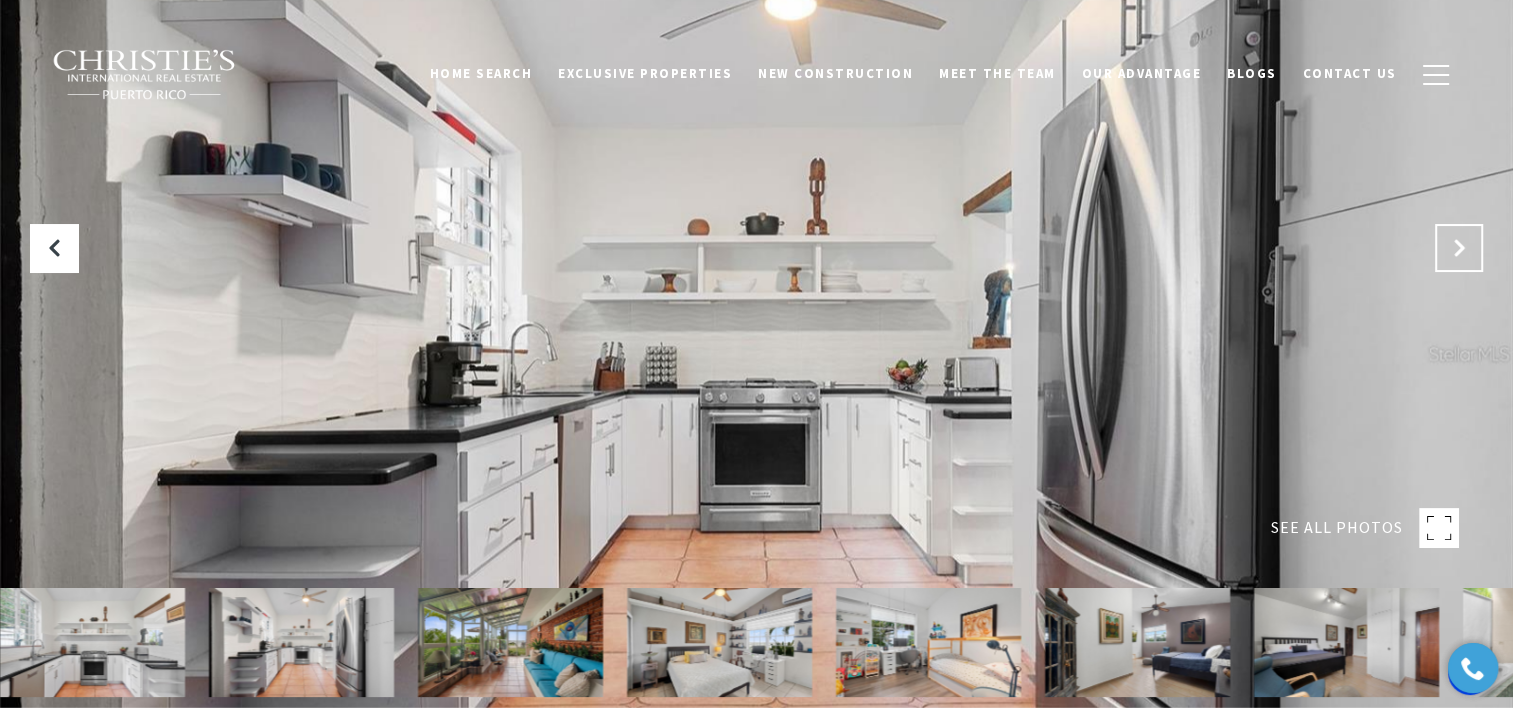 click at bounding box center [1459, 248] 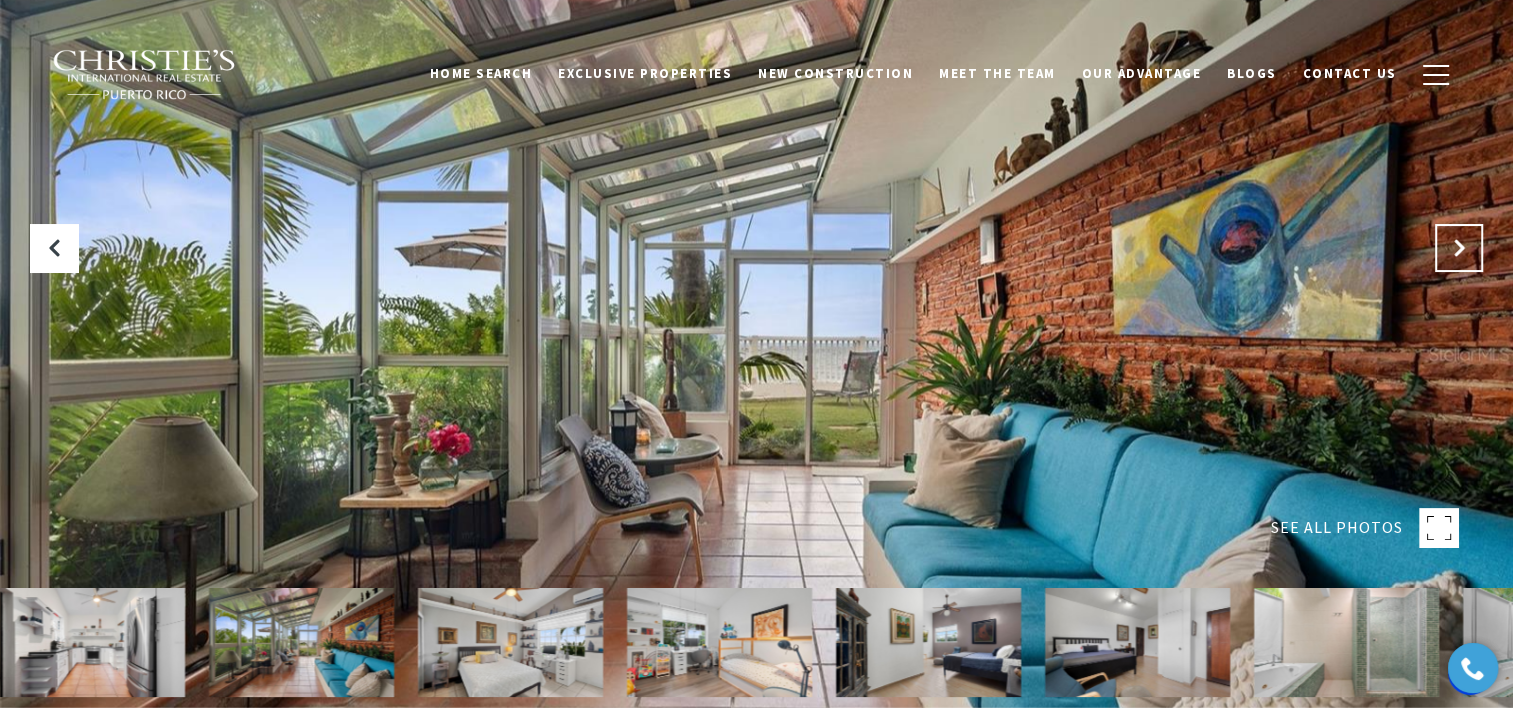 click at bounding box center (1459, 248) 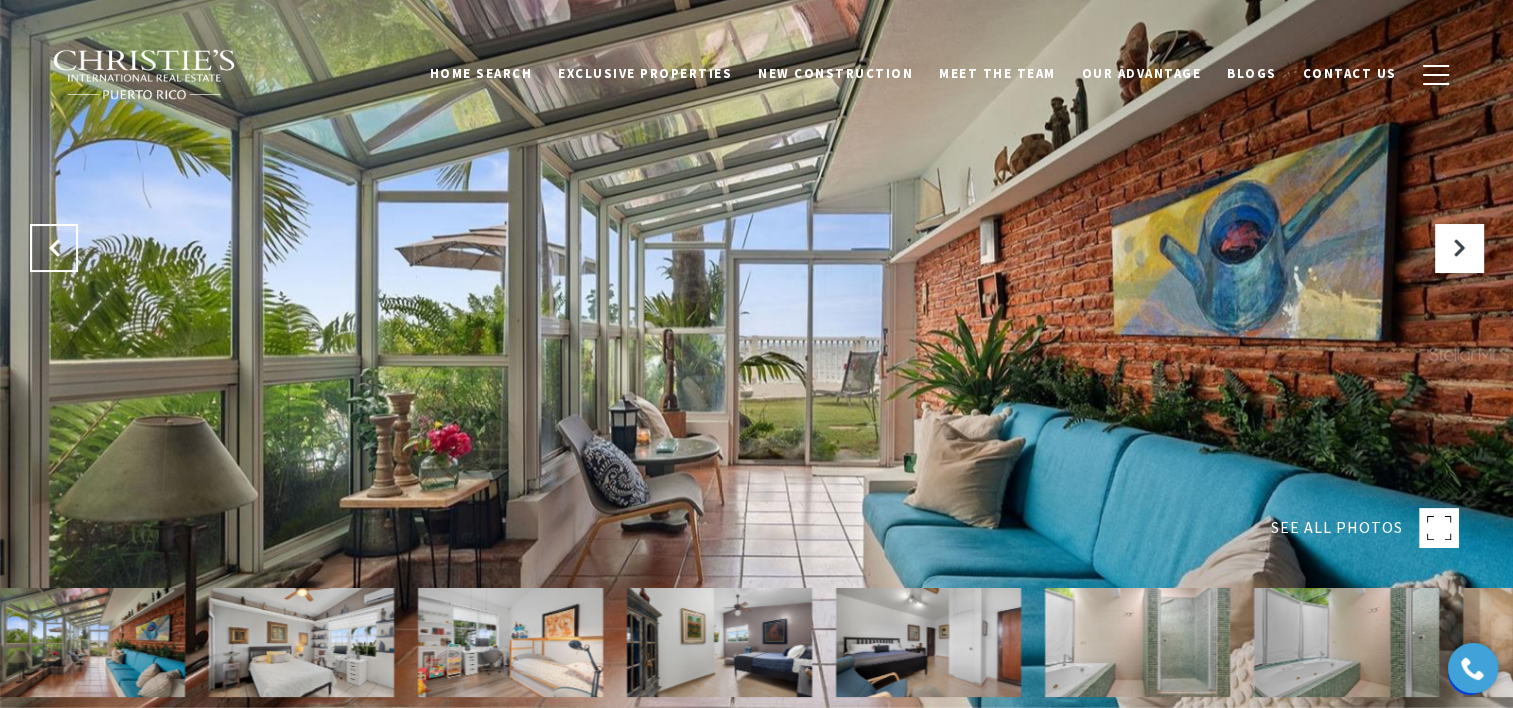 click at bounding box center (54, 248) 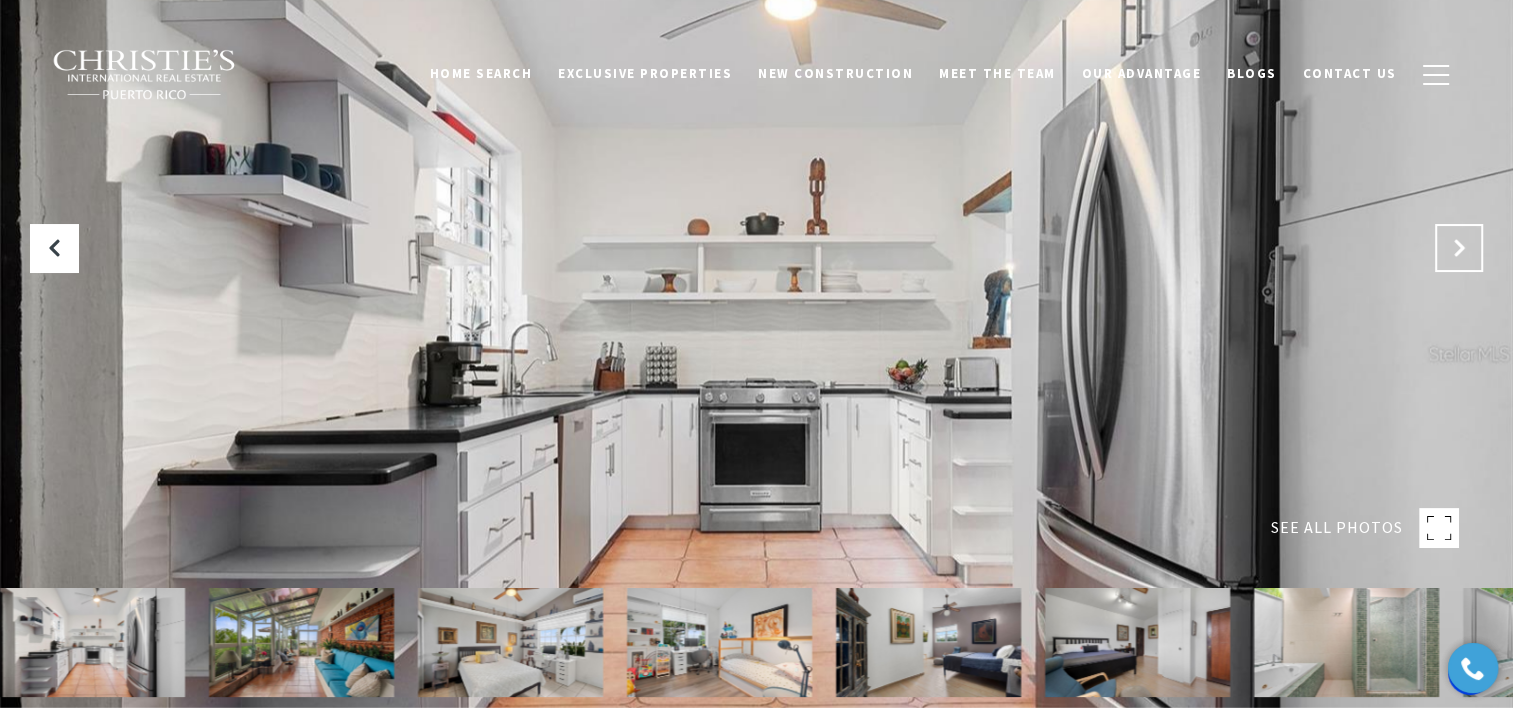 click at bounding box center (1459, 248) 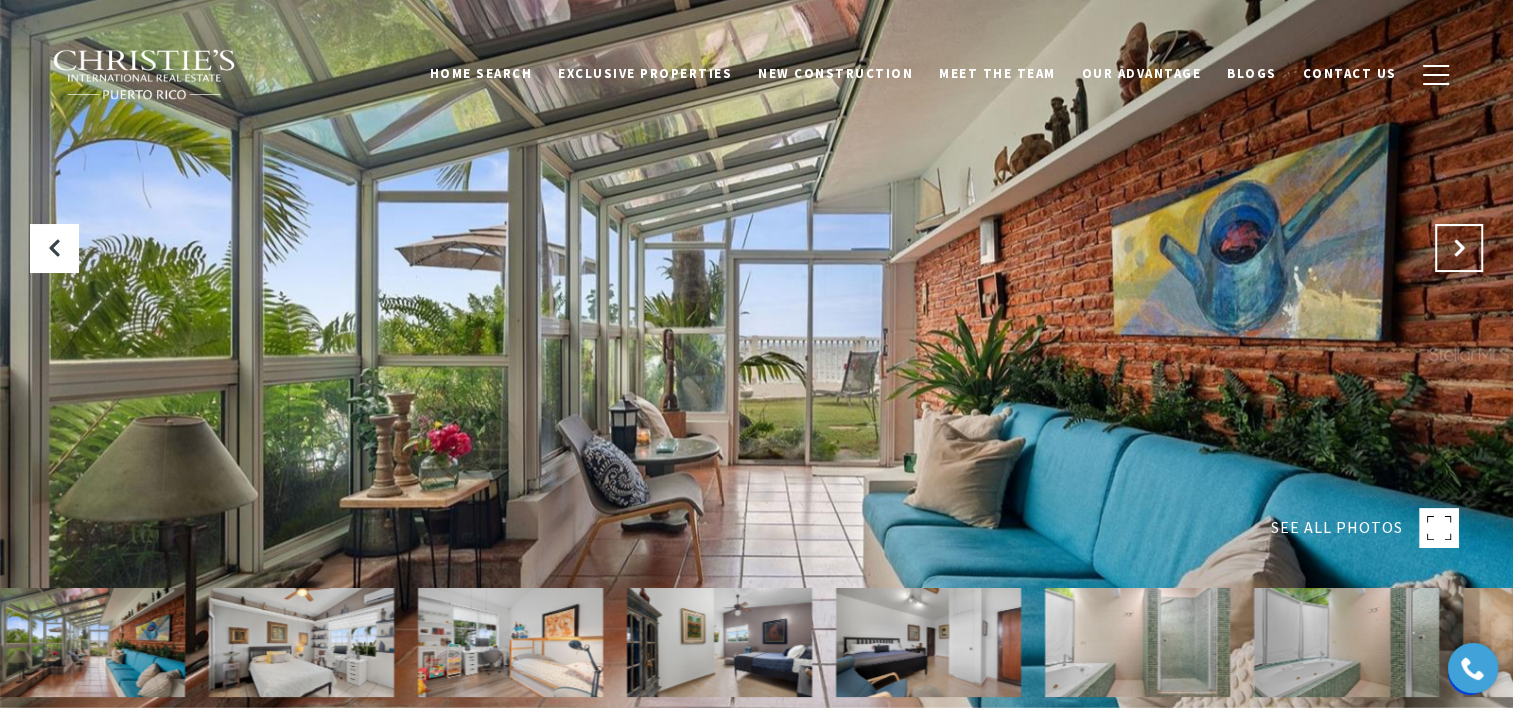 click at bounding box center [1459, 248] 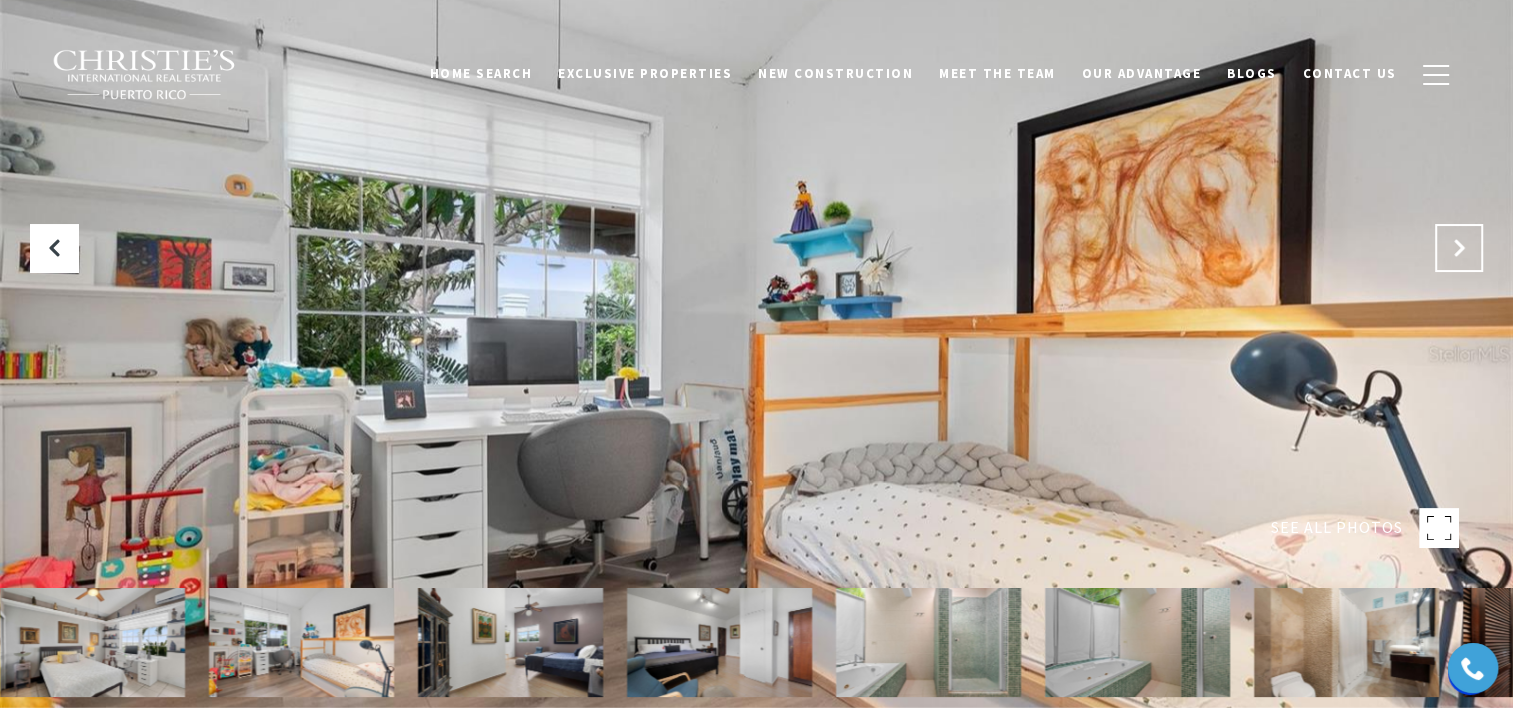 click at bounding box center [1459, 248] 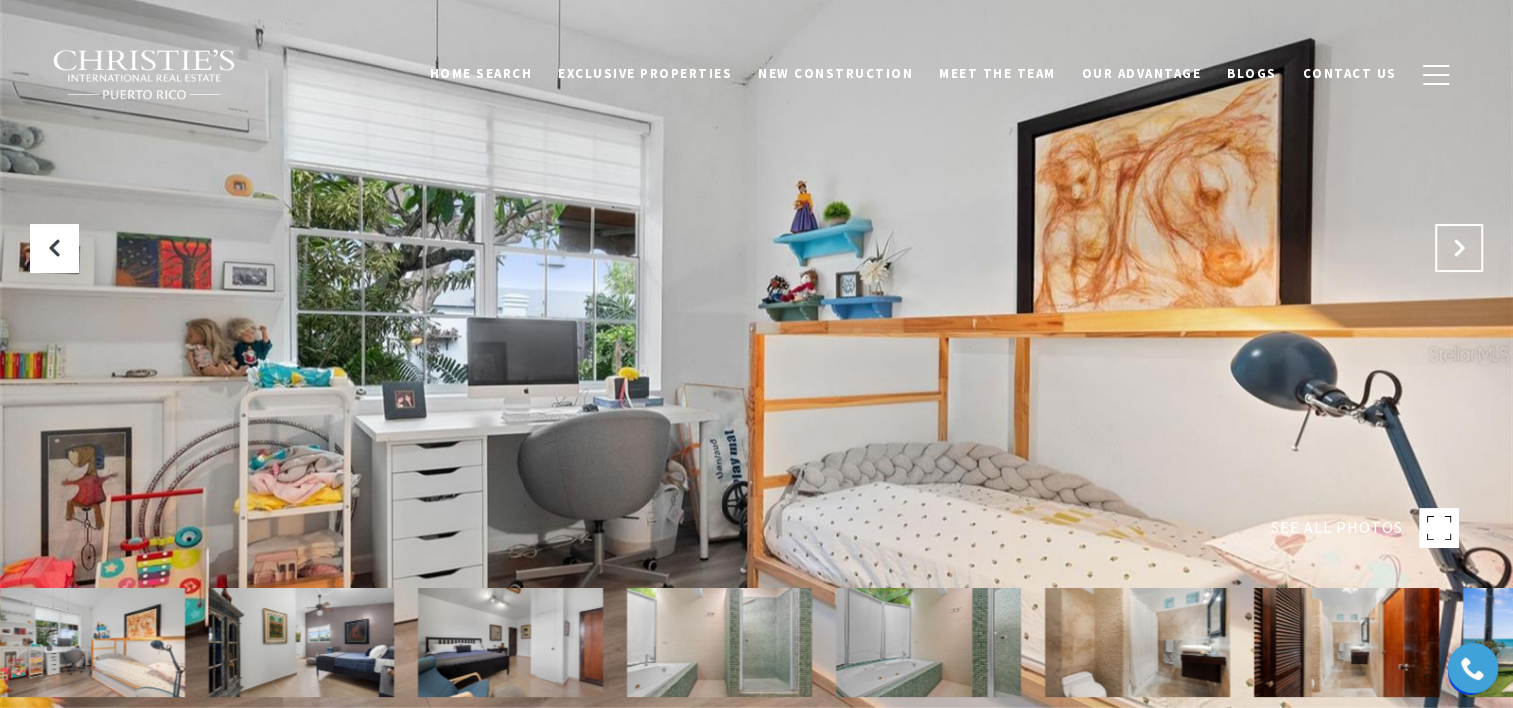 click at bounding box center [1459, 248] 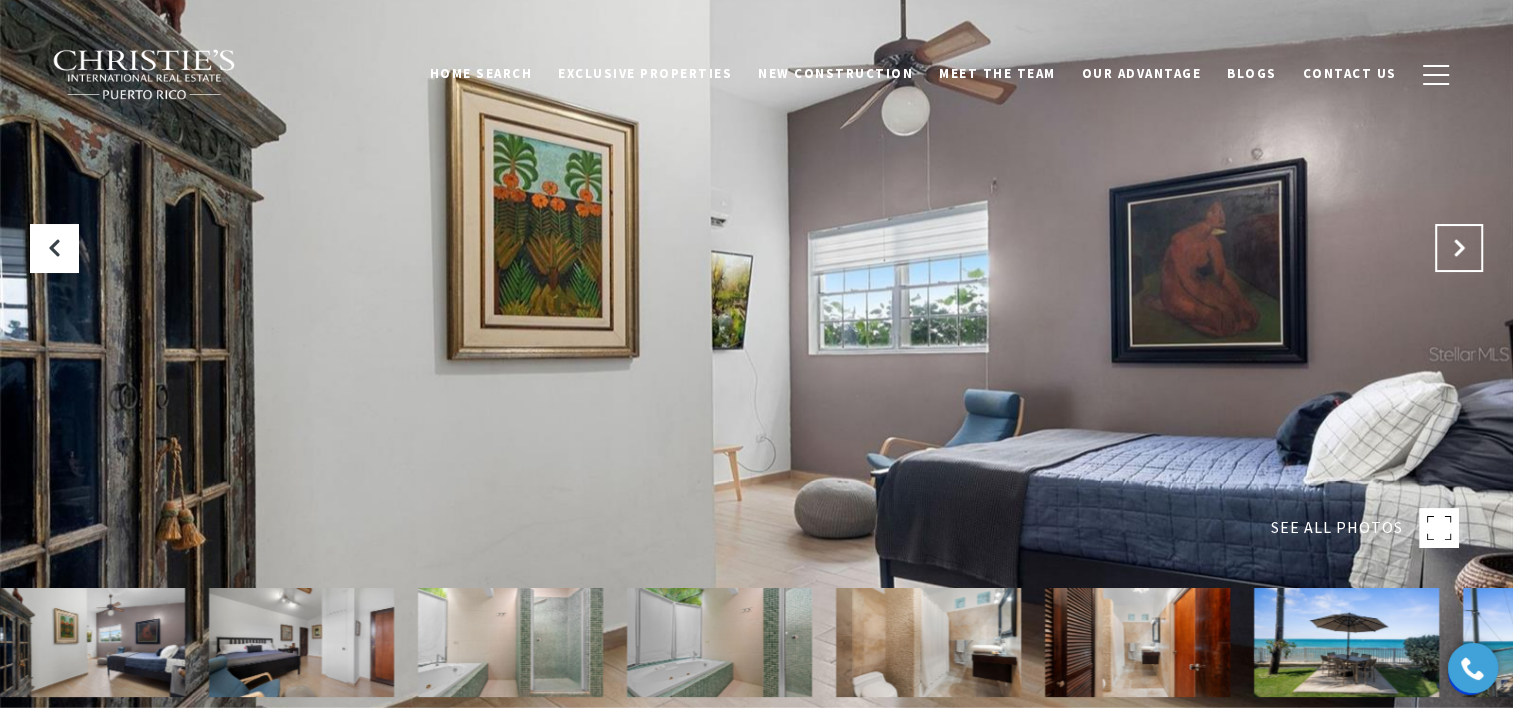 click at bounding box center (1459, 248) 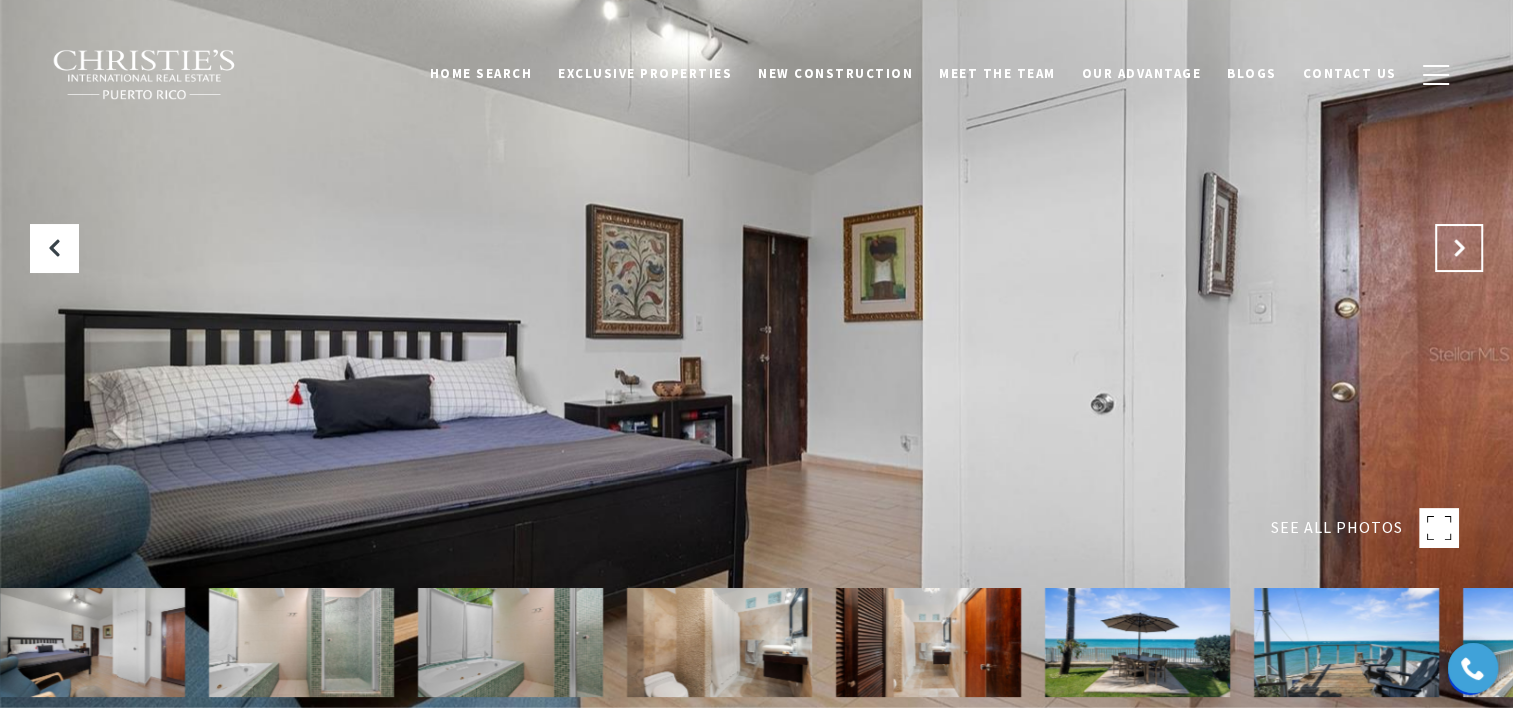 click at bounding box center [1459, 248] 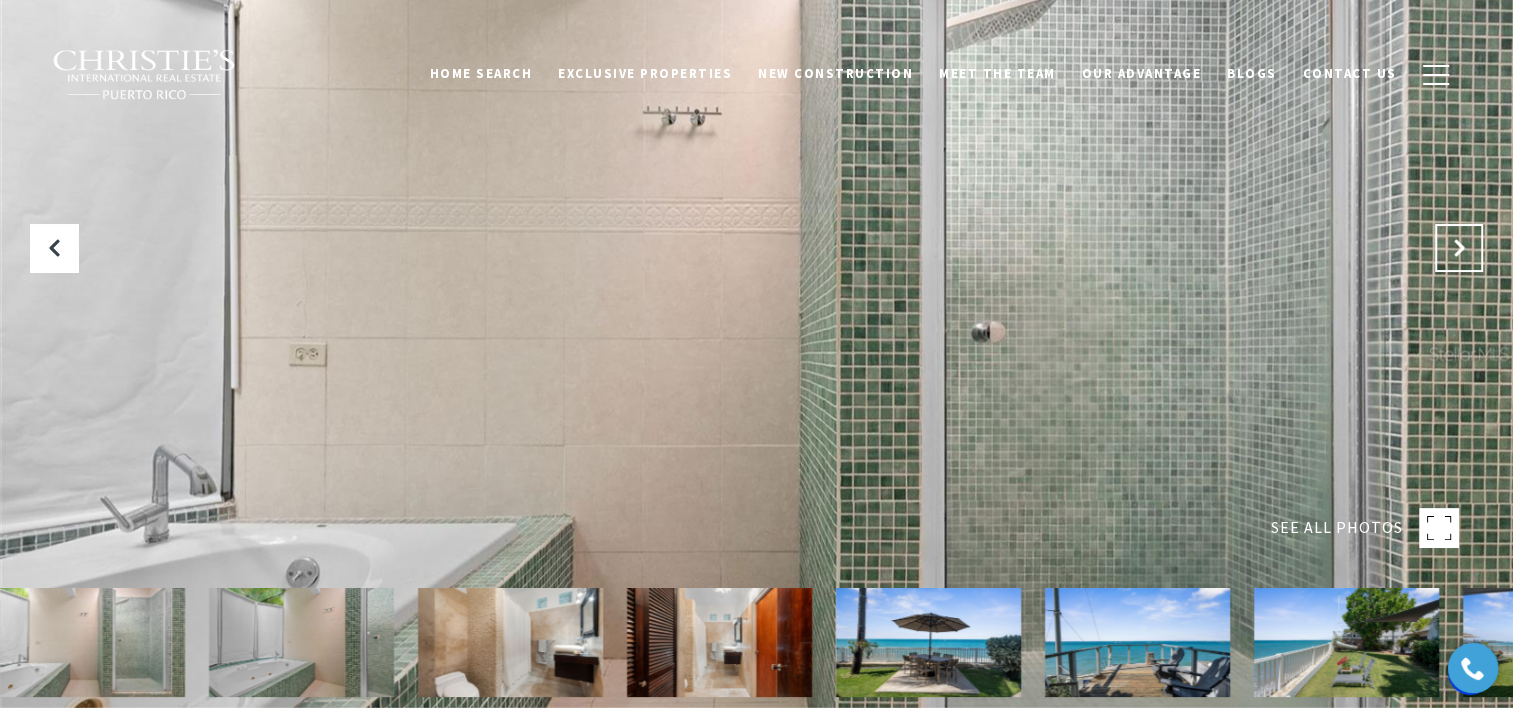 click at bounding box center (1459, 248) 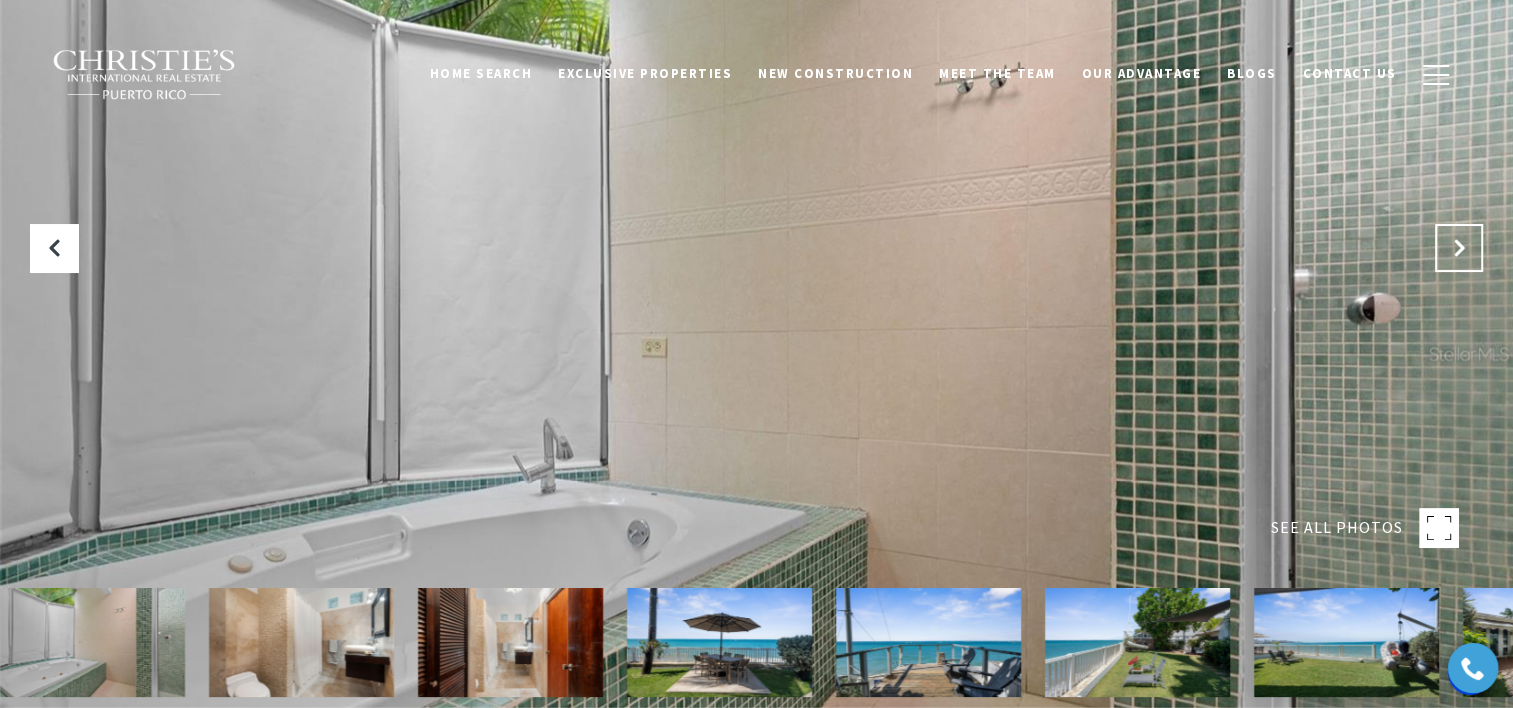 click at bounding box center (1459, 248) 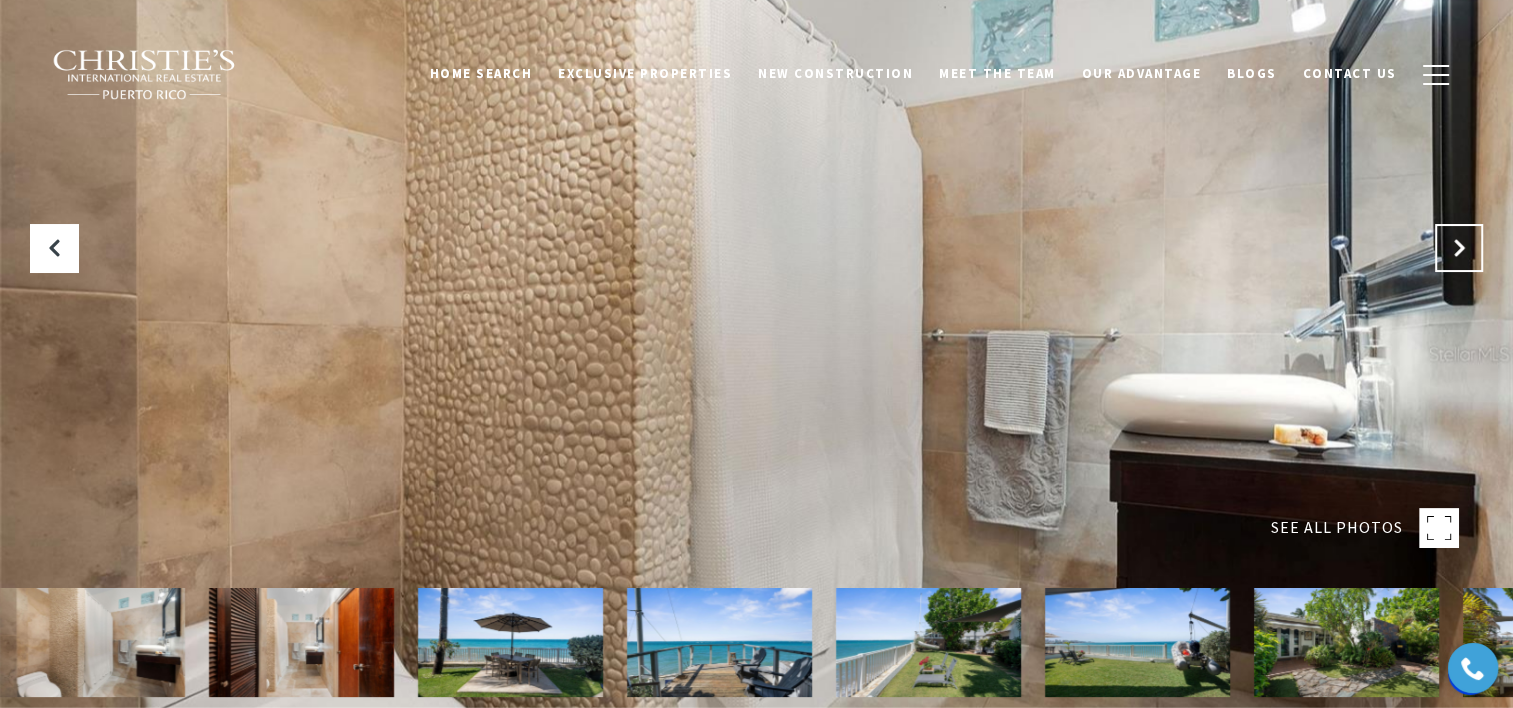 click at bounding box center [1459, 248] 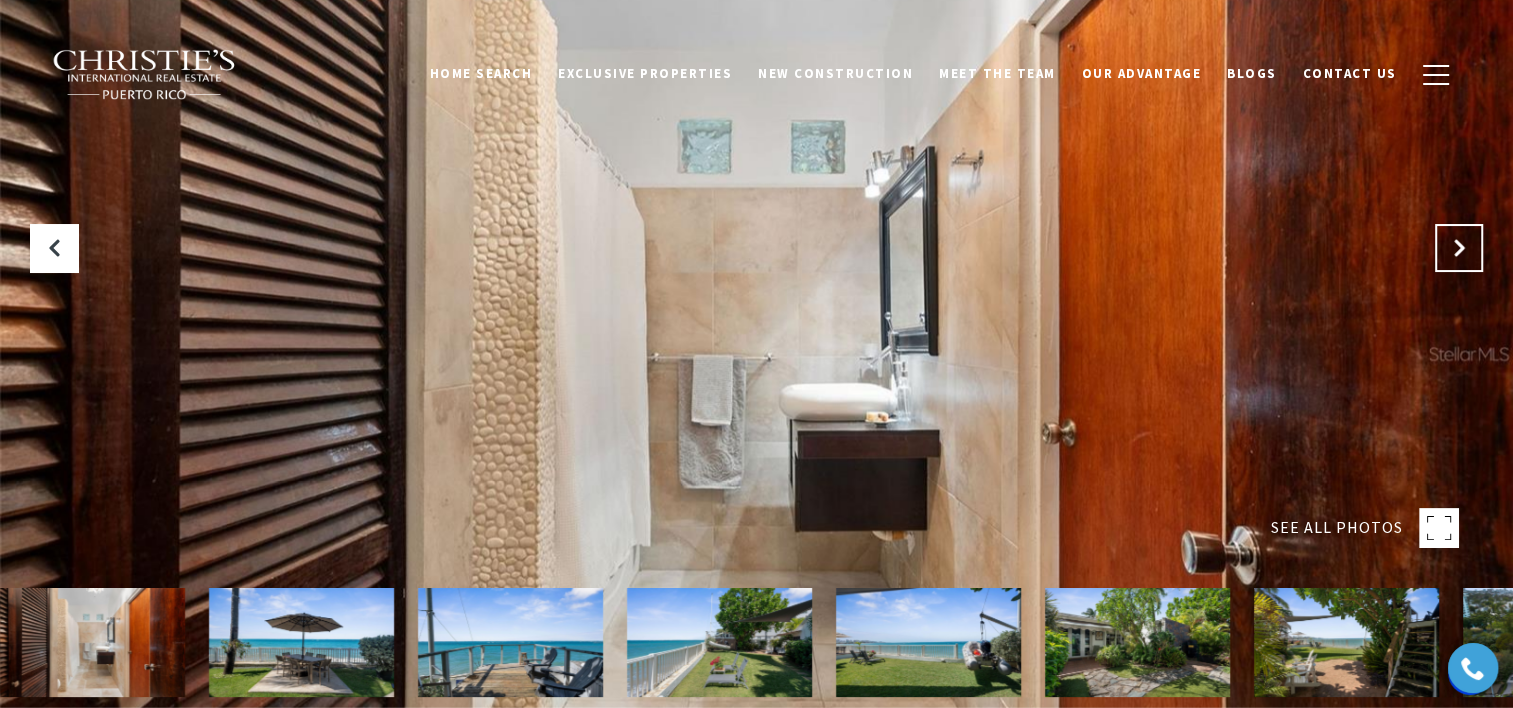 click at bounding box center [1459, 248] 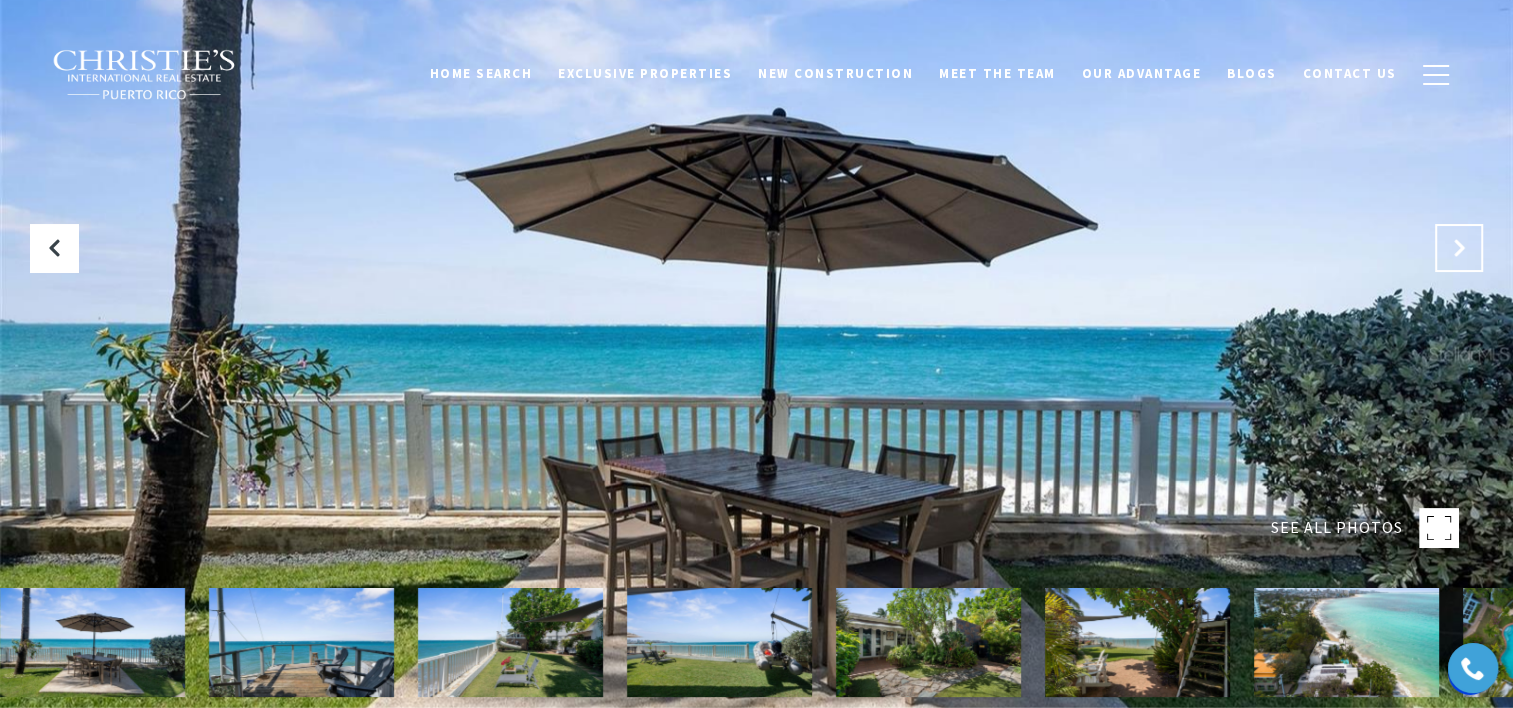 click at bounding box center [1459, 248] 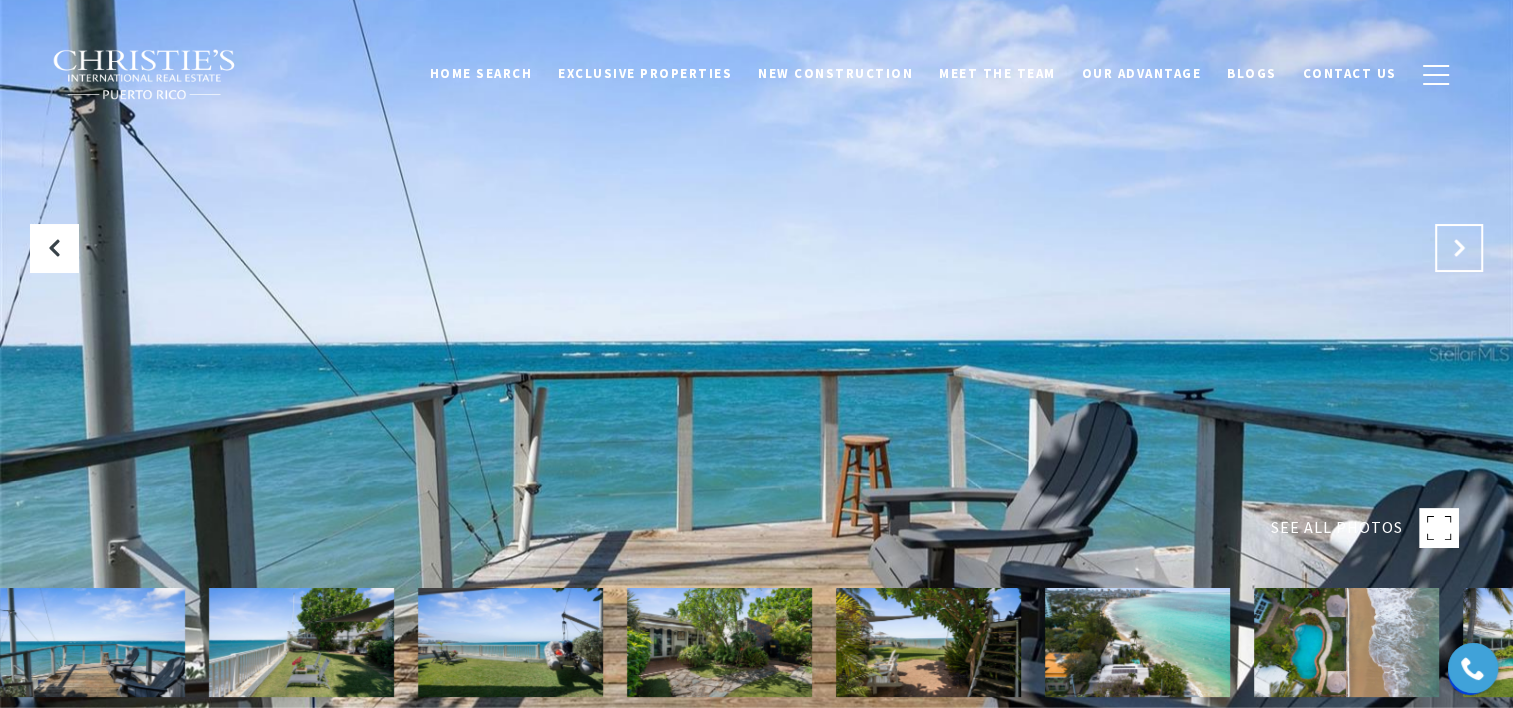 click at bounding box center [1459, 248] 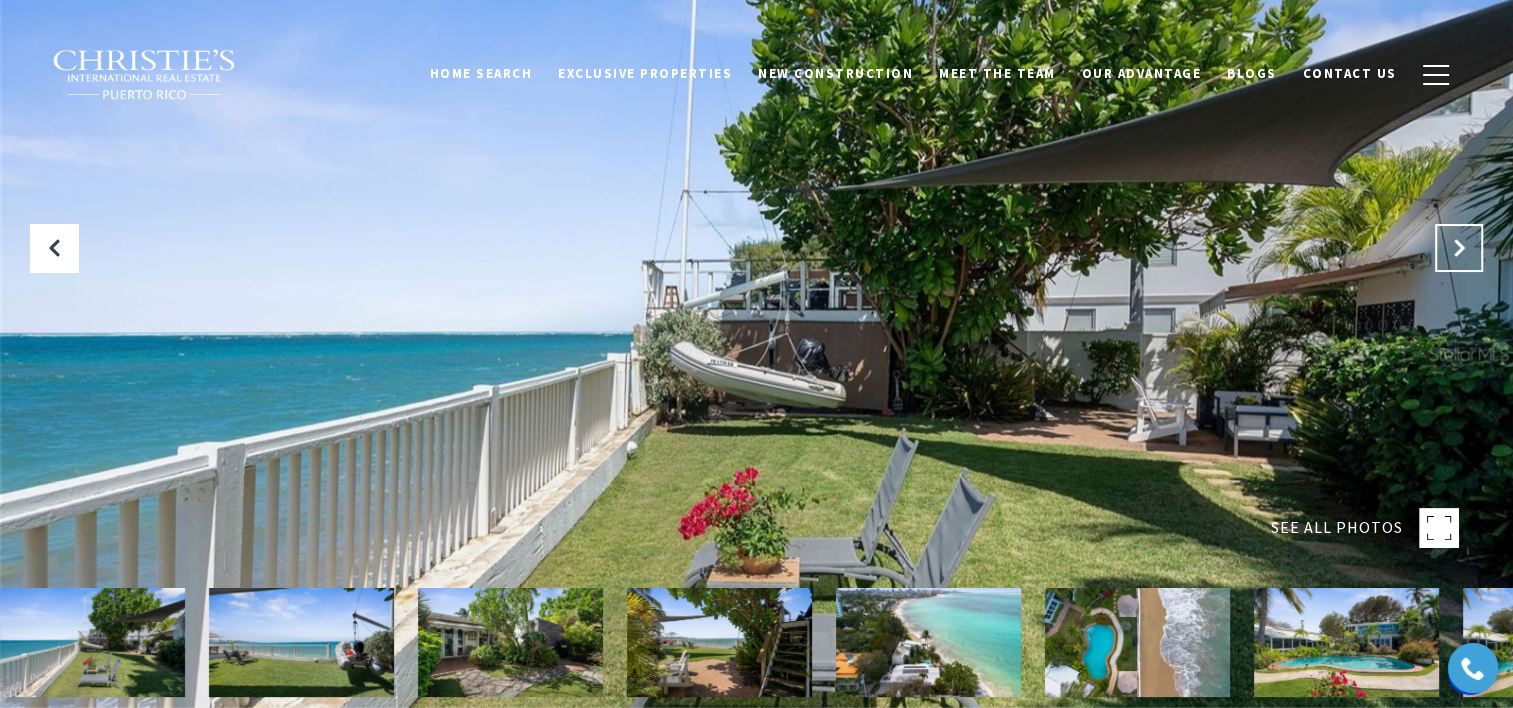 click at bounding box center [1459, 248] 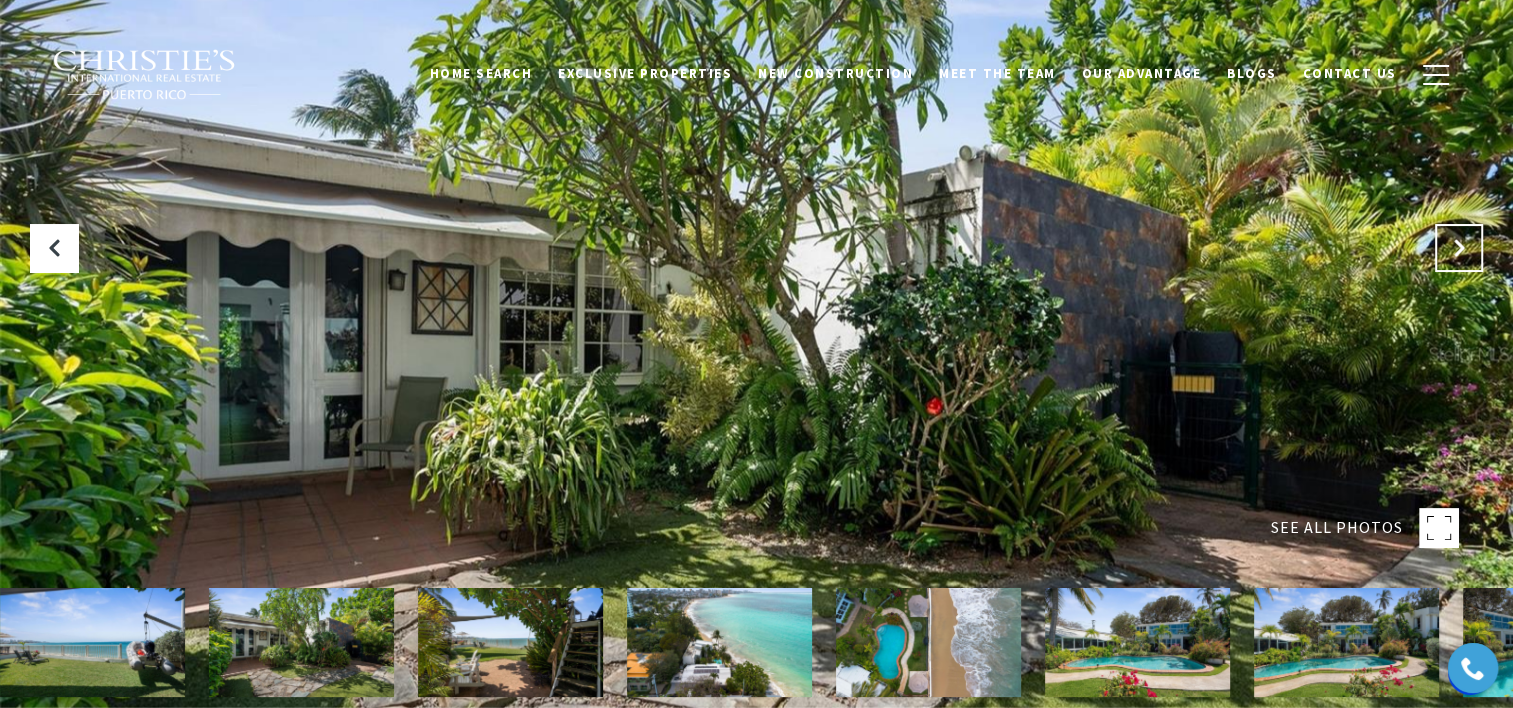 click at bounding box center (1459, 248) 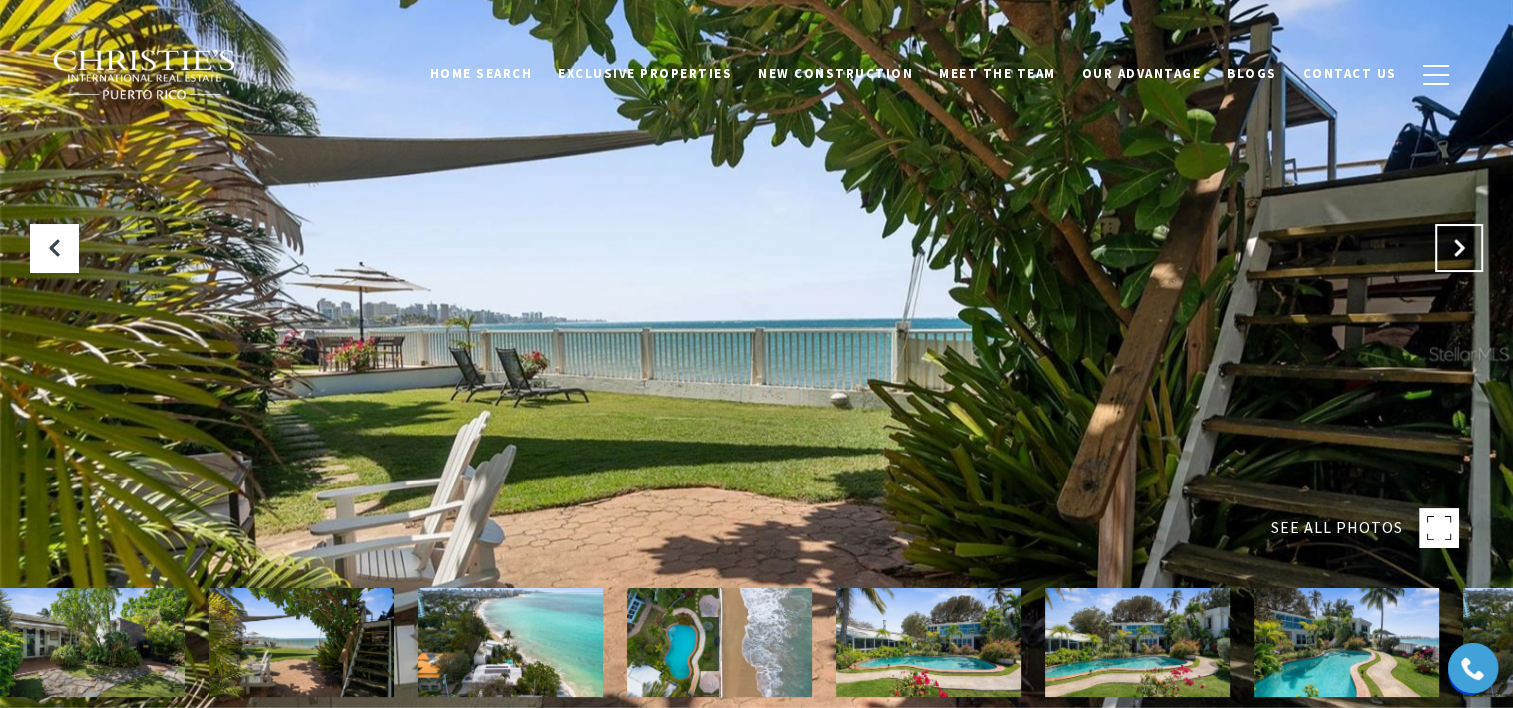 click at bounding box center [1459, 248] 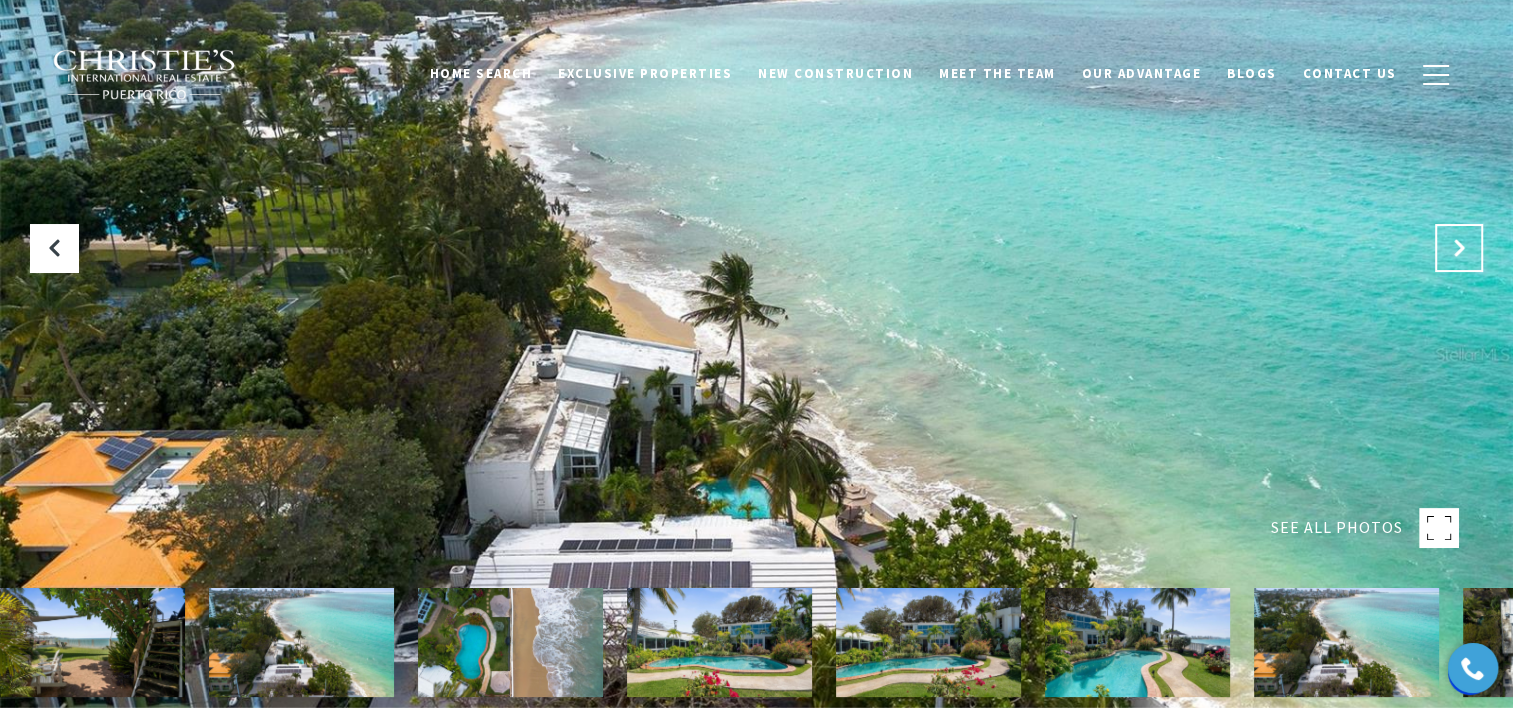 click at bounding box center (1459, 248) 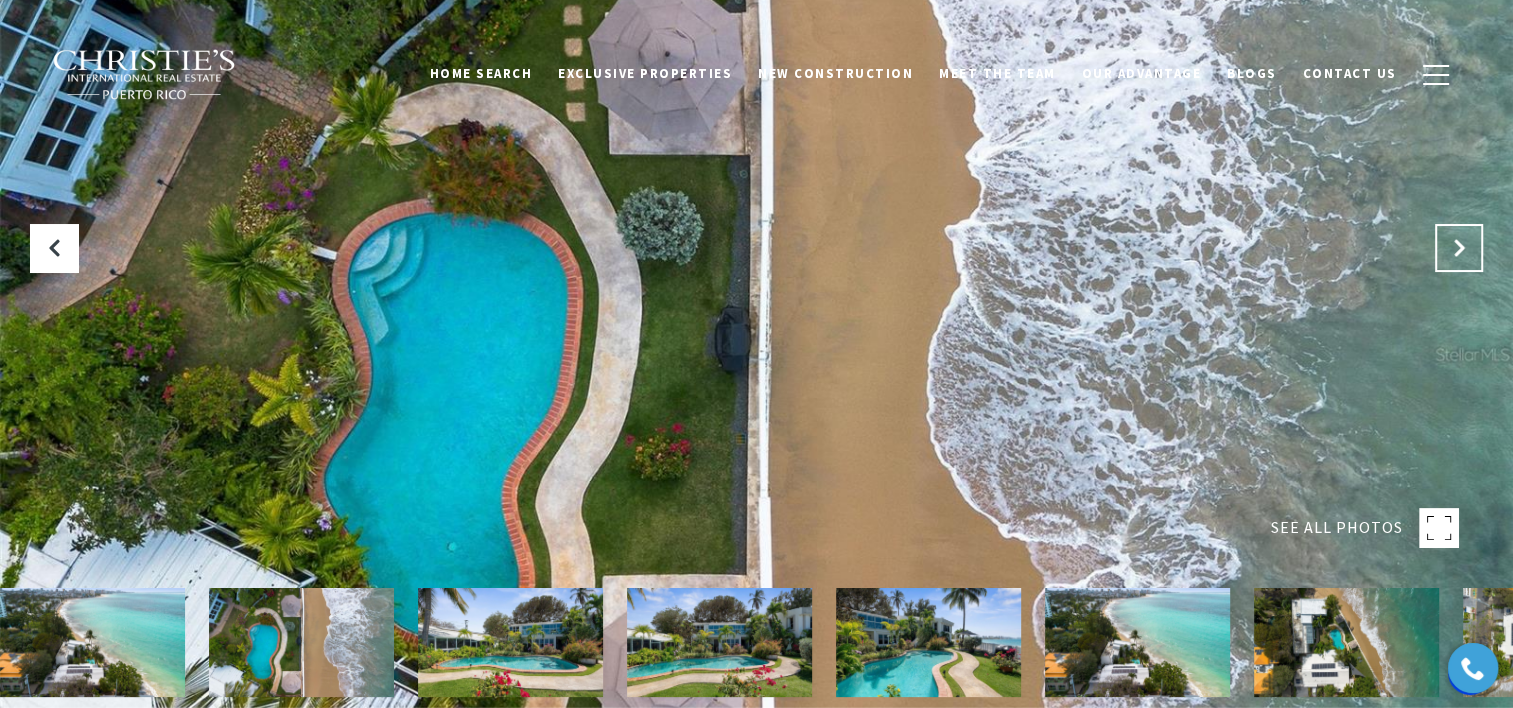 click at bounding box center [1459, 248] 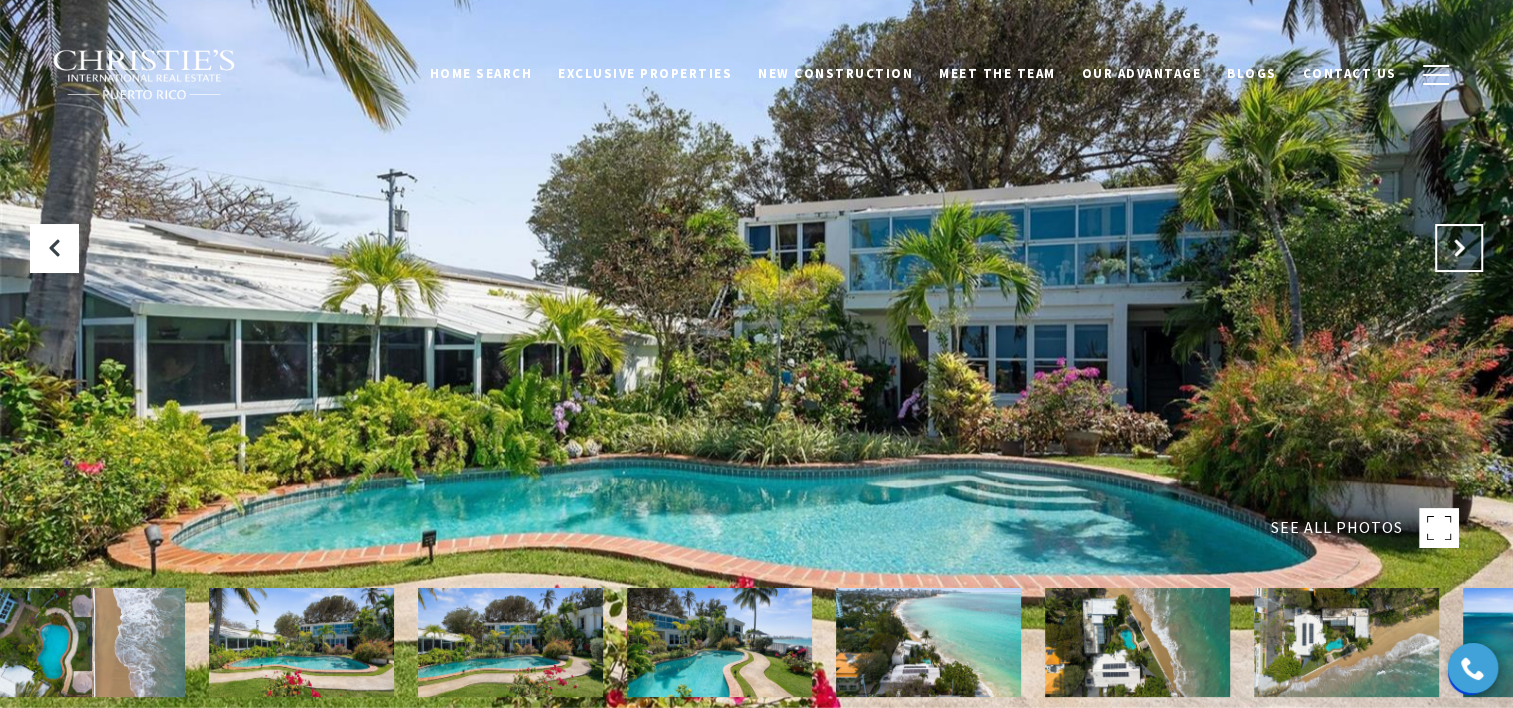 click at bounding box center (1459, 248) 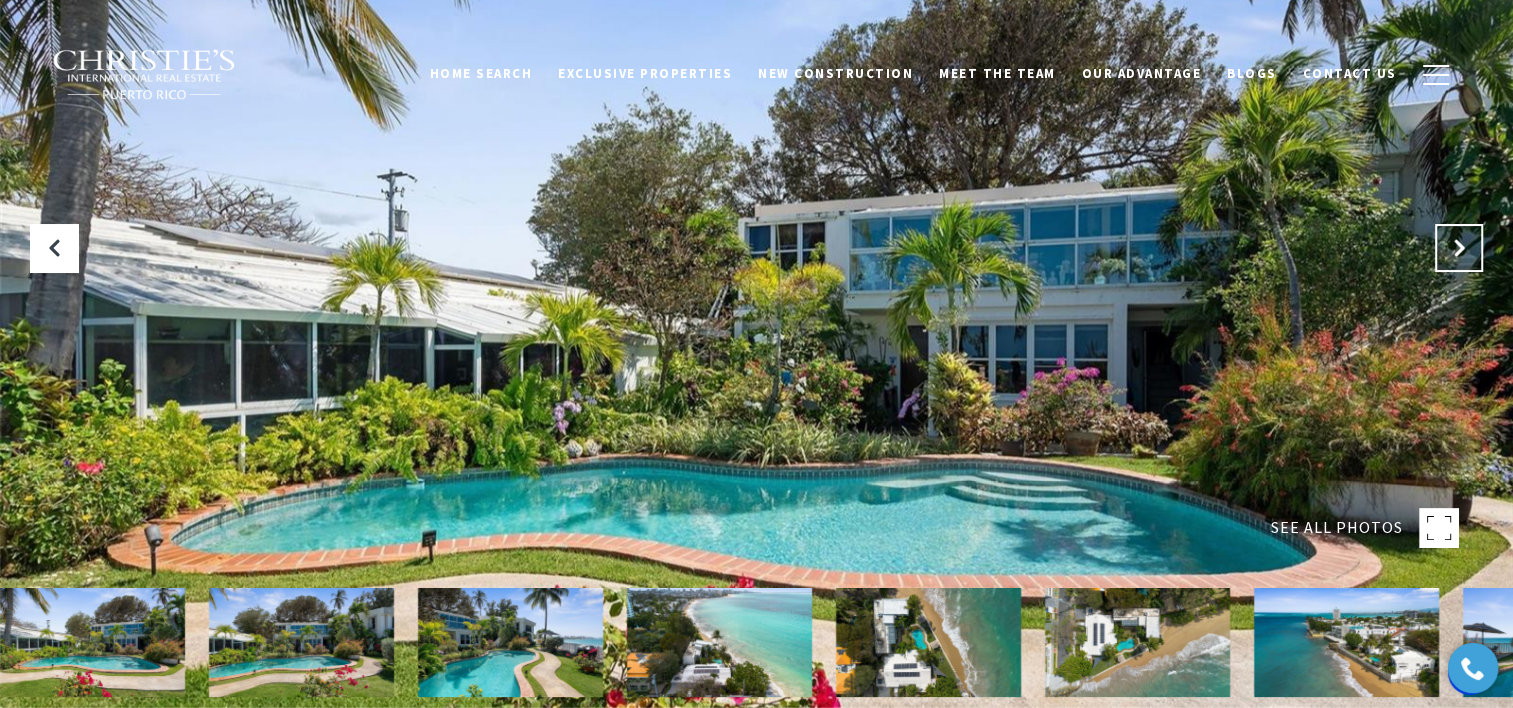 click at bounding box center (1459, 248) 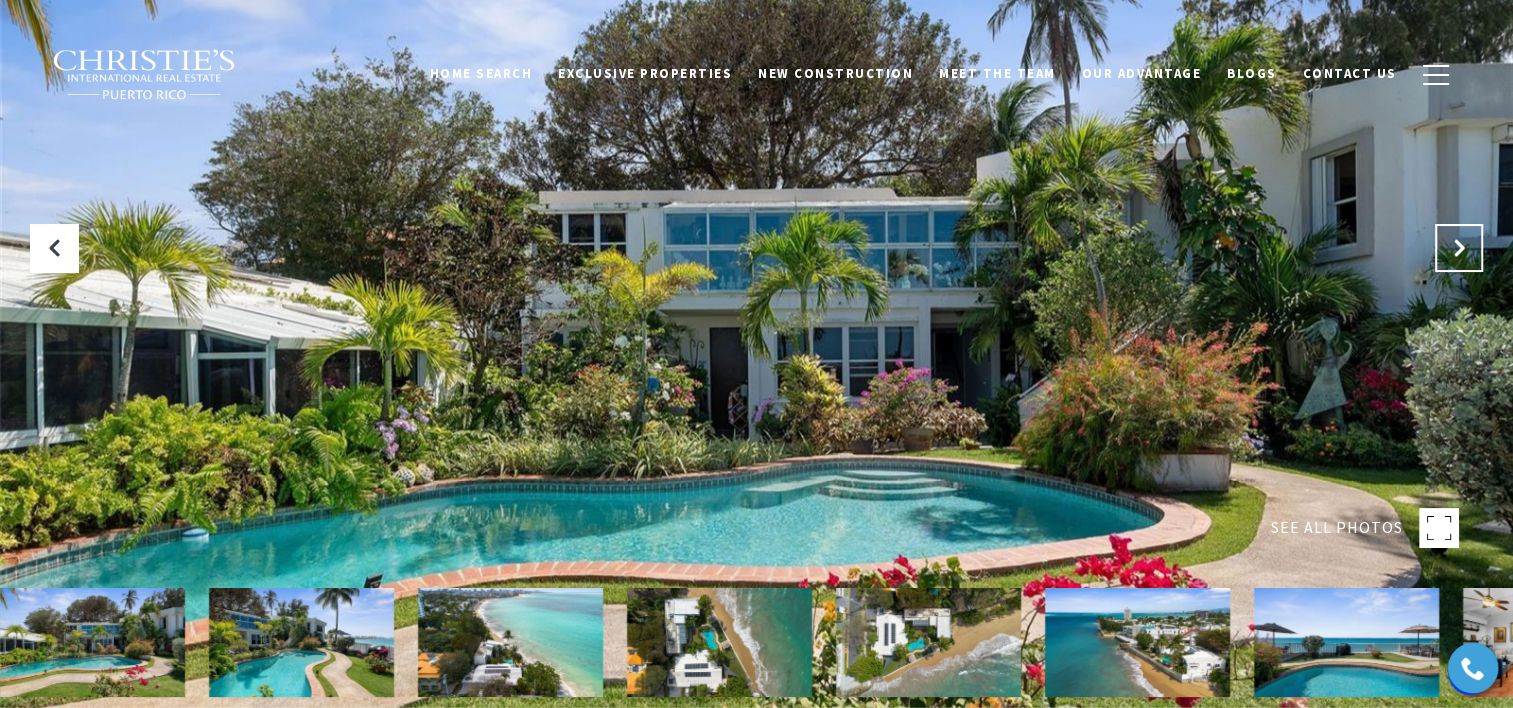 click at bounding box center (1459, 248) 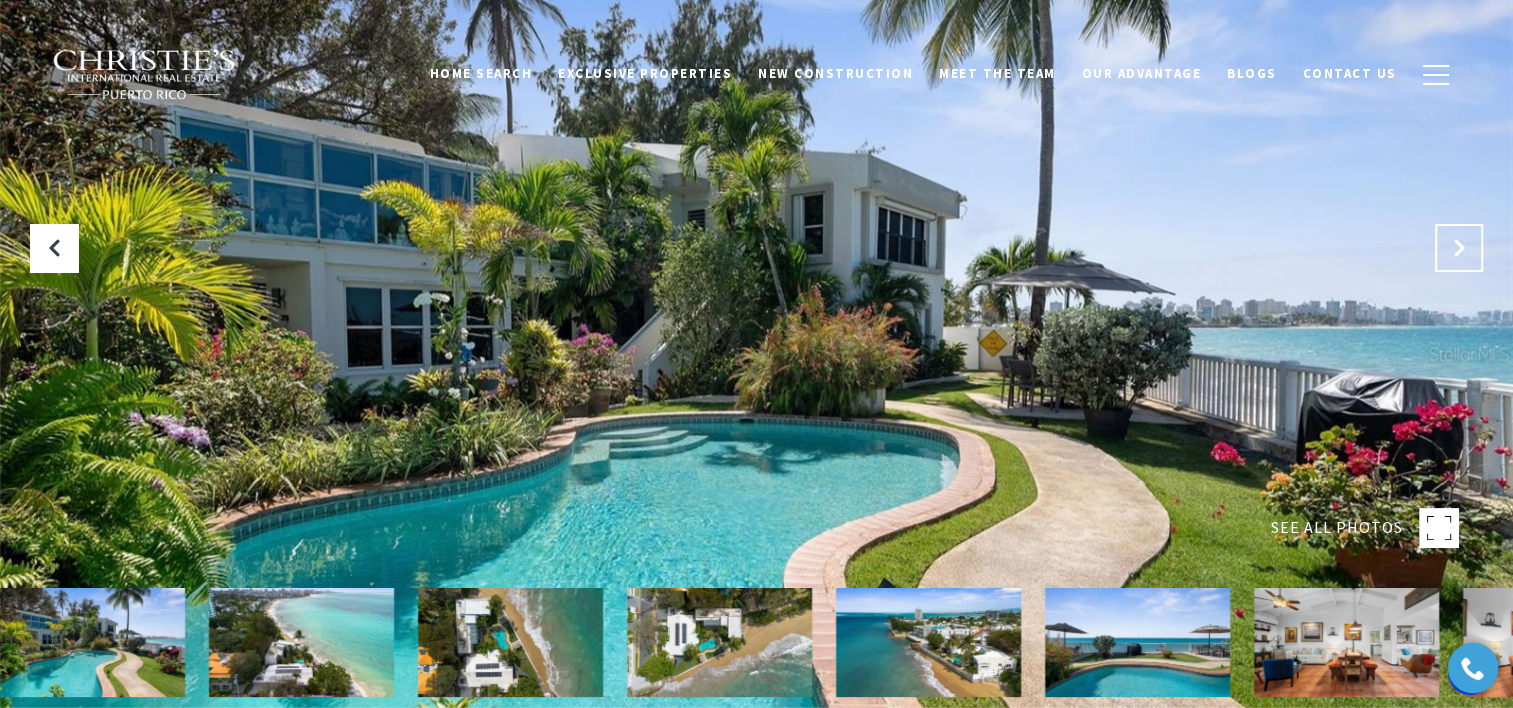 click at bounding box center (1459, 248) 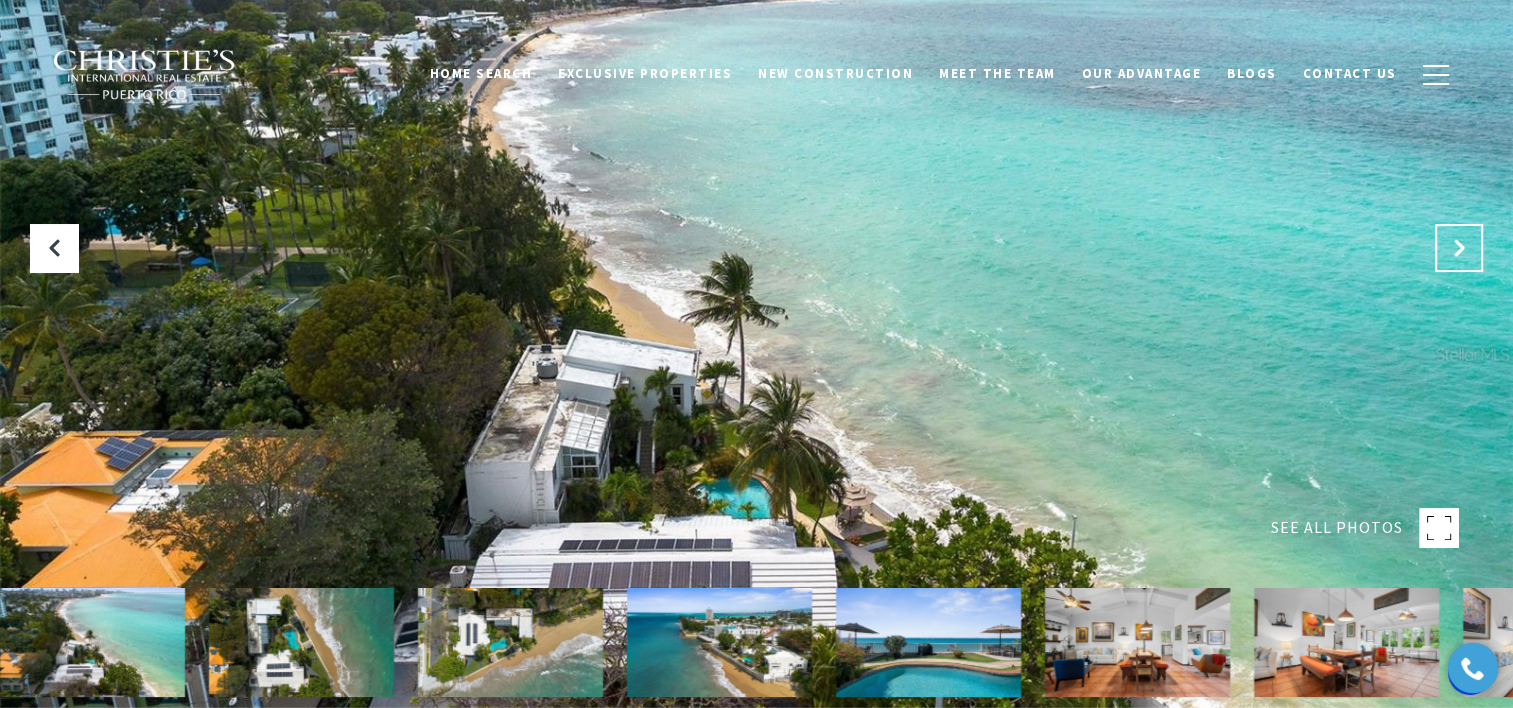 click at bounding box center [1459, 248] 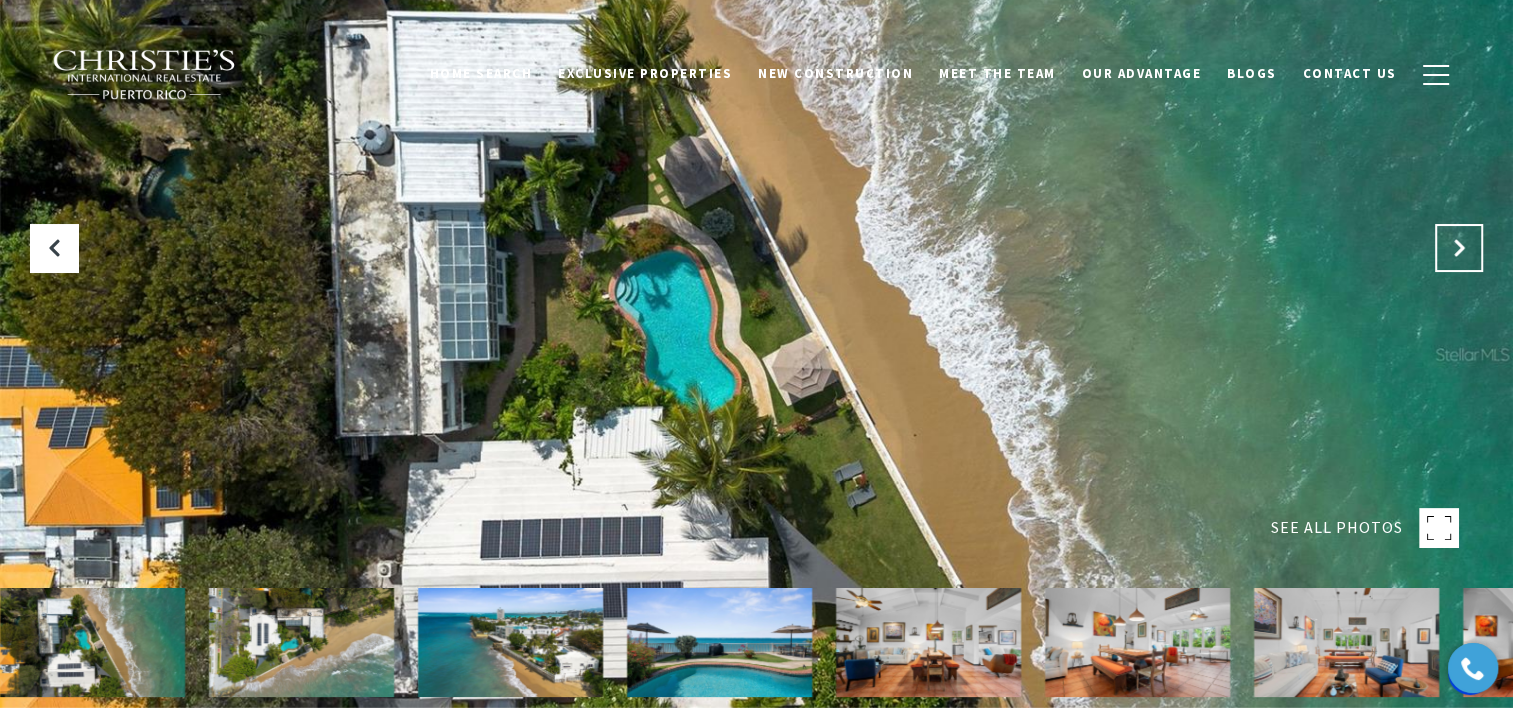 click at bounding box center (1459, 248) 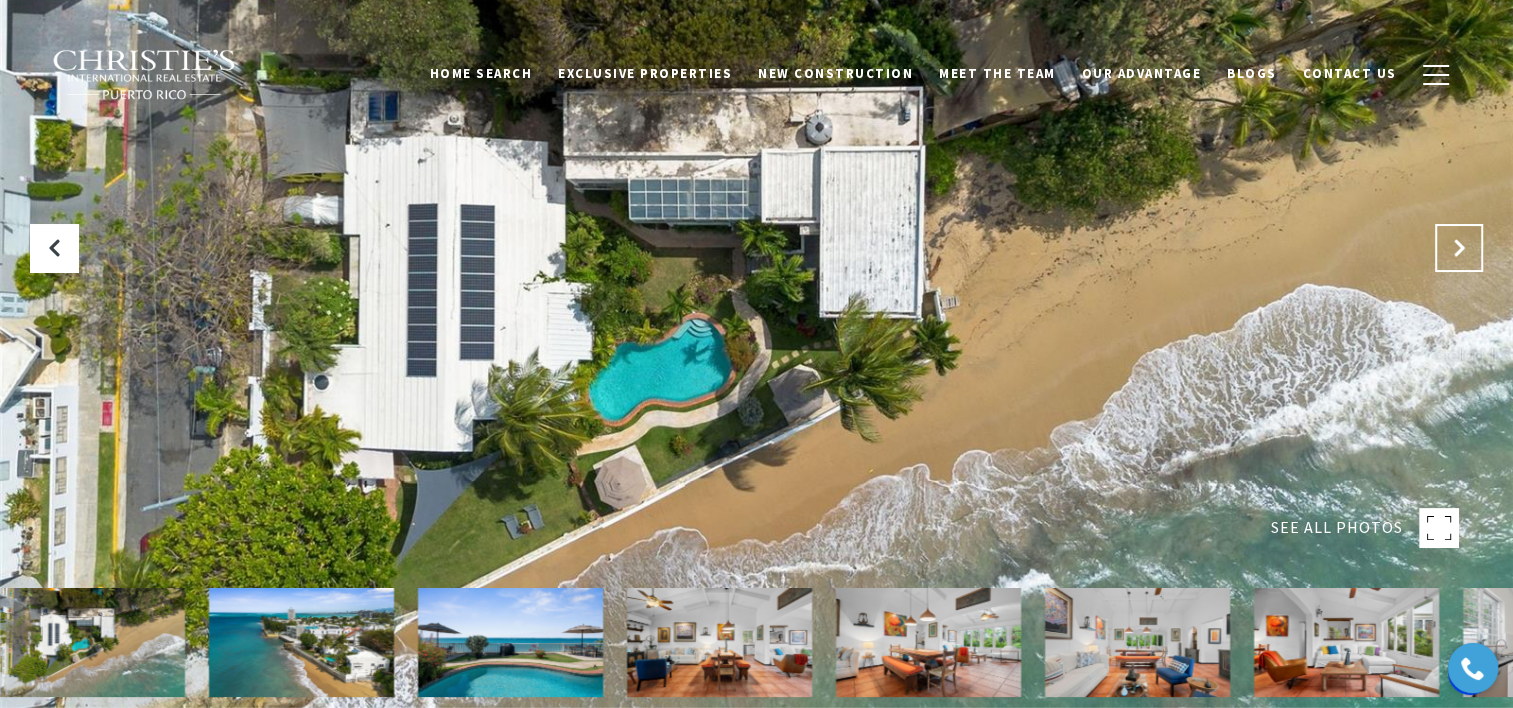 click at bounding box center (1459, 248) 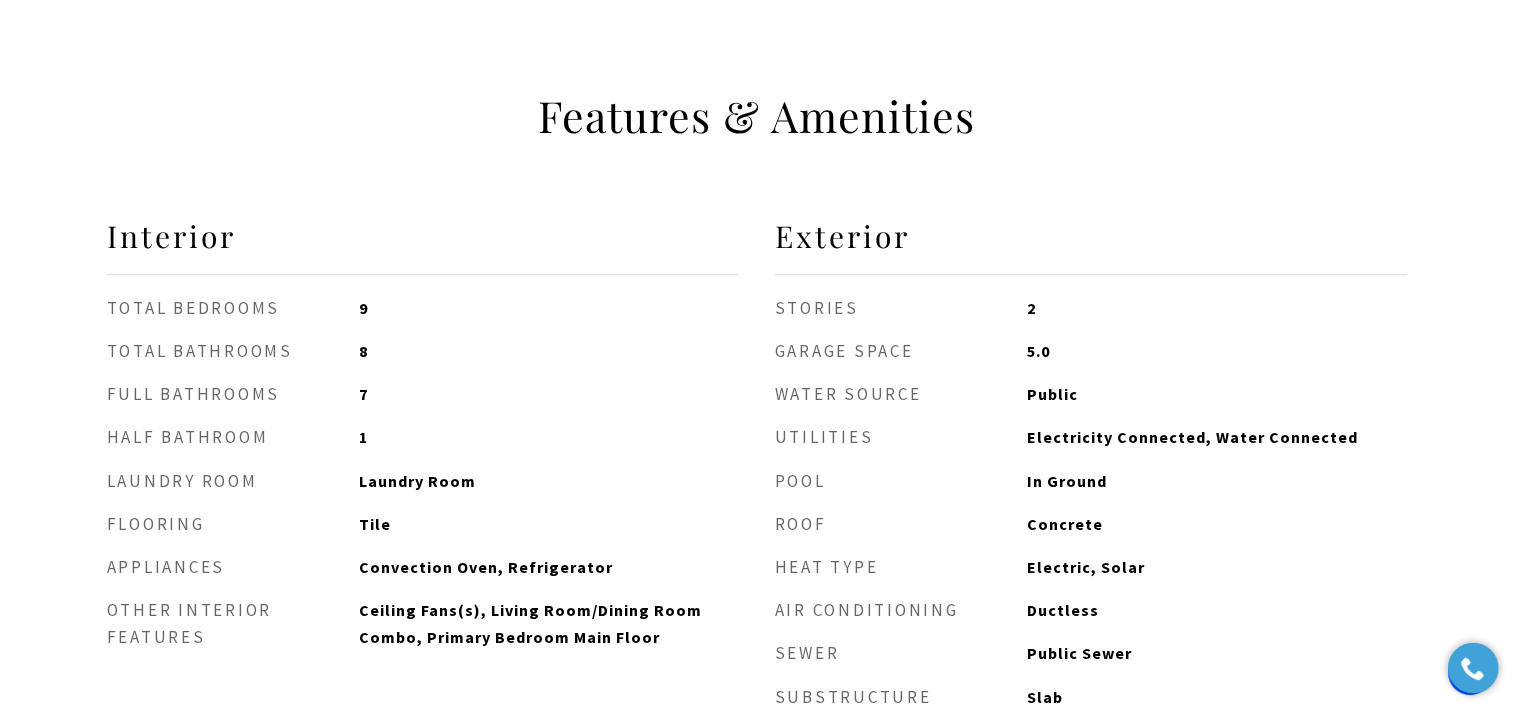 scroll, scrollTop: 1448, scrollLeft: 0, axis: vertical 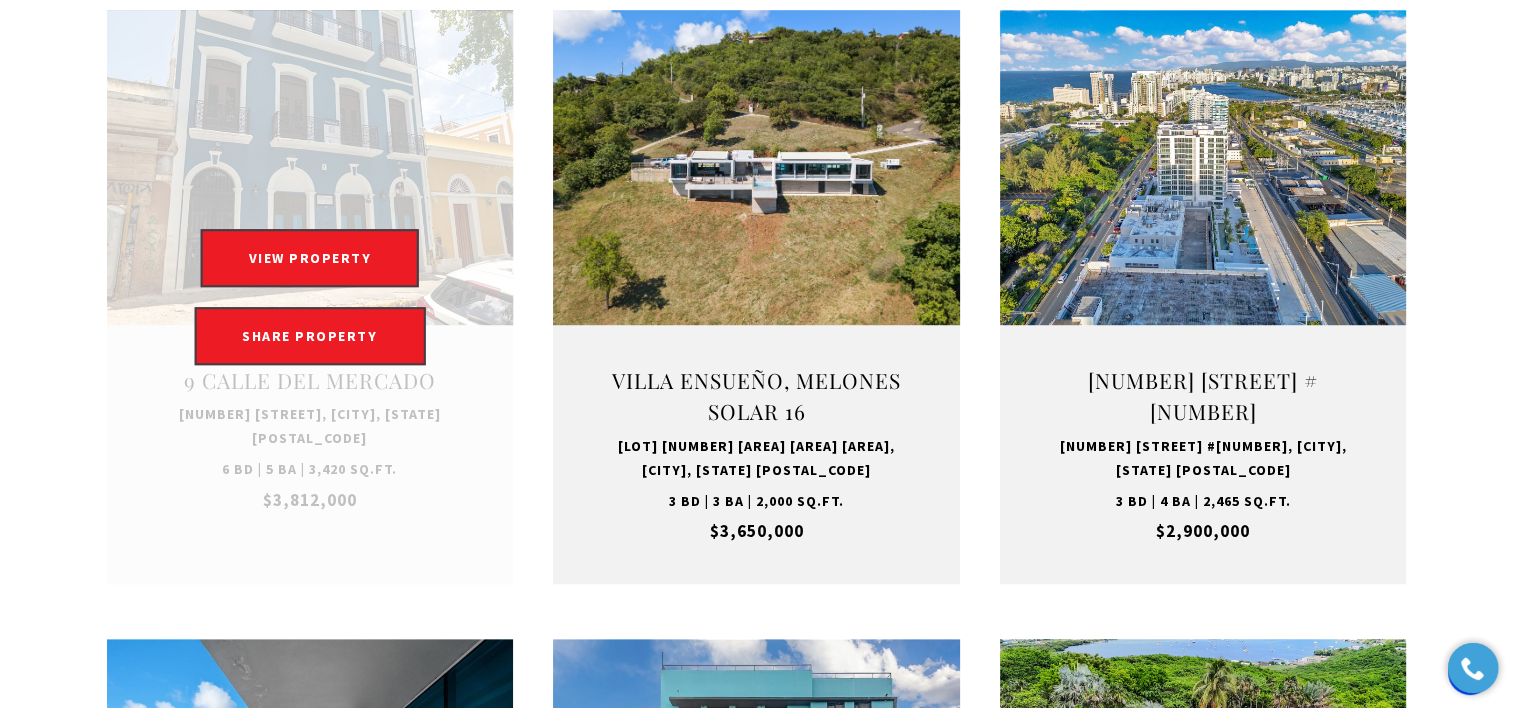 click at bounding box center [310, 297] 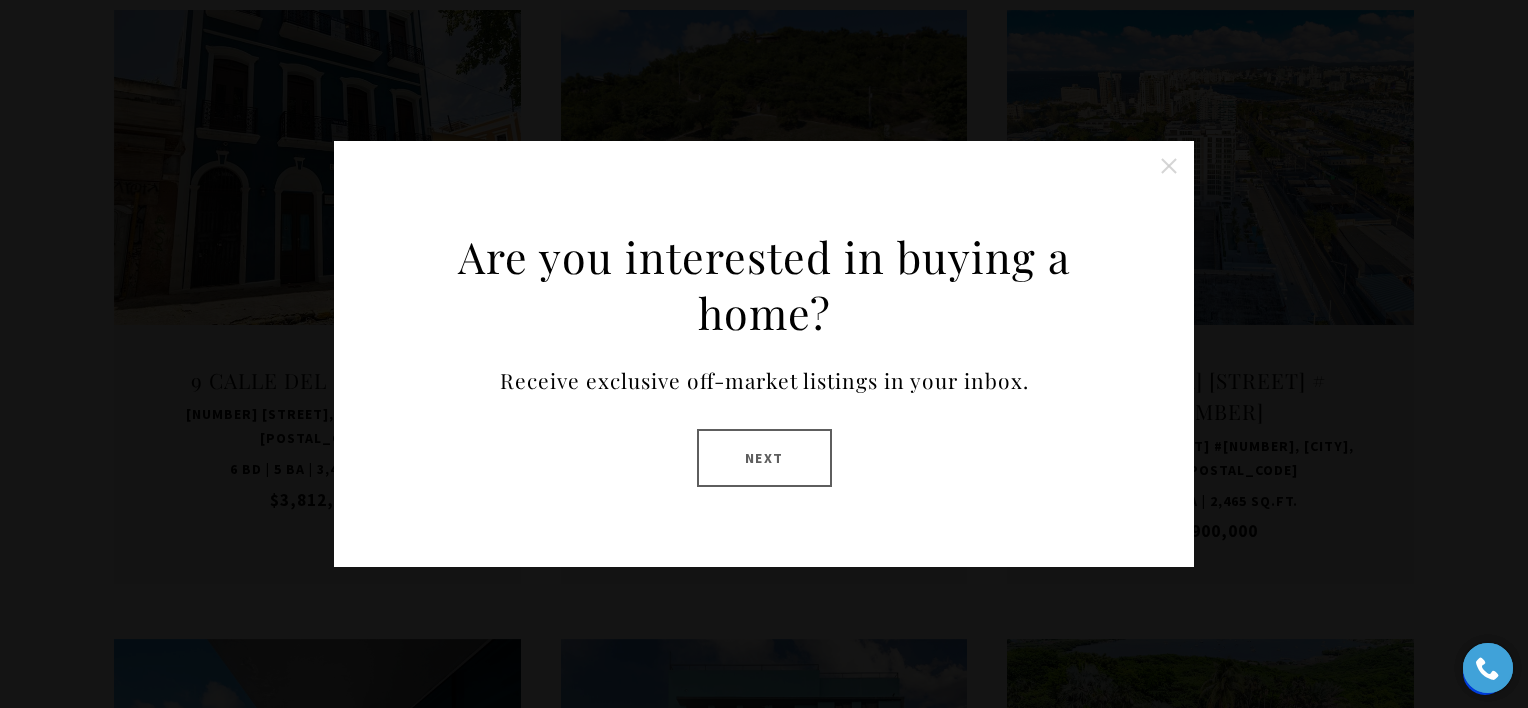 click at bounding box center [1169, 166] 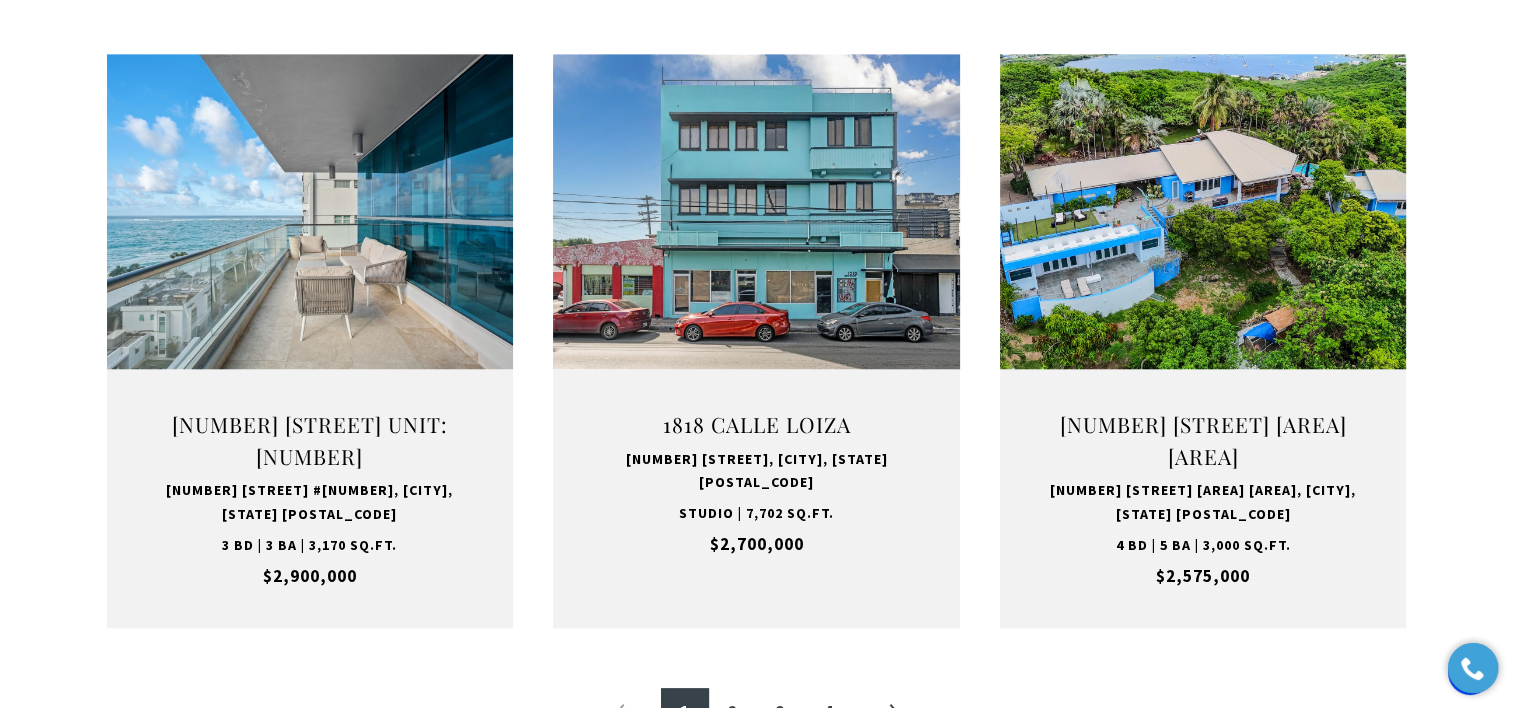 scroll, scrollTop: 2011, scrollLeft: 0, axis: vertical 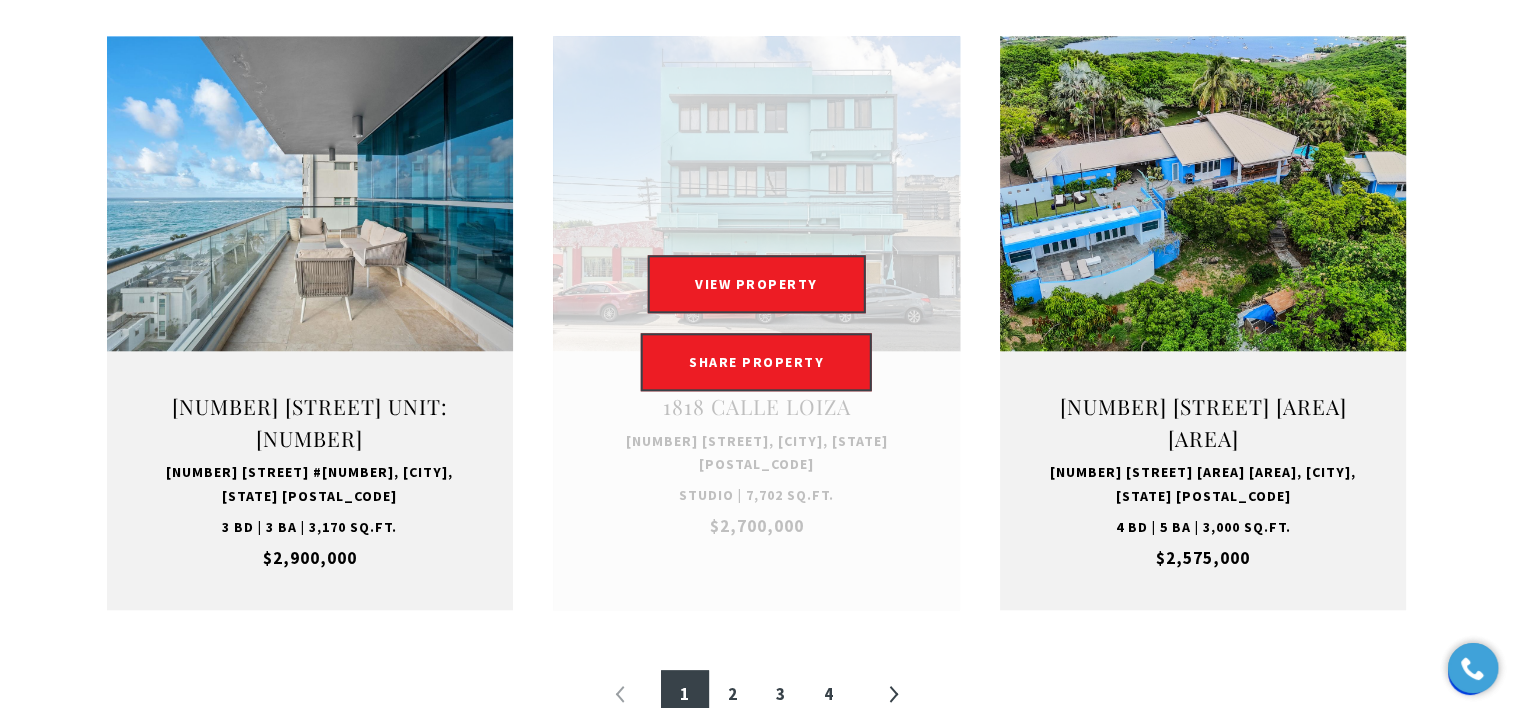 click at bounding box center [756, 323] 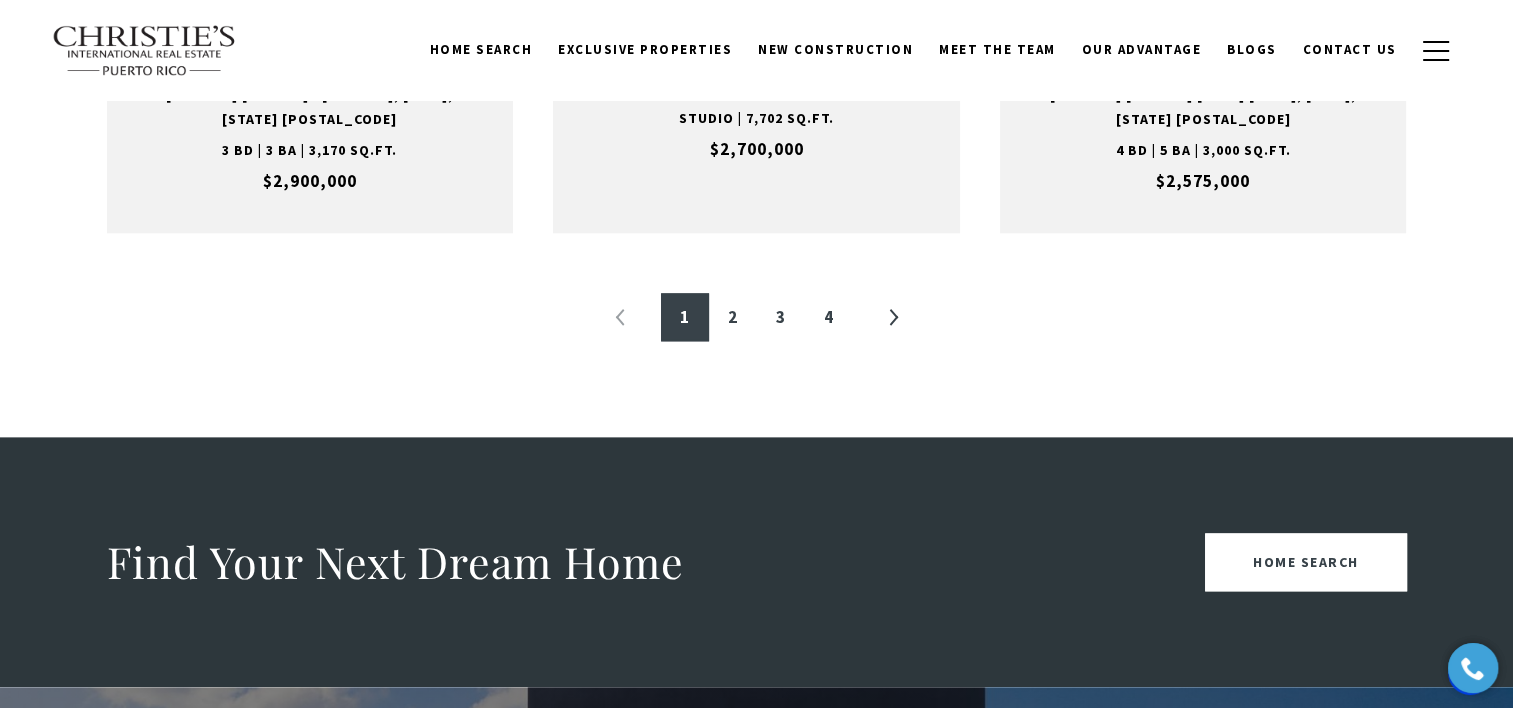 scroll, scrollTop: 2382, scrollLeft: 0, axis: vertical 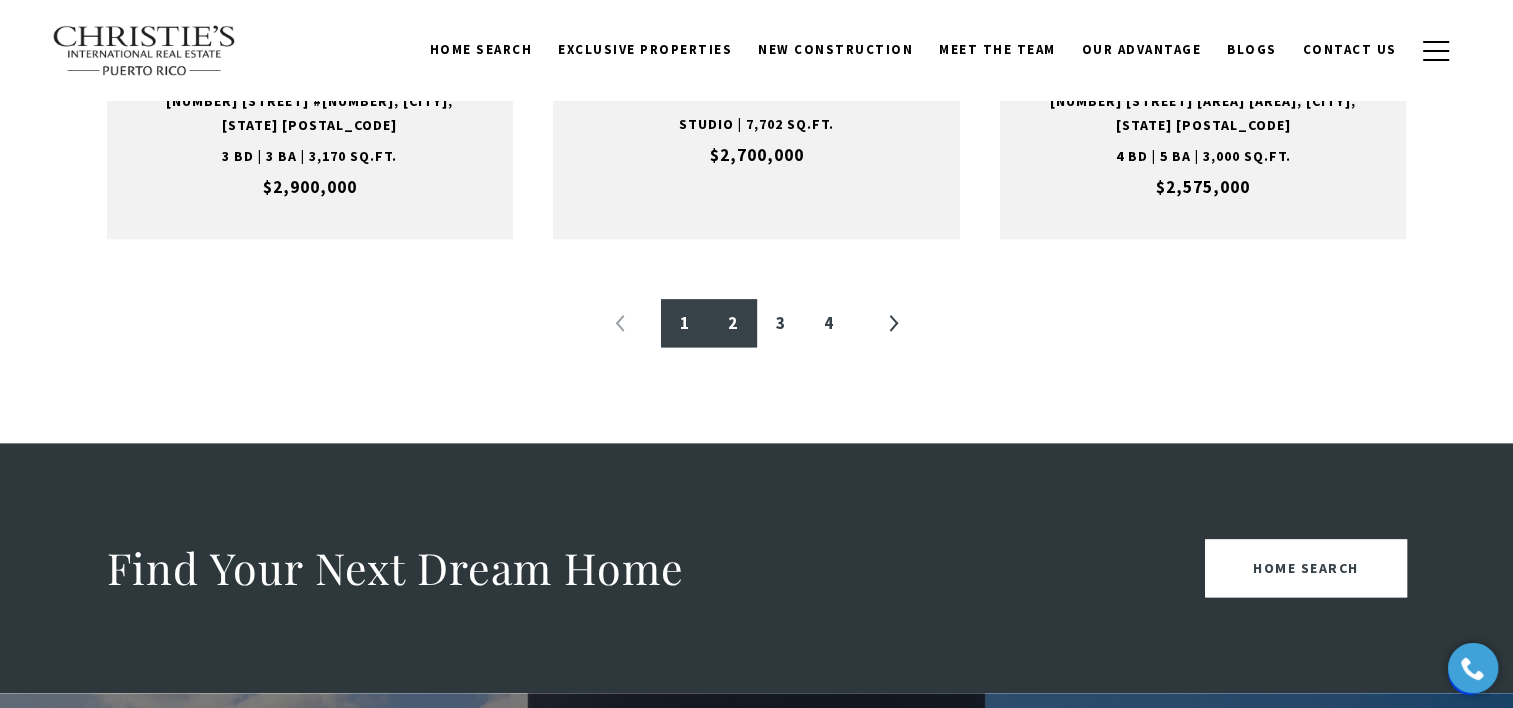 click on "2" at bounding box center (733, 323) 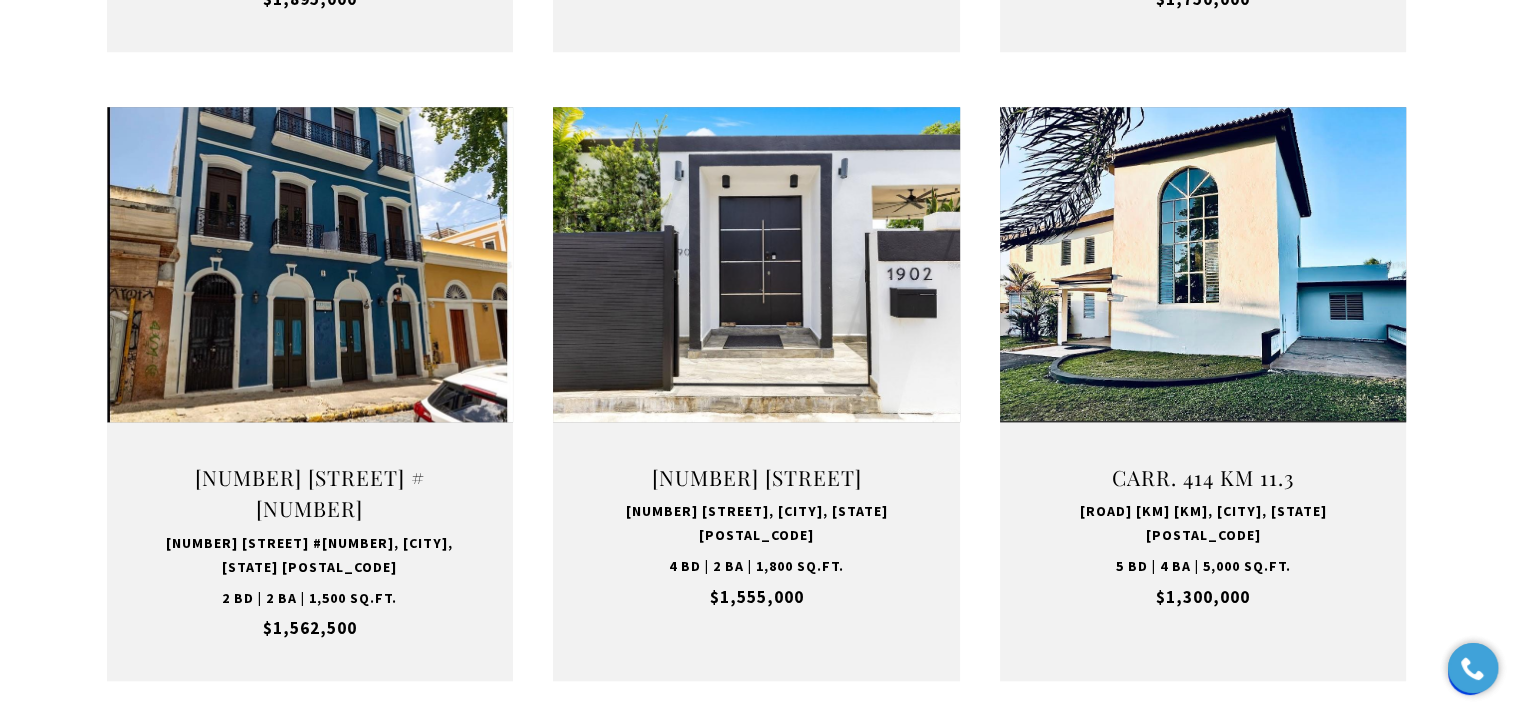 scroll, scrollTop: 1968, scrollLeft: 0, axis: vertical 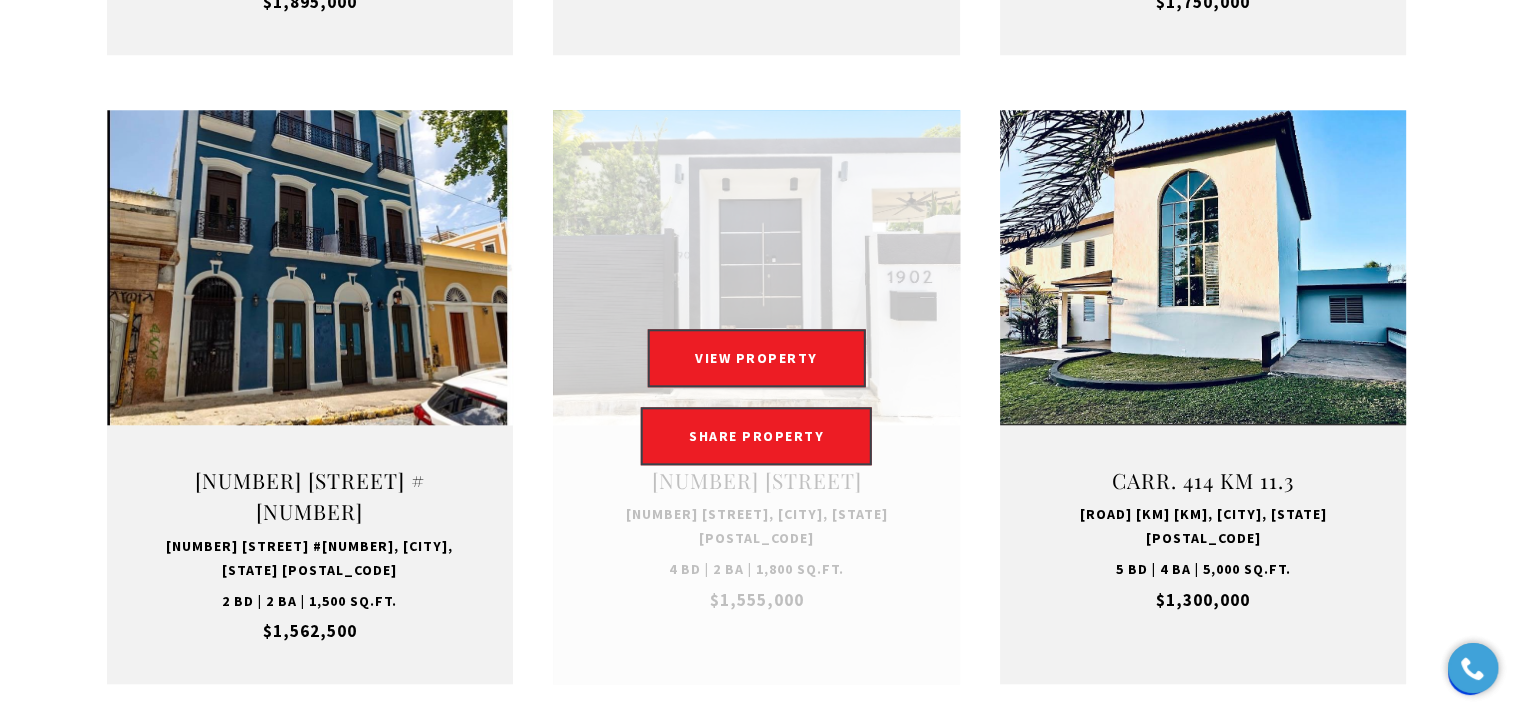 click at bounding box center (756, 397) 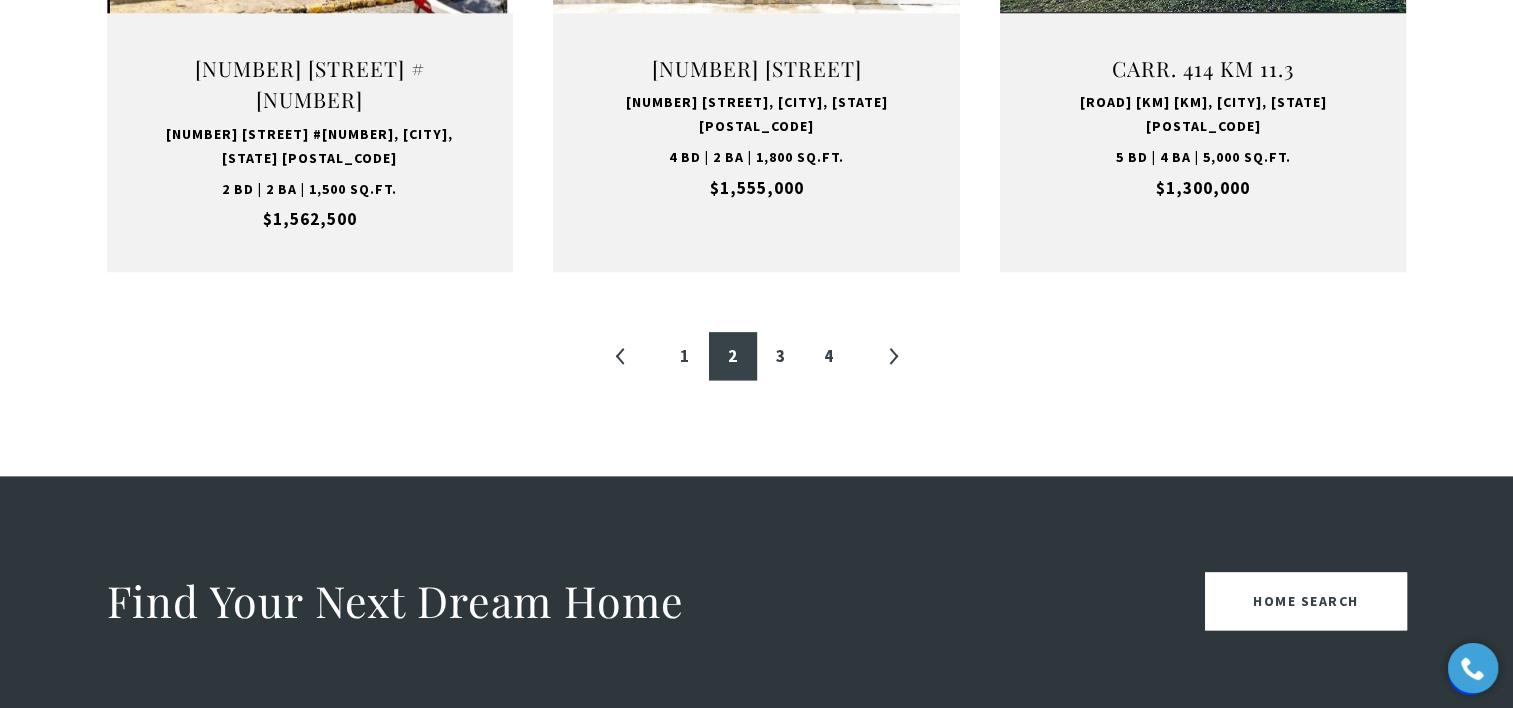 scroll, scrollTop: 2382, scrollLeft: 0, axis: vertical 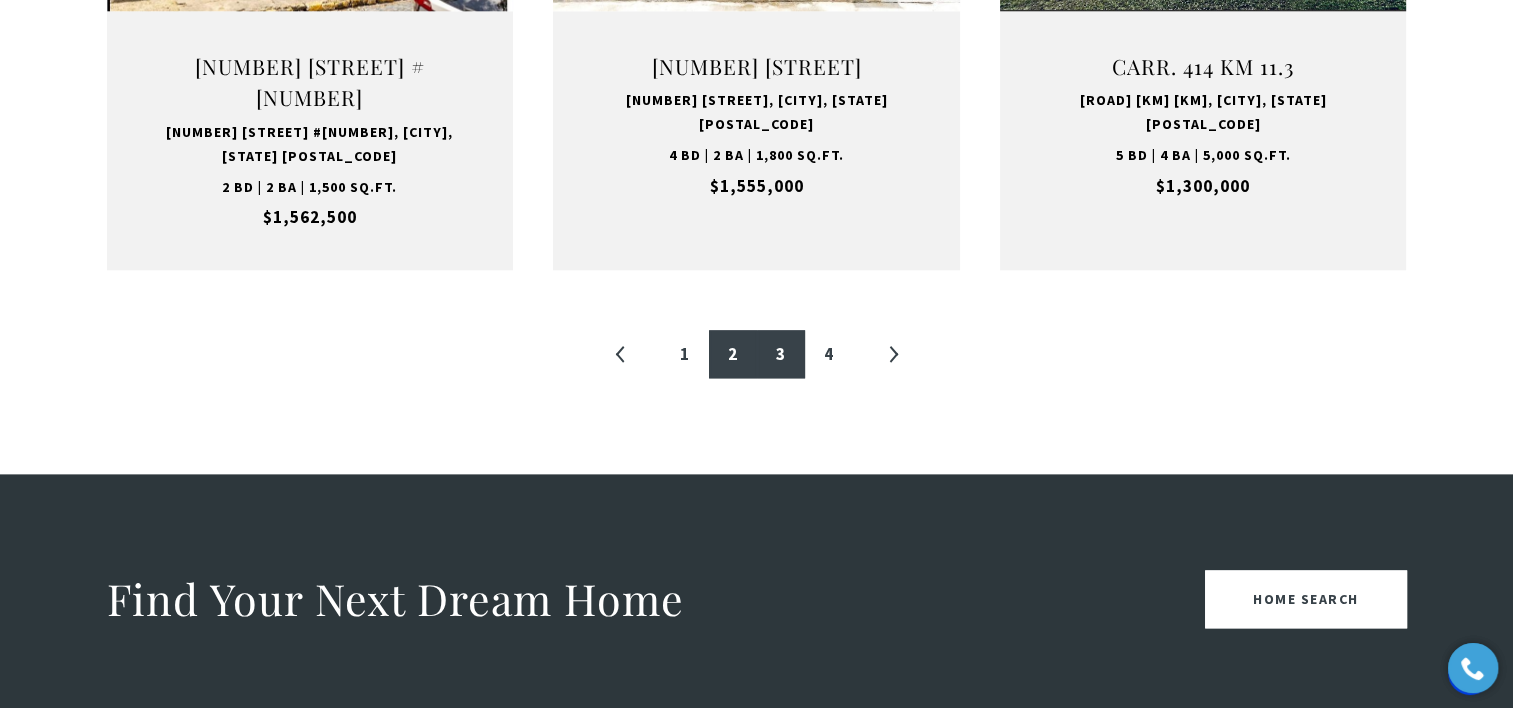 click on "3" at bounding box center [781, 354] 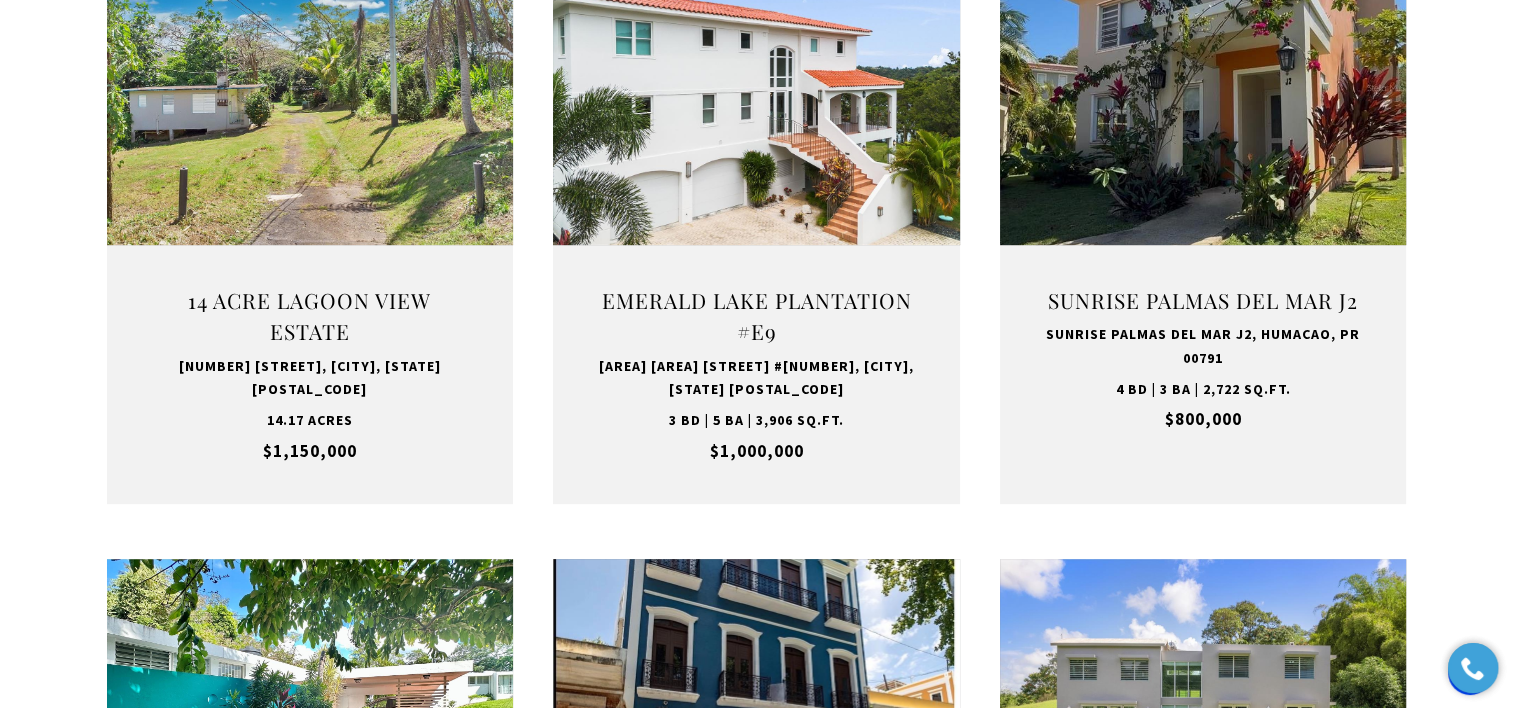 scroll, scrollTop: 891, scrollLeft: 0, axis: vertical 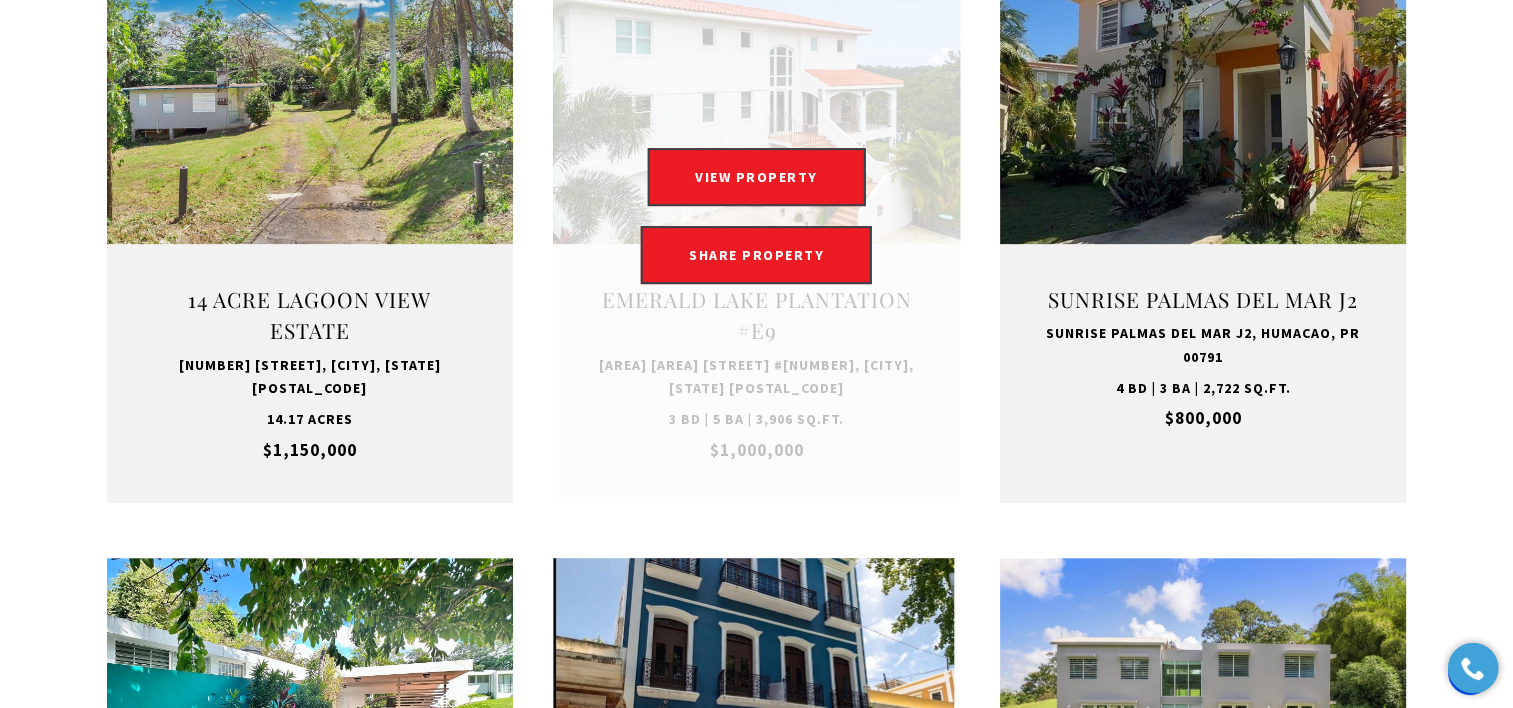 click at bounding box center (756, 216) 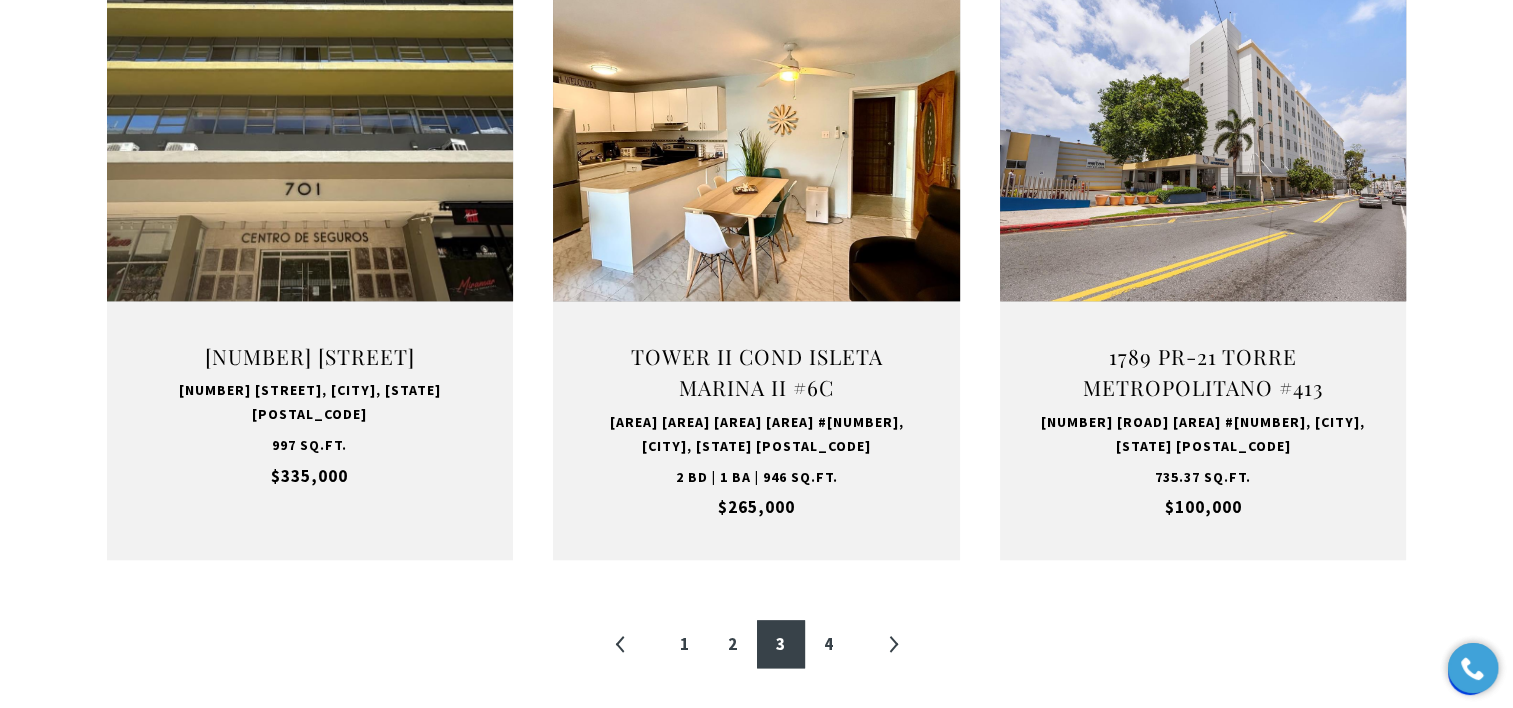 scroll, scrollTop: 2092, scrollLeft: 0, axis: vertical 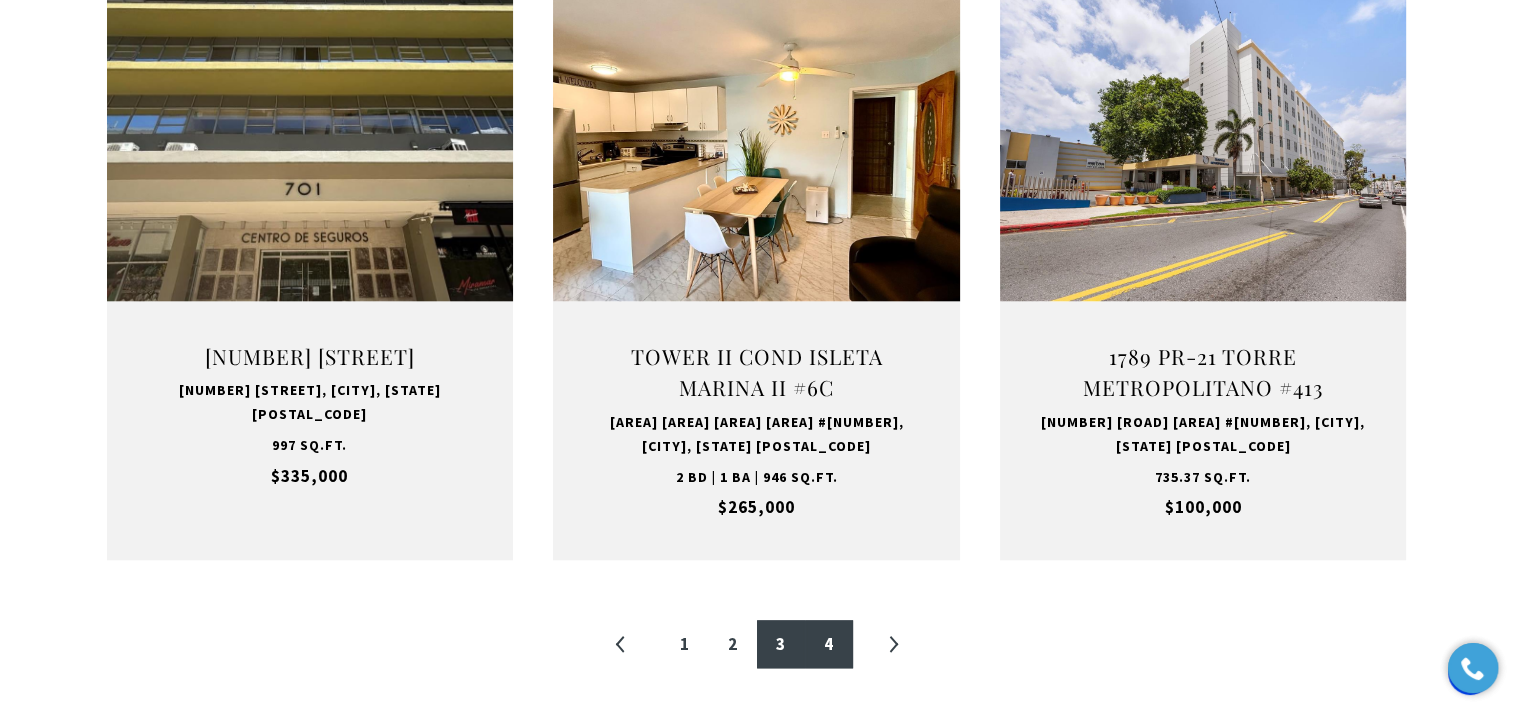 click on "4" at bounding box center [829, 644] 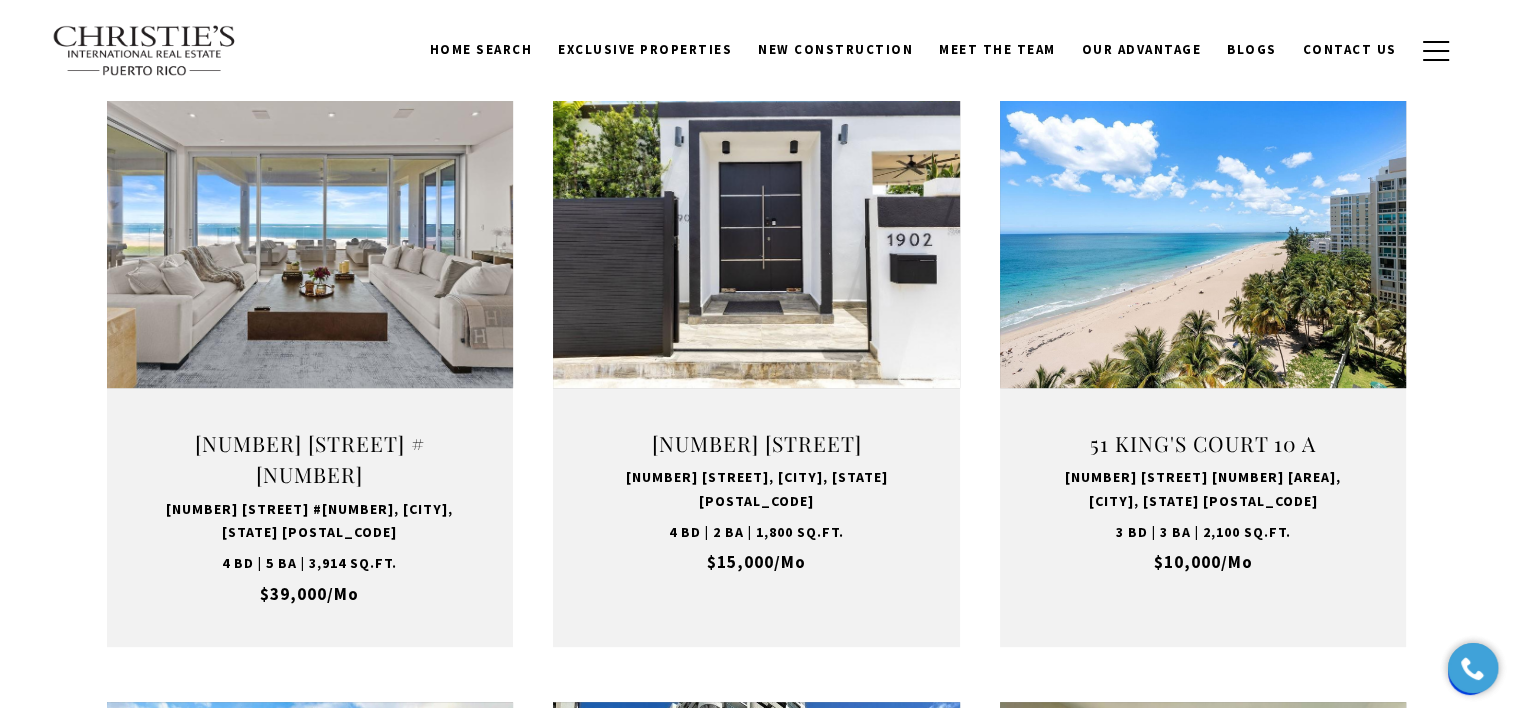 scroll, scrollTop: 745, scrollLeft: 0, axis: vertical 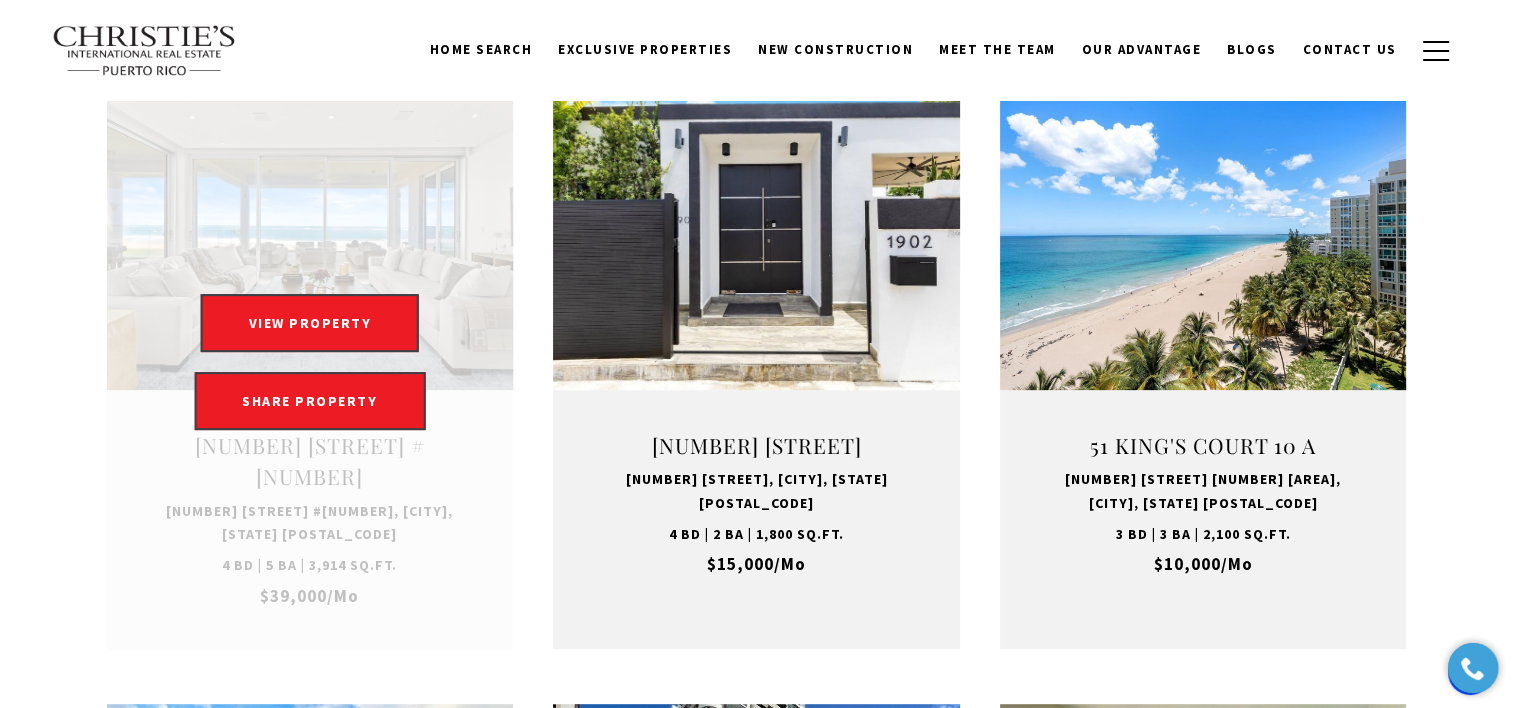 click at bounding box center (310, 362) 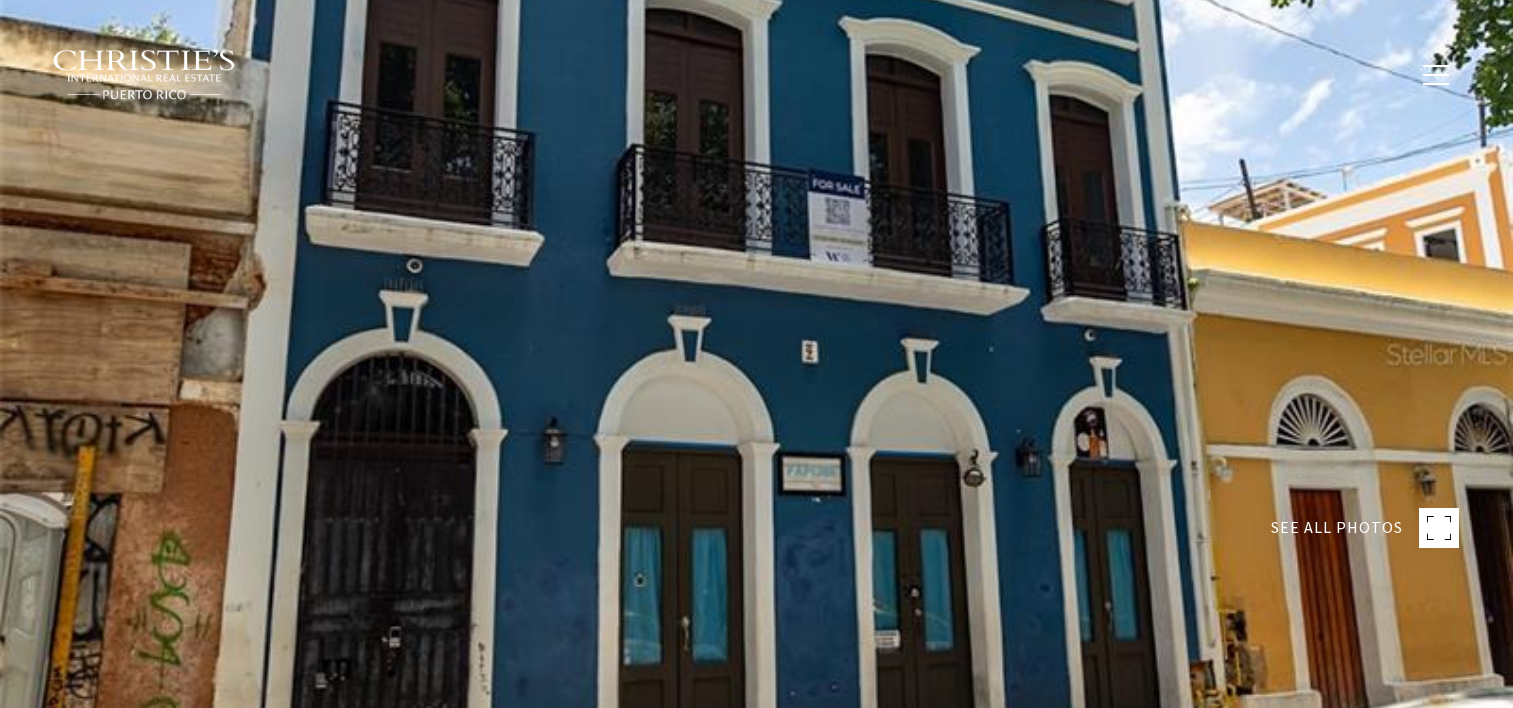 scroll, scrollTop: 0, scrollLeft: 0, axis: both 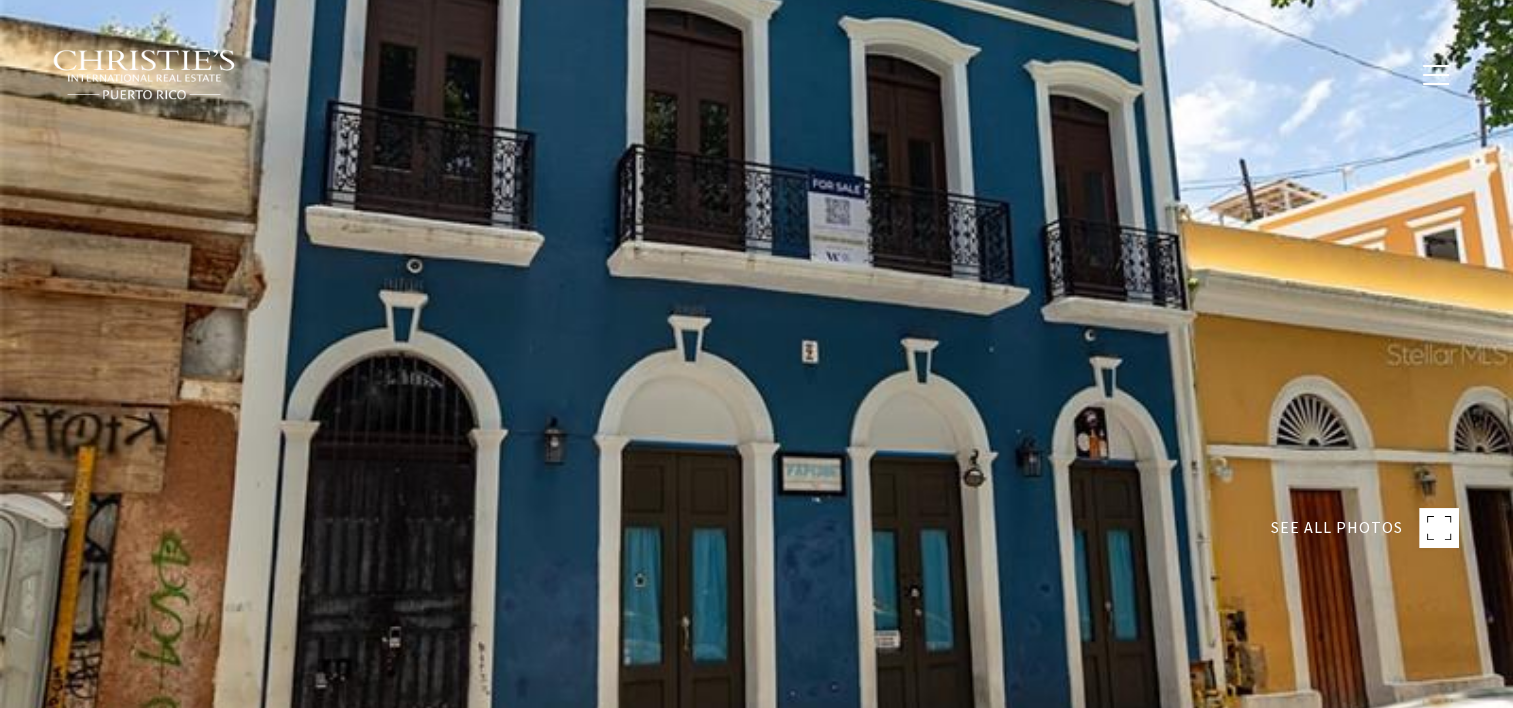type on "**********" 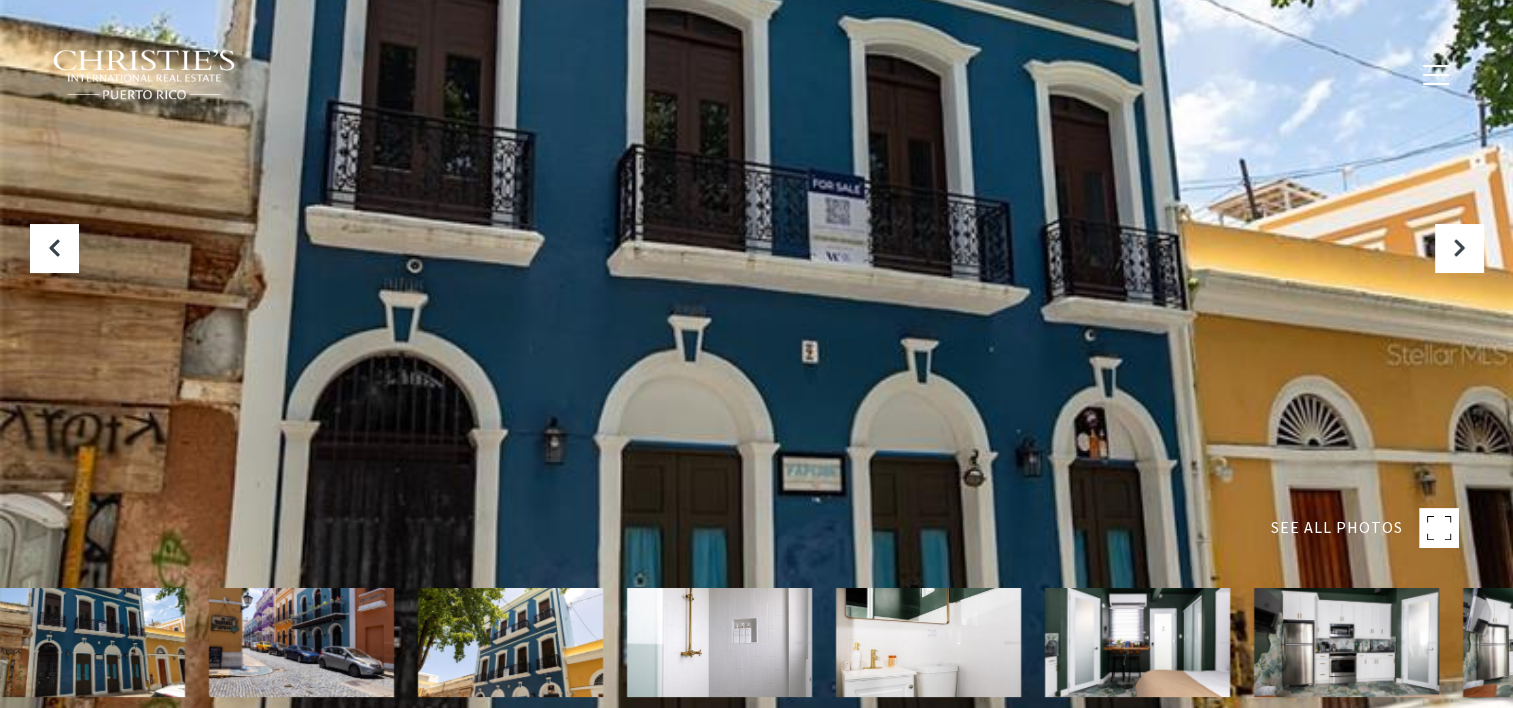 scroll, scrollTop: 0, scrollLeft: 0, axis: both 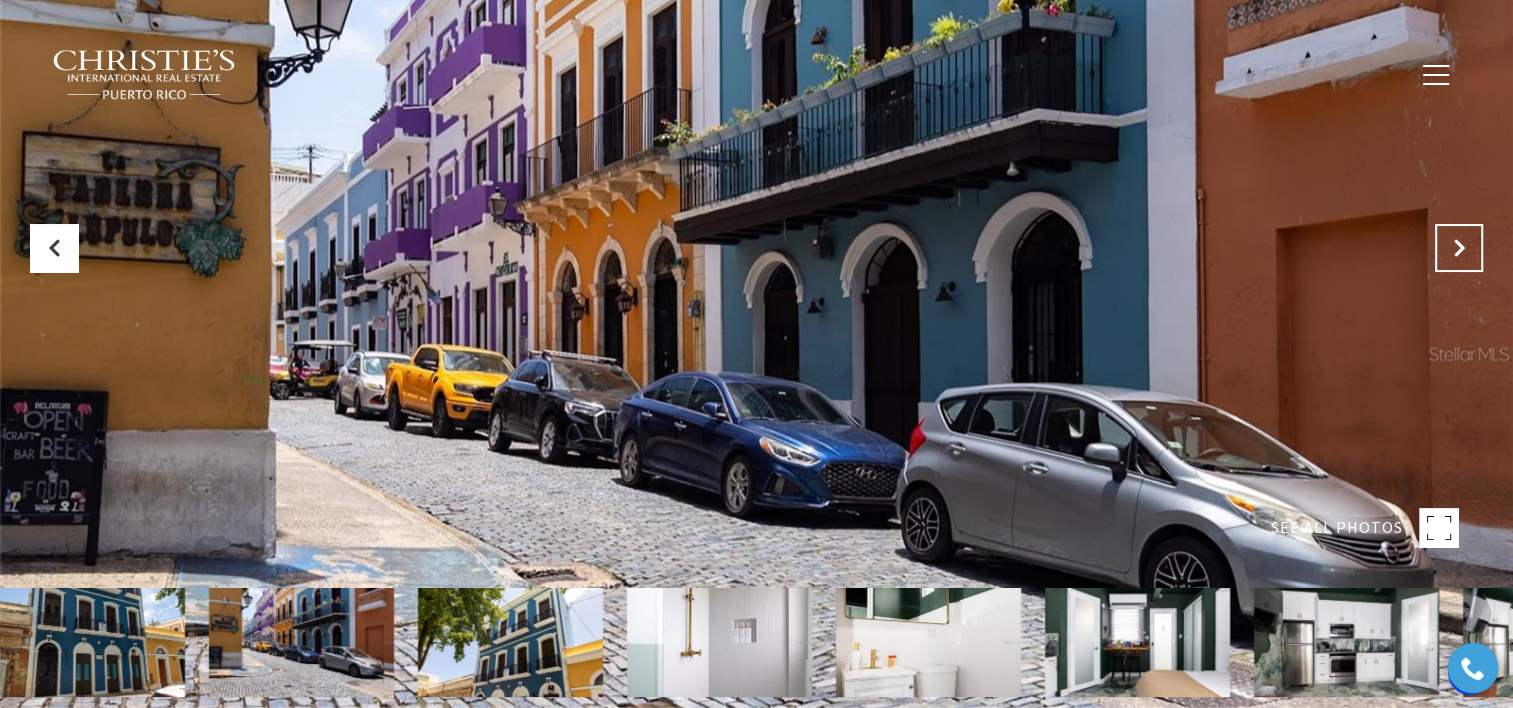 click at bounding box center [1459, 248] 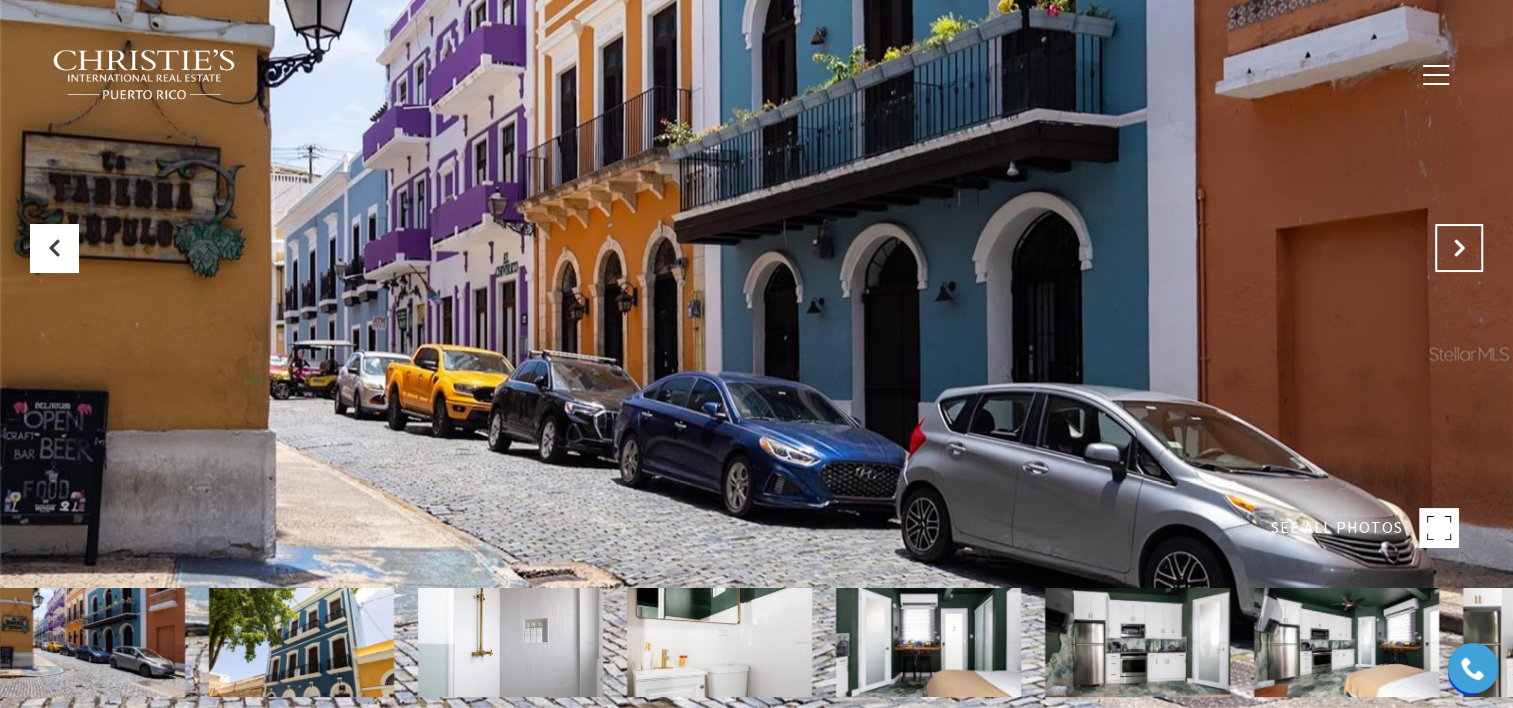 click at bounding box center [1459, 248] 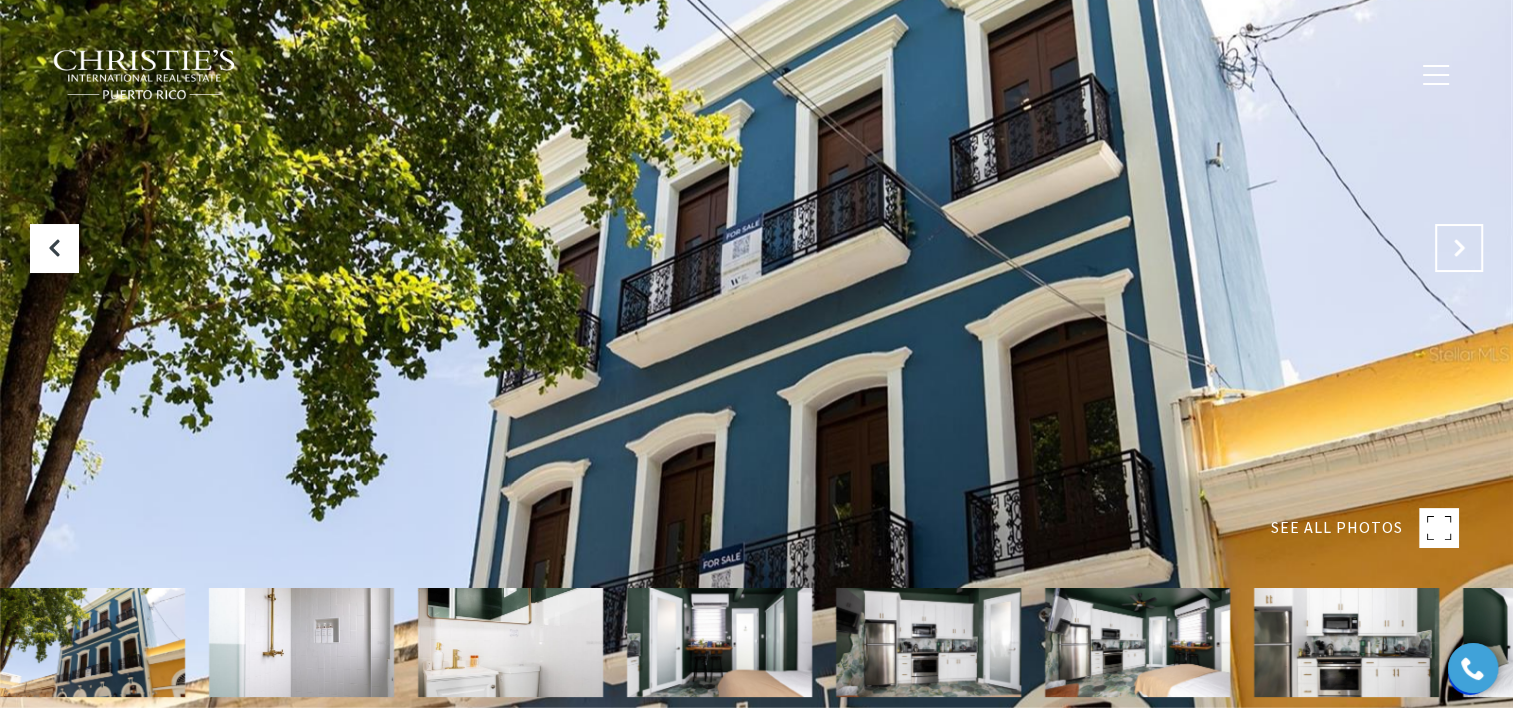 click at bounding box center [1459, 248] 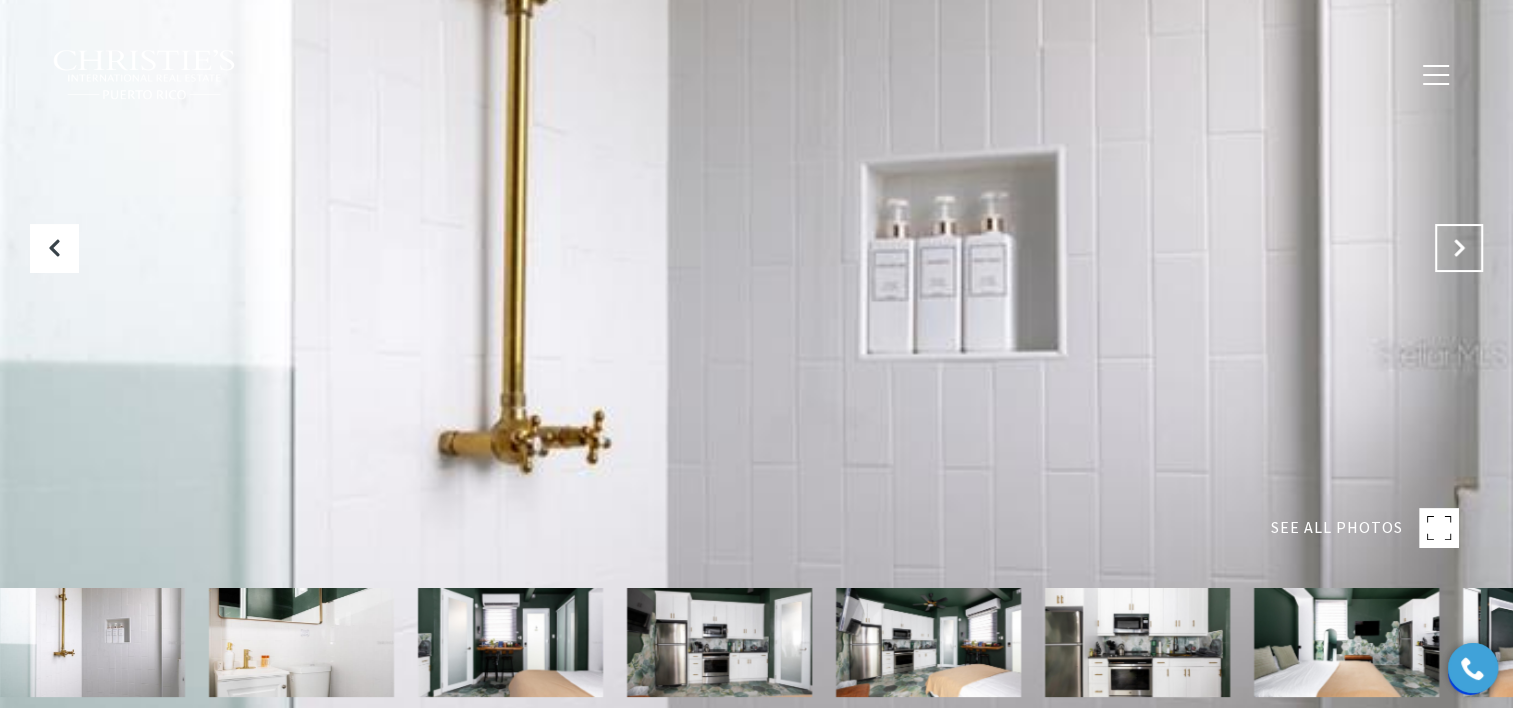 click at bounding box center [1459, 248] 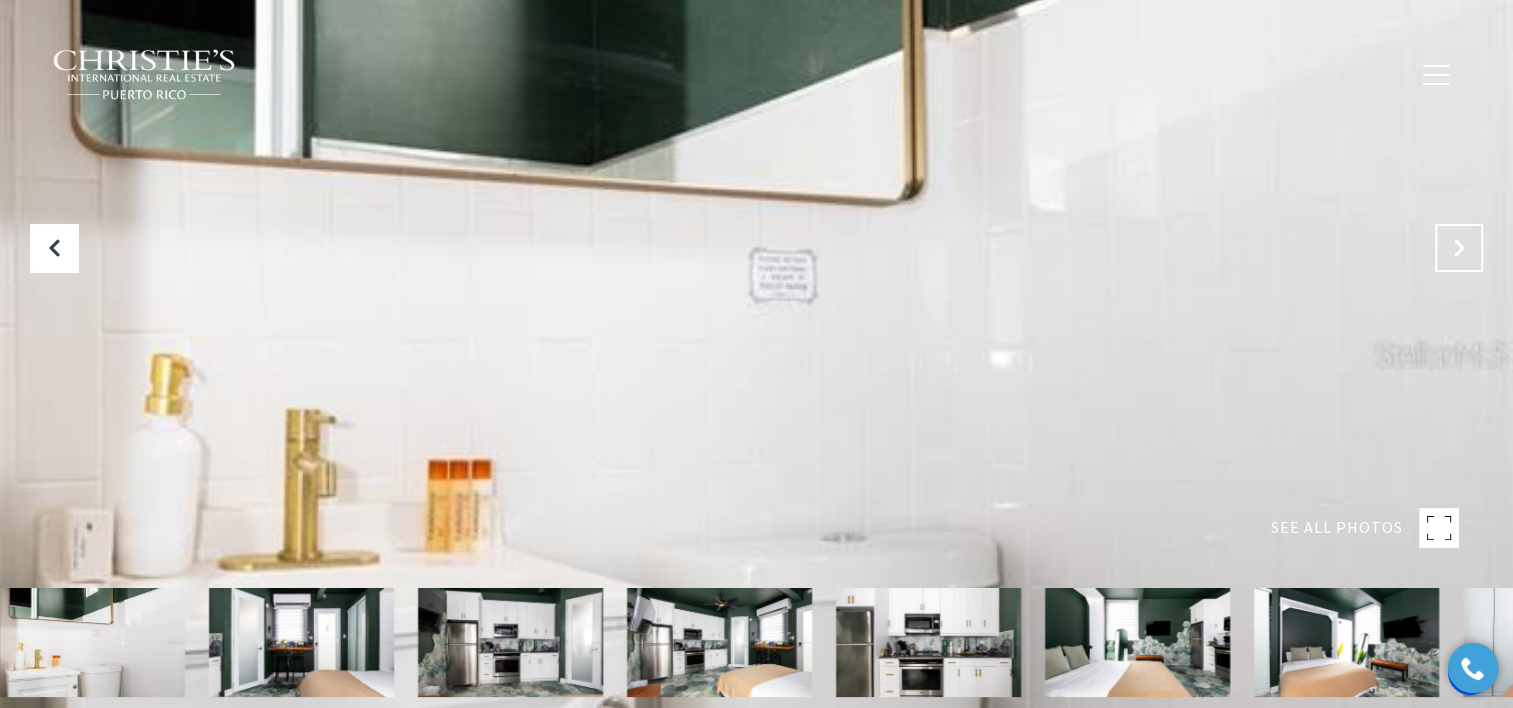 click at bounding box center [1459, 248] 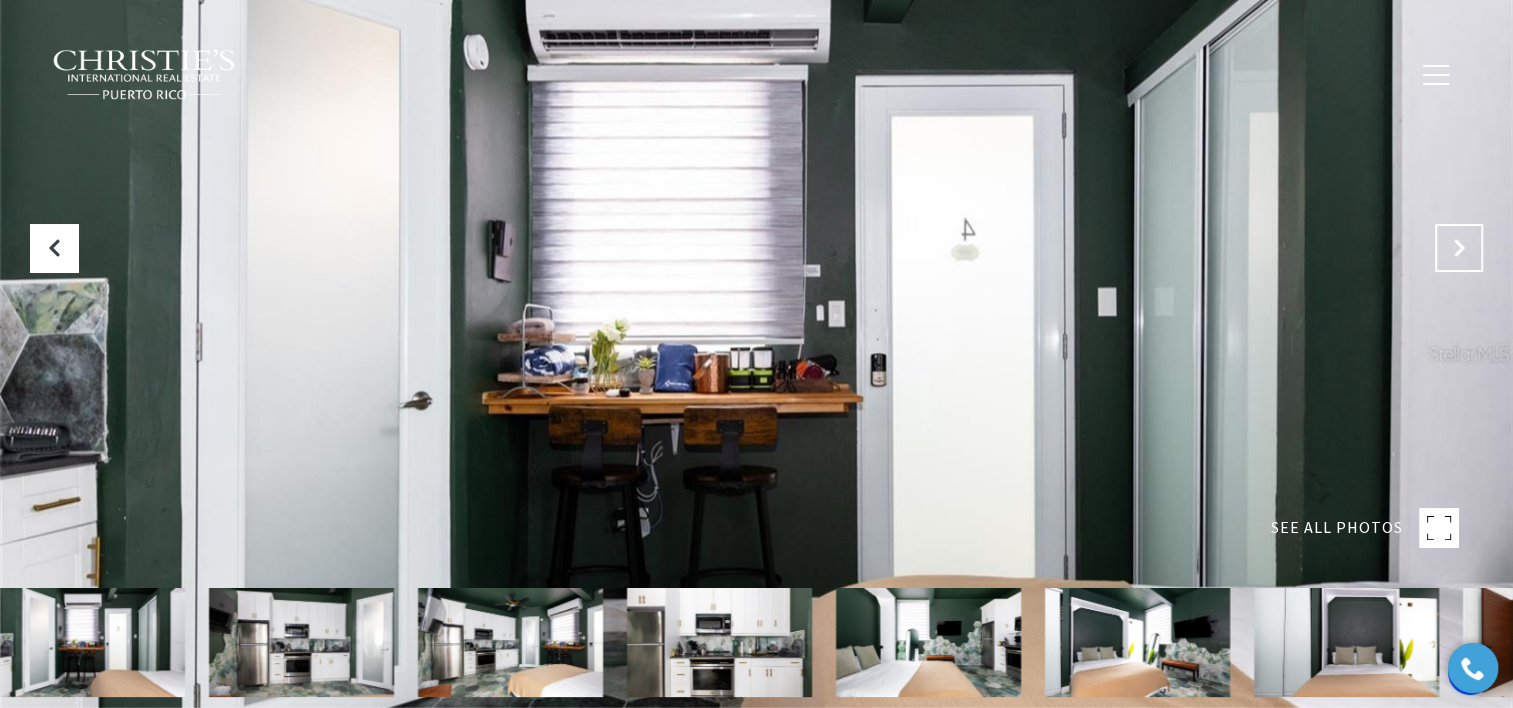 click at bounding box center (1459, 248) 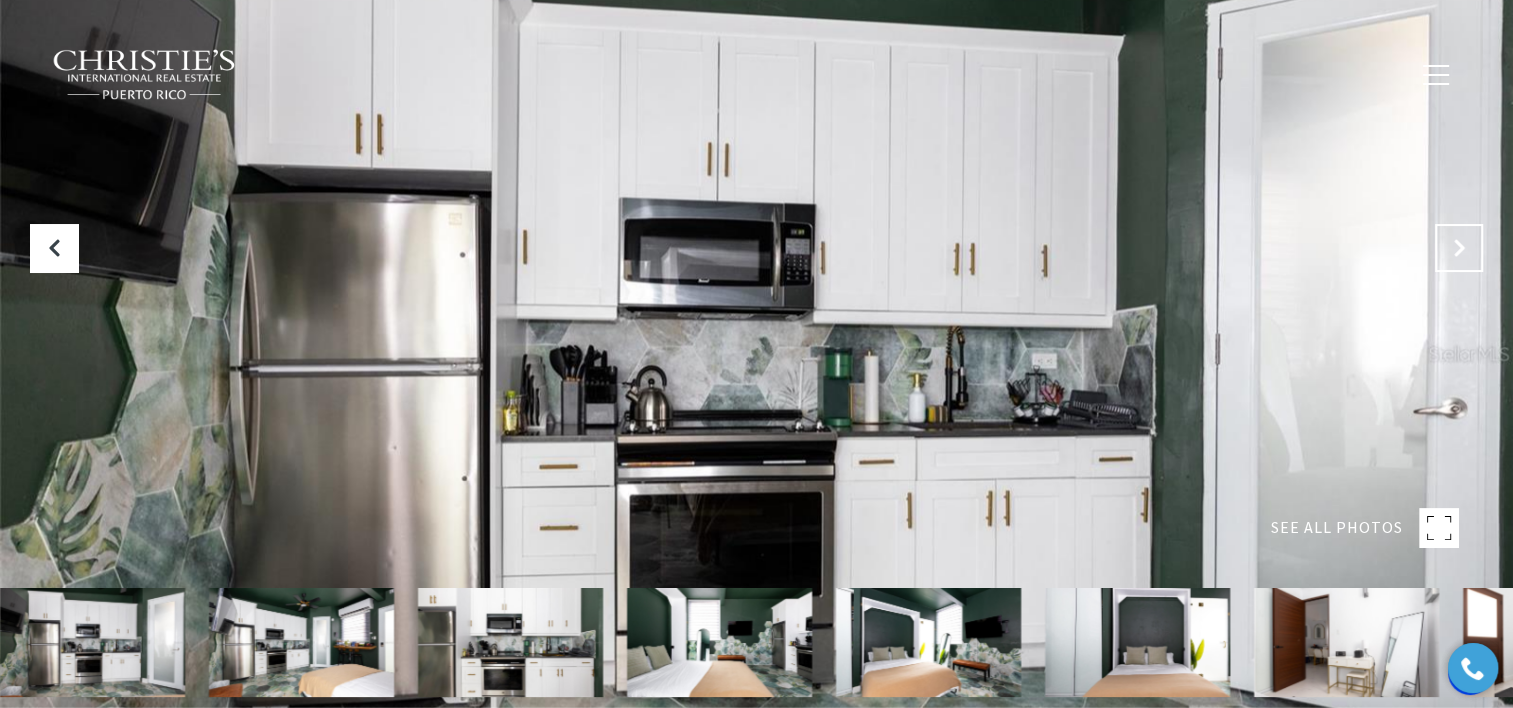 click at bounding box center [1459, 248] 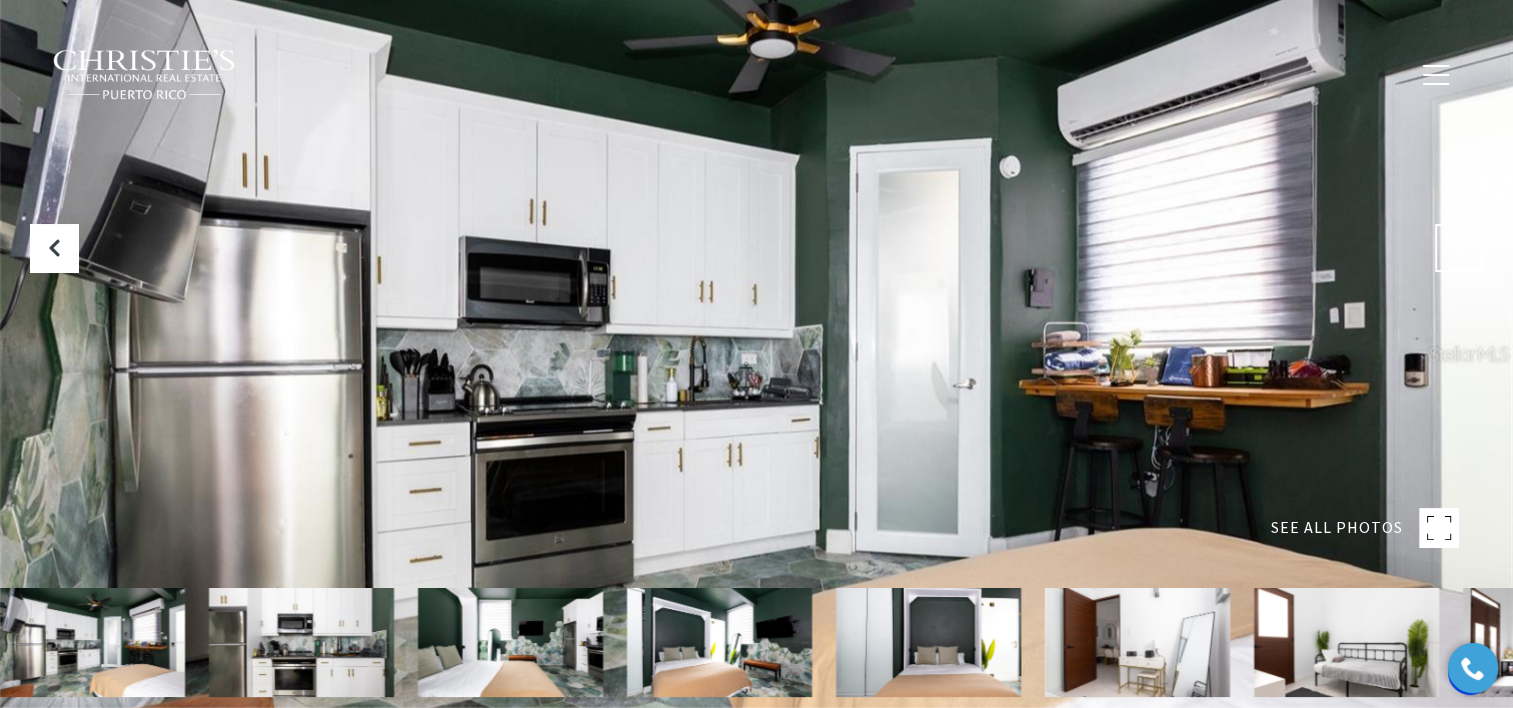 click at bounding box center [1459, 248] 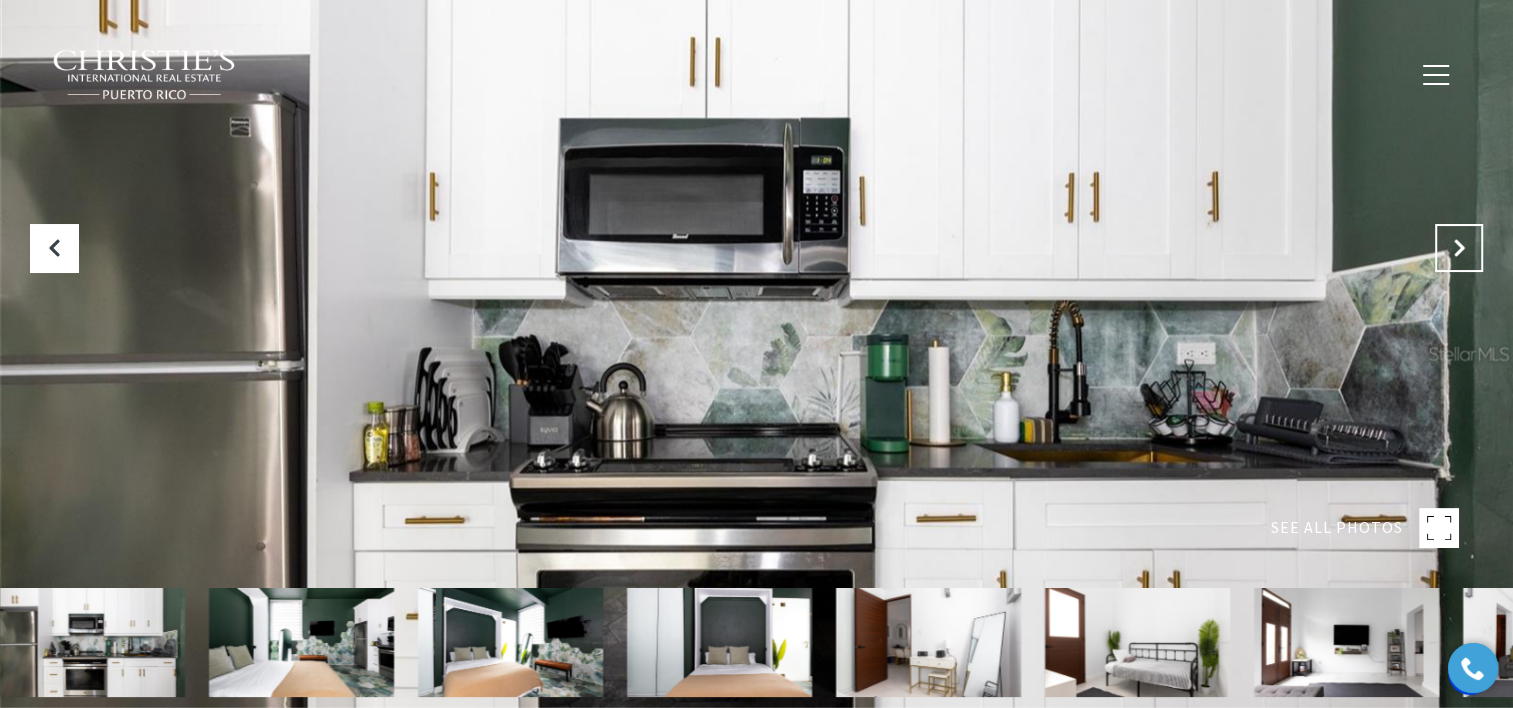 click at bounding box center [1459, 248] 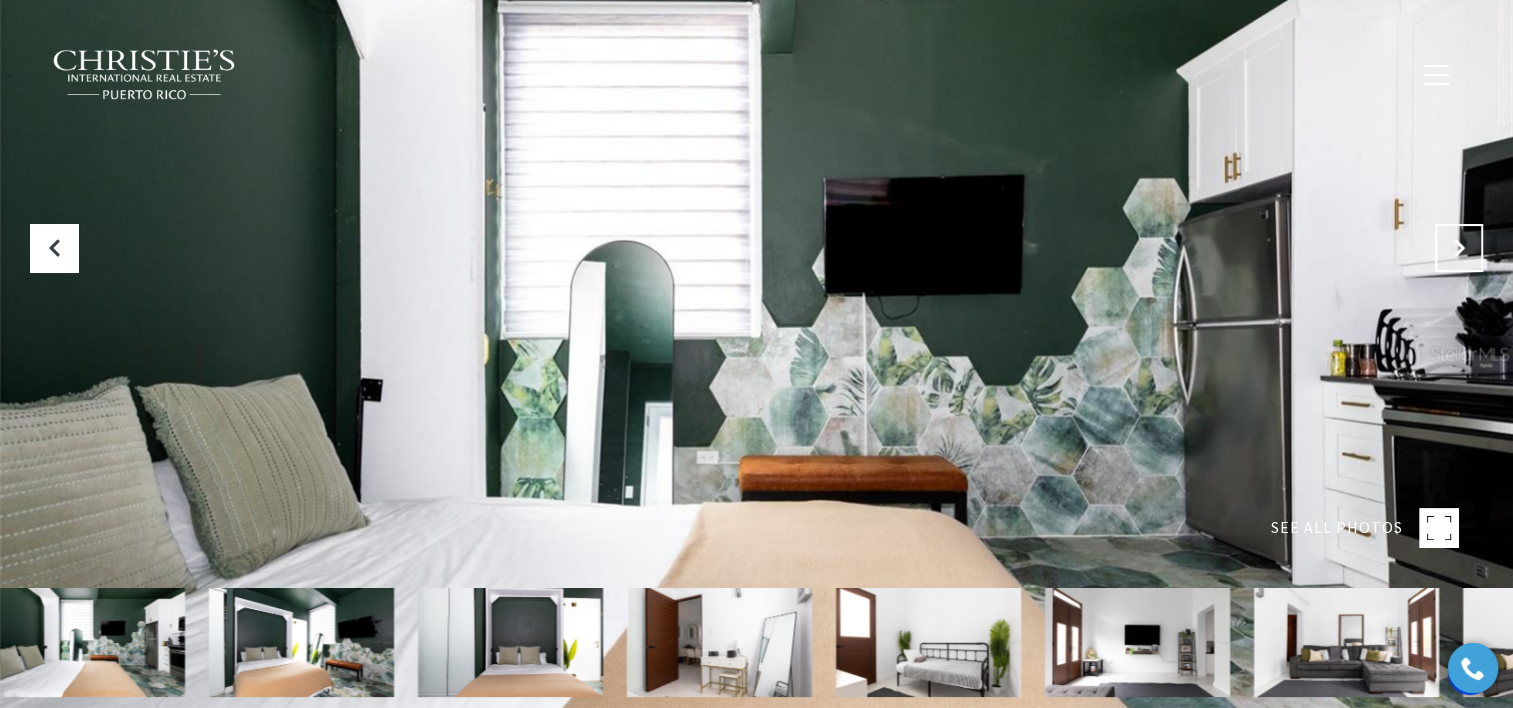 click at bounding box center [1459, 248] 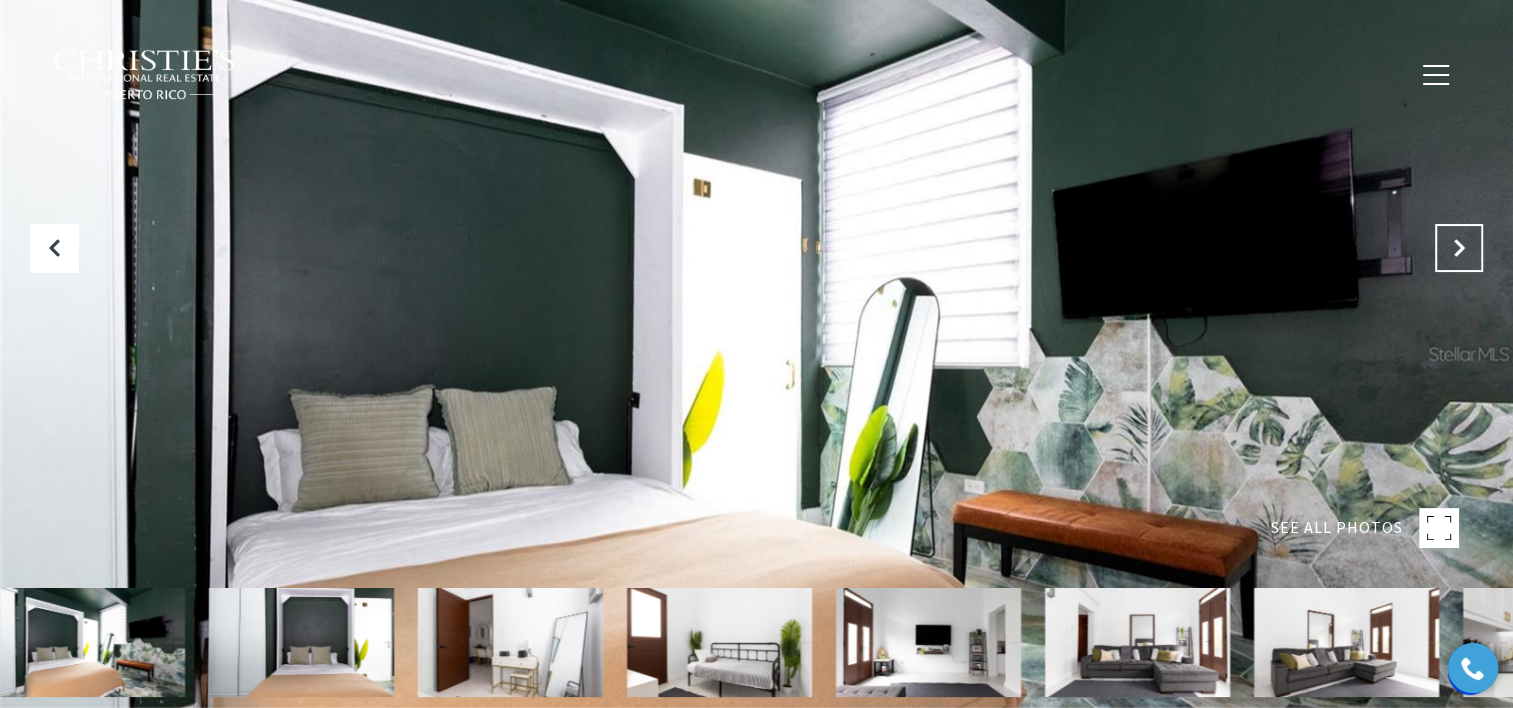 click at bounding box center [1459, 248] 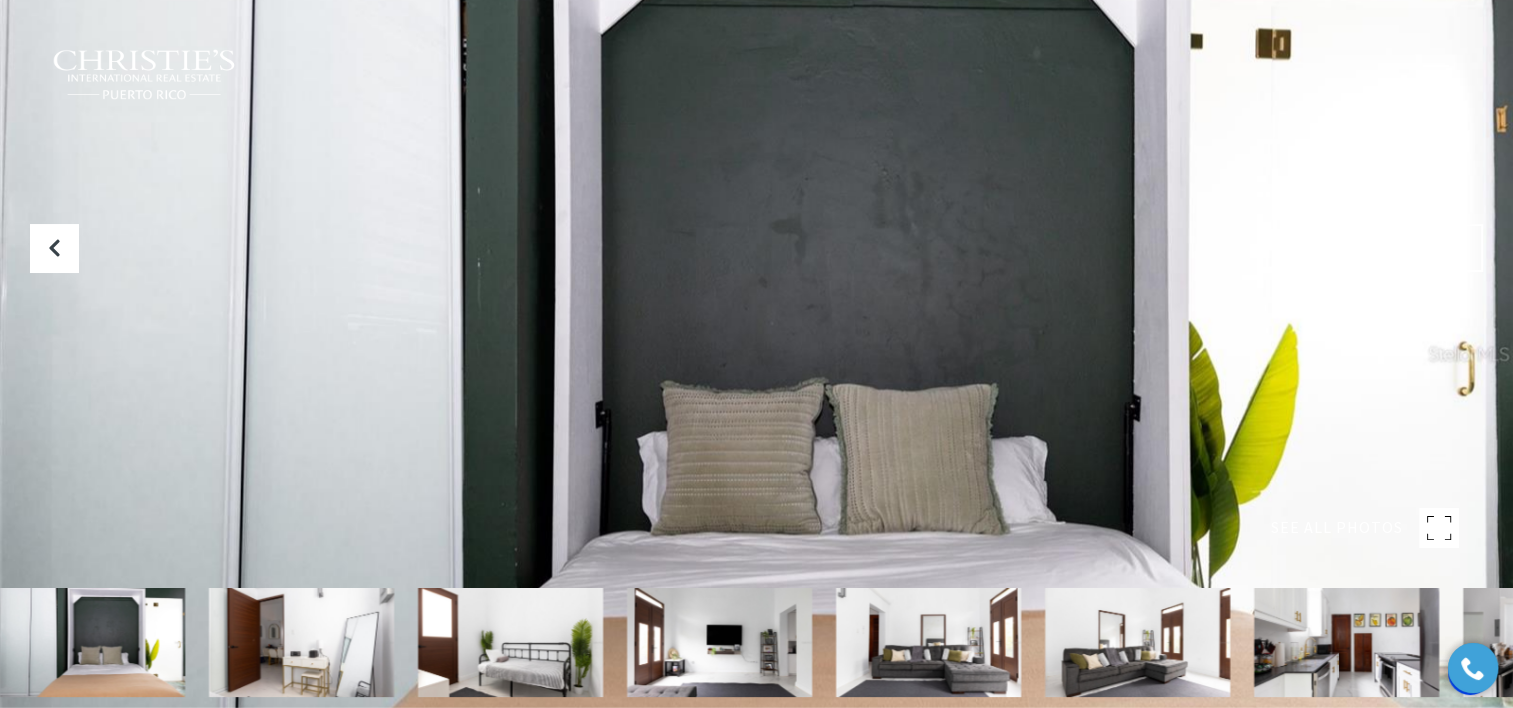 click at bounding box center [1459, 248] 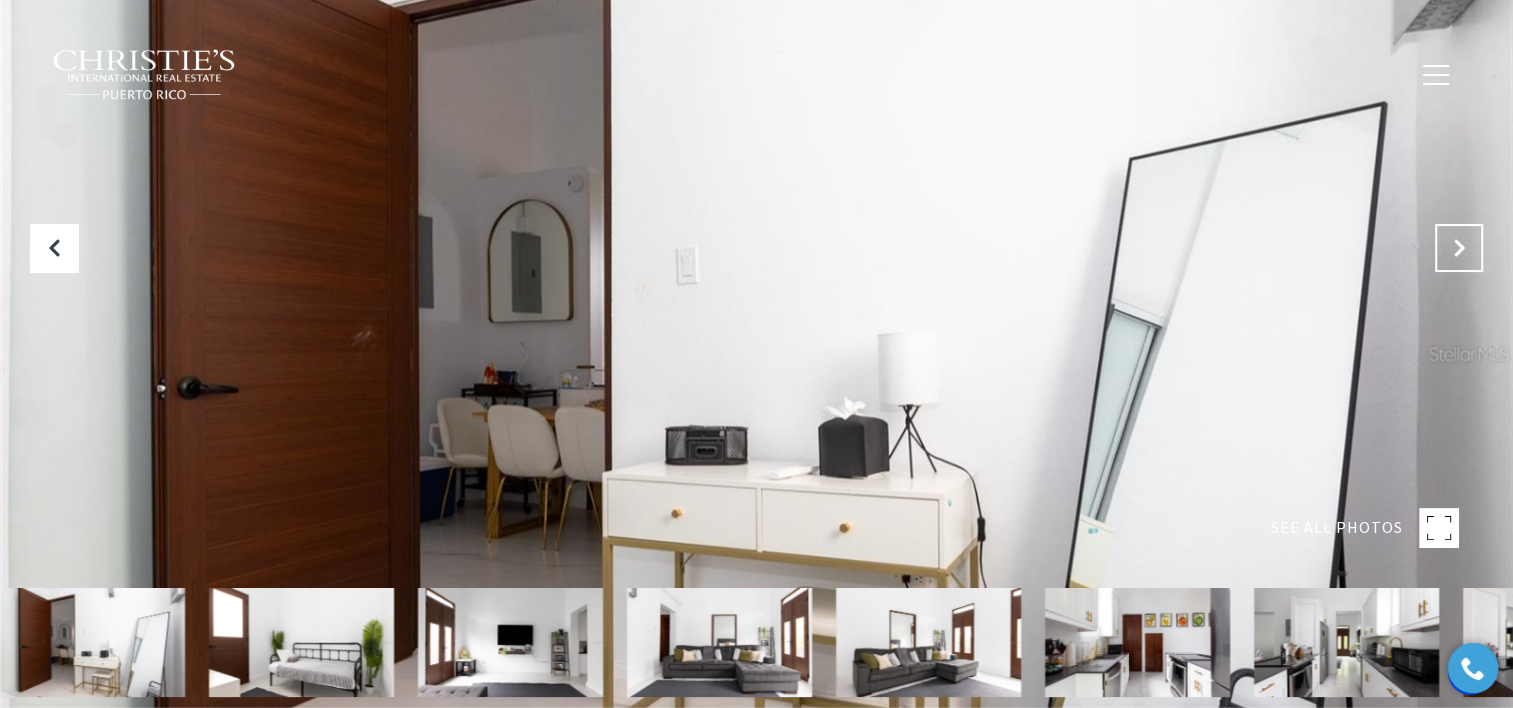 click at bounding box center [1459, 248] 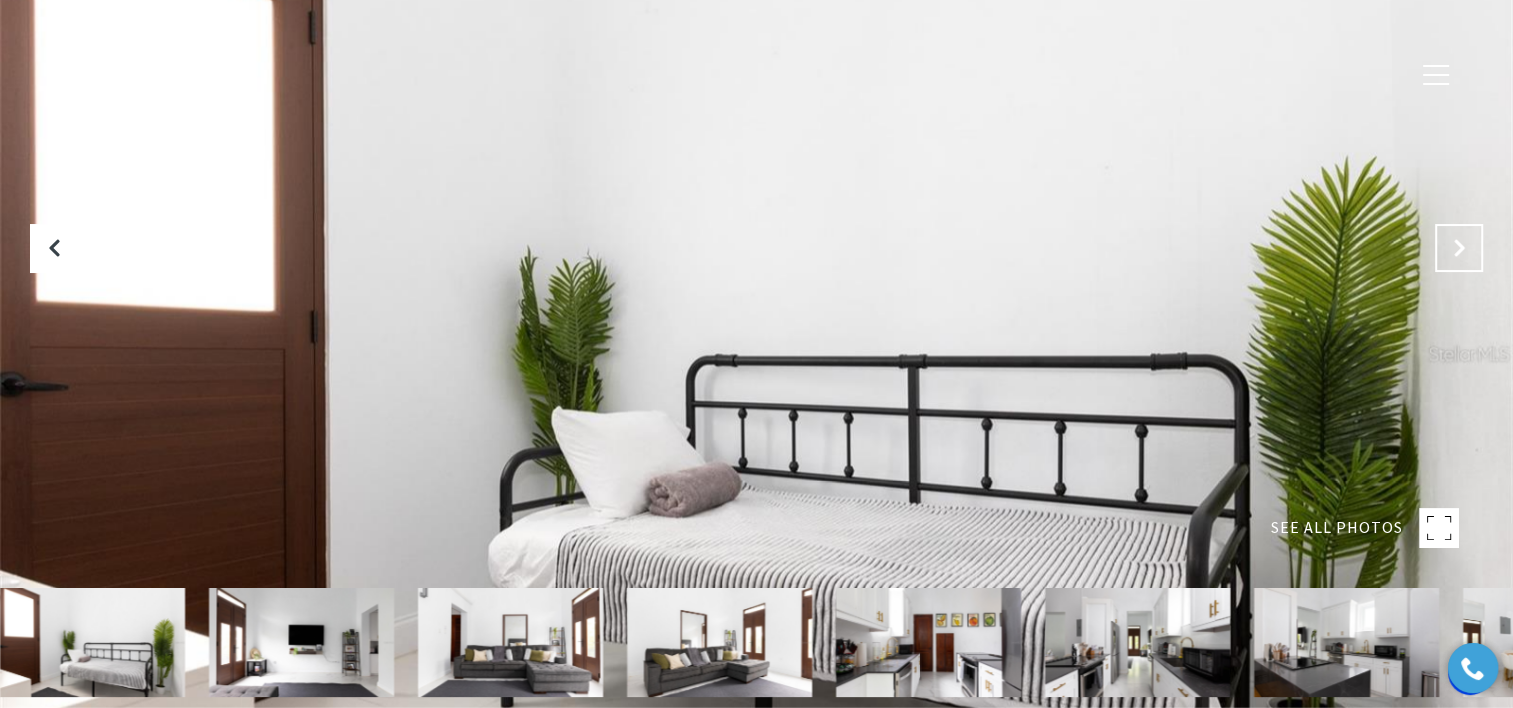 click at bounding box center [1459, 248] 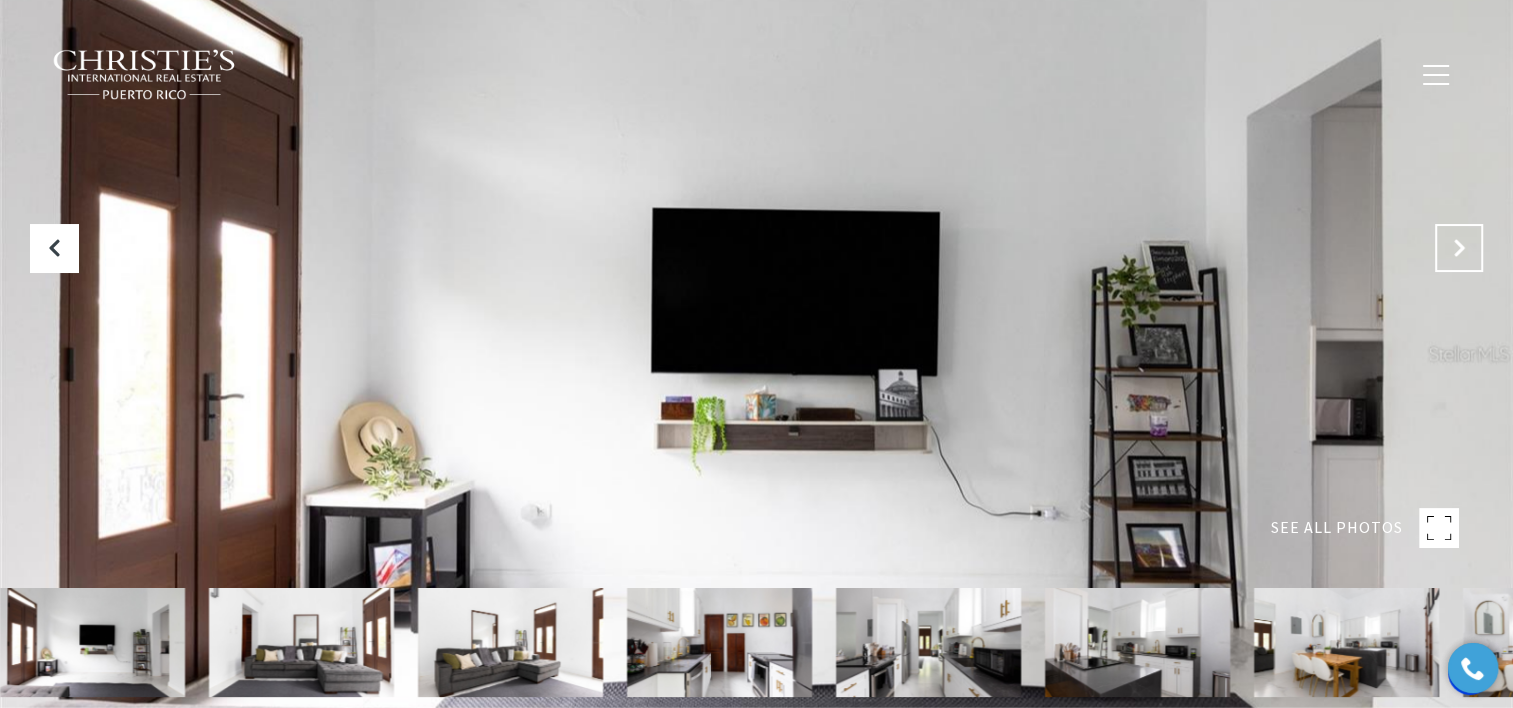 click at bounding box center (1459, 248) 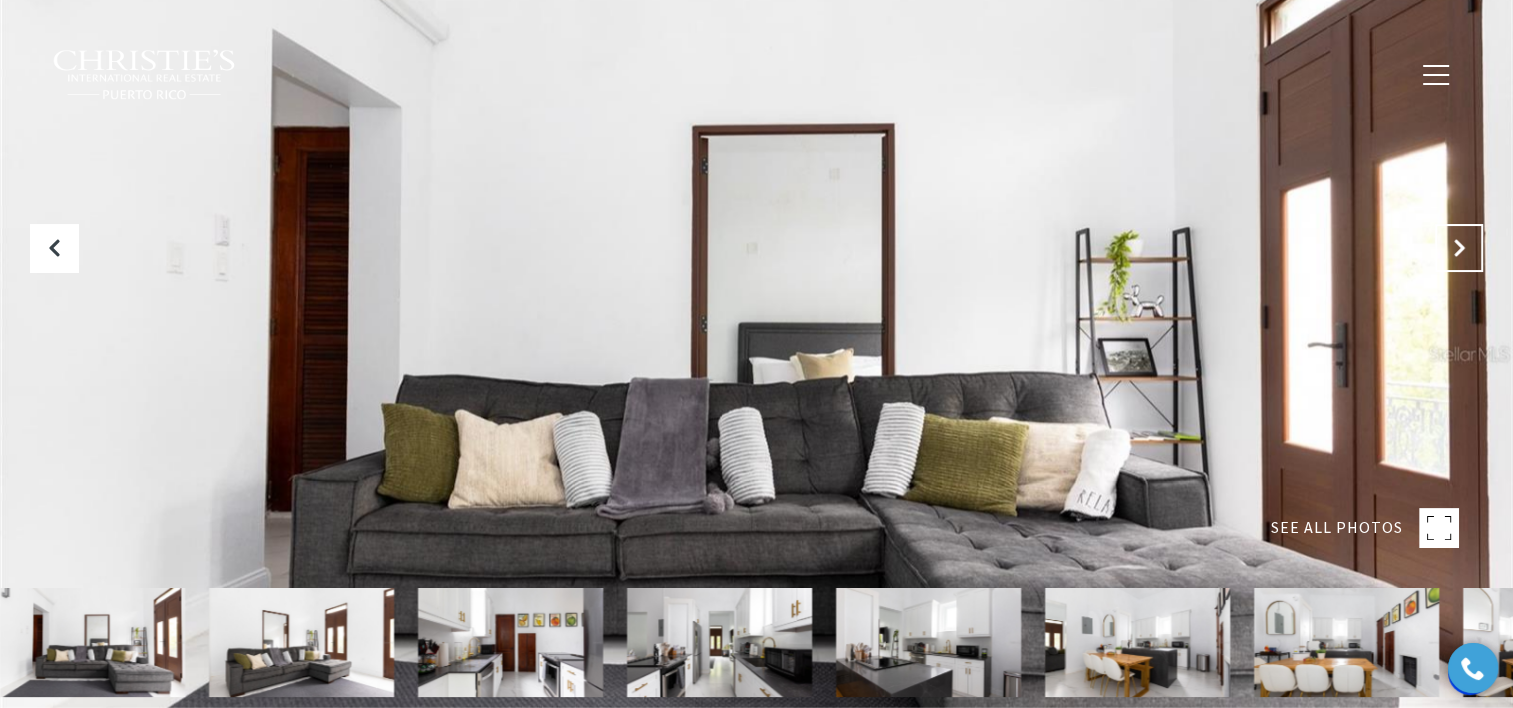 click at bounding box center [1459, 248] 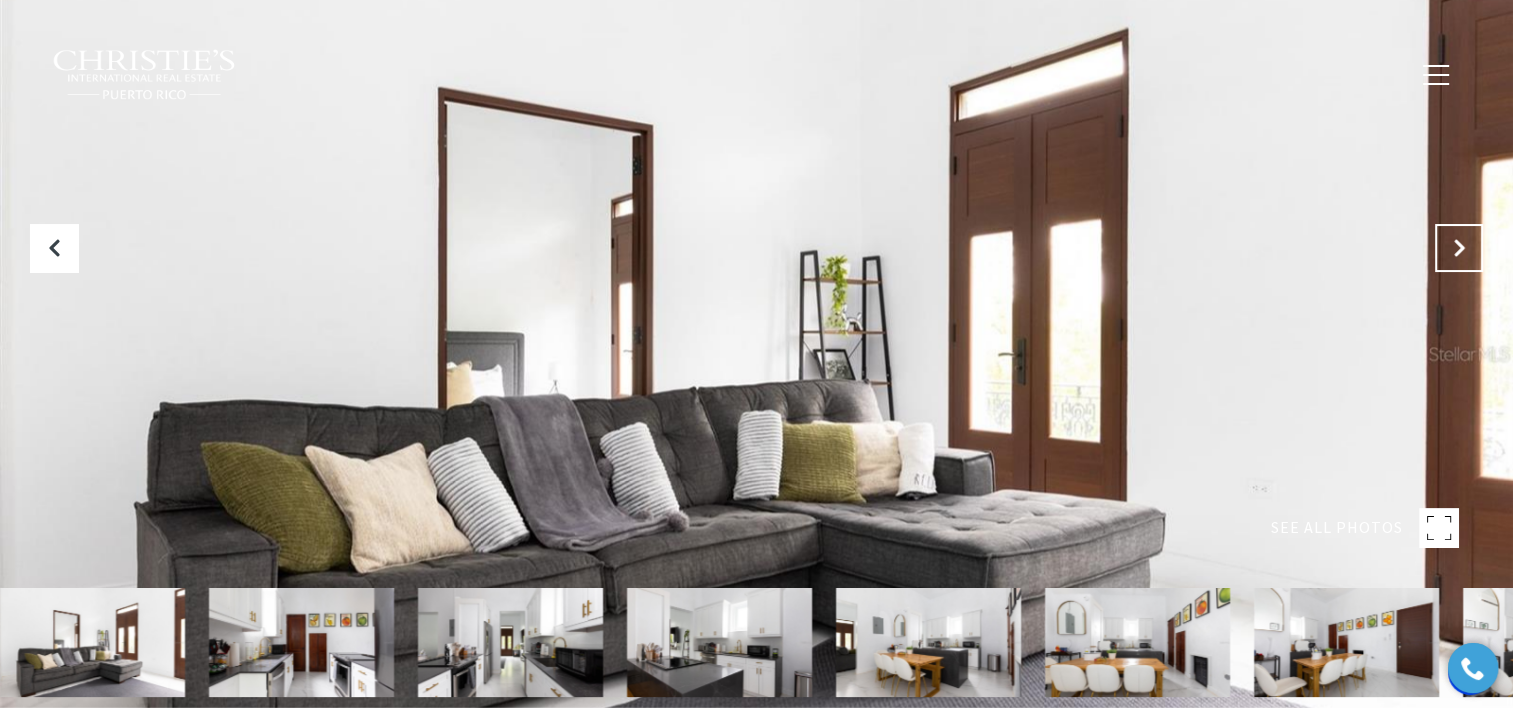 click at bounding box center [1459, 248] 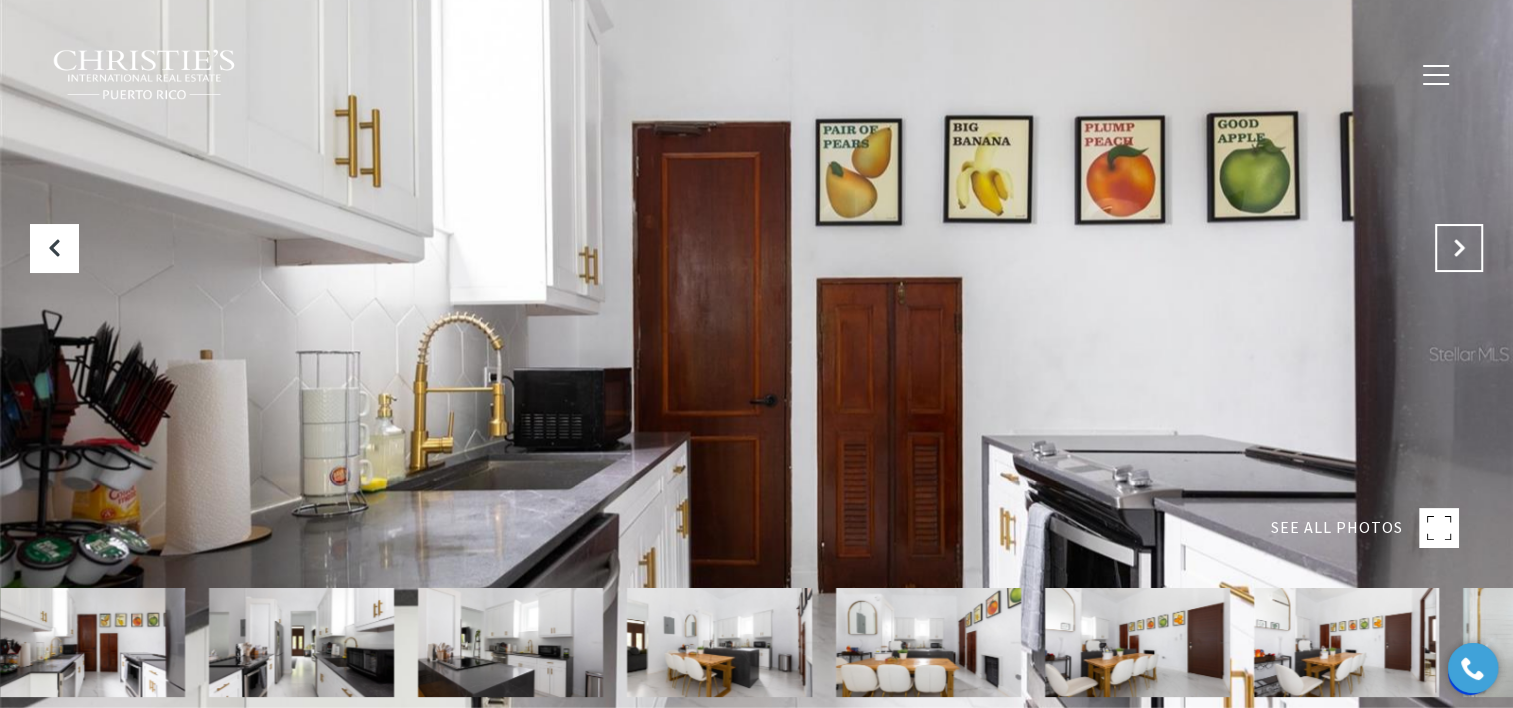 click at bounding box center [1459, 248] 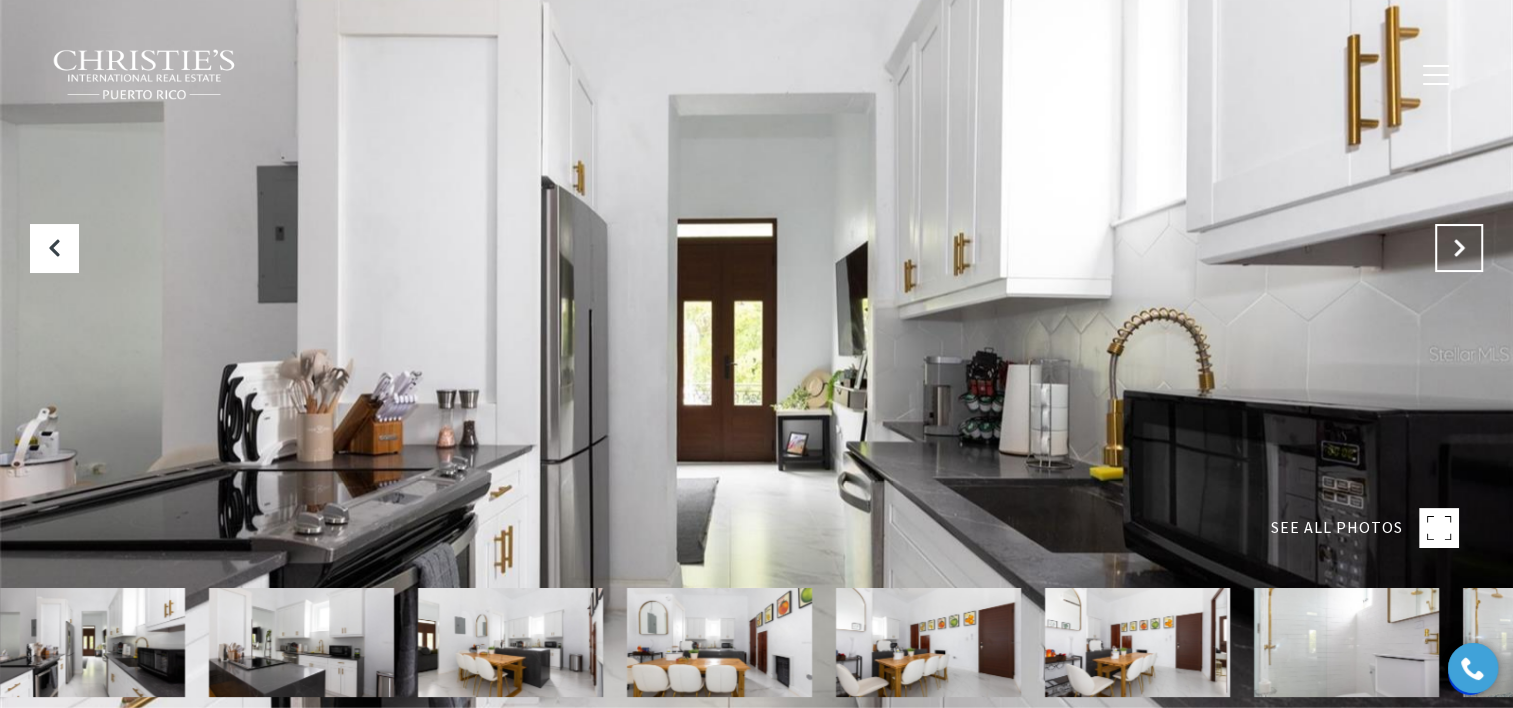 click at bounding box center (1459, 248) 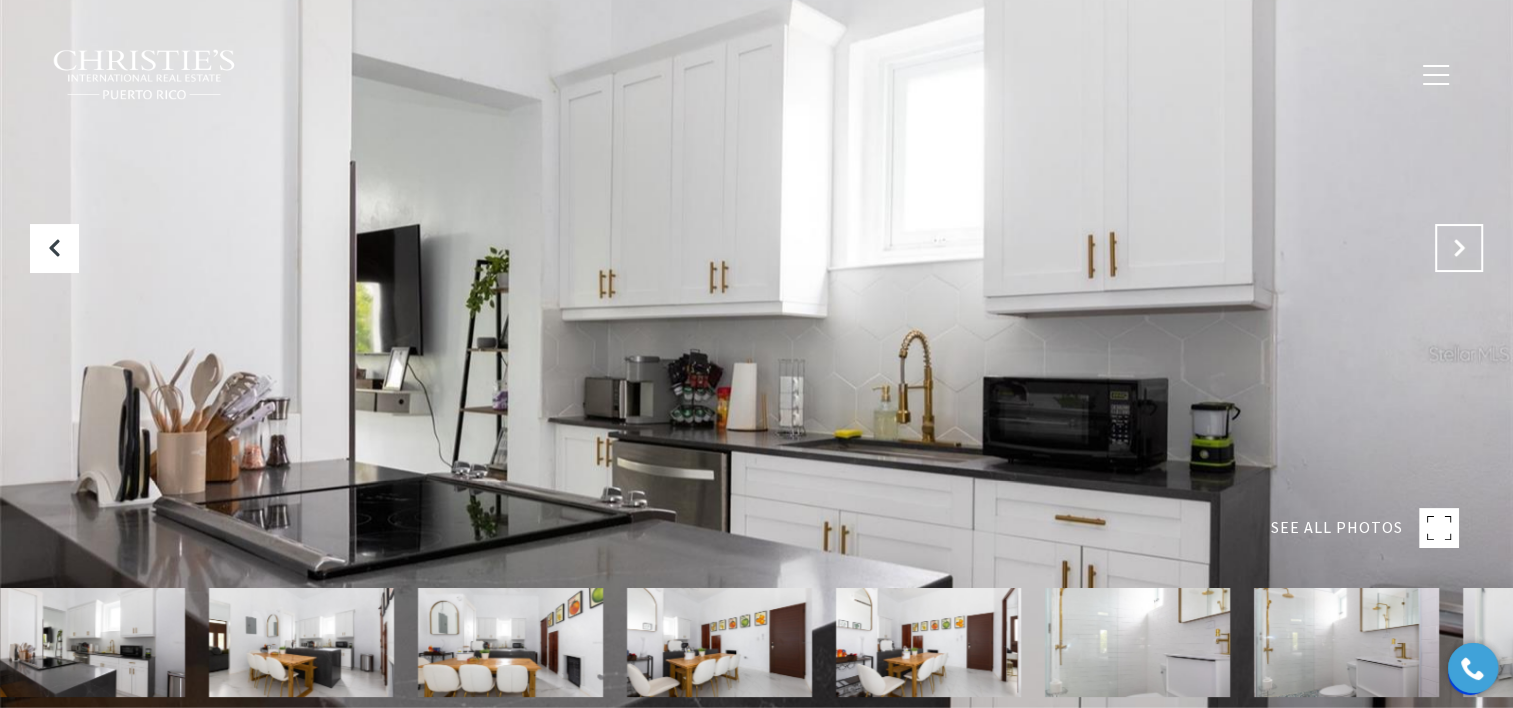 click at bounding box center (1459, 248) 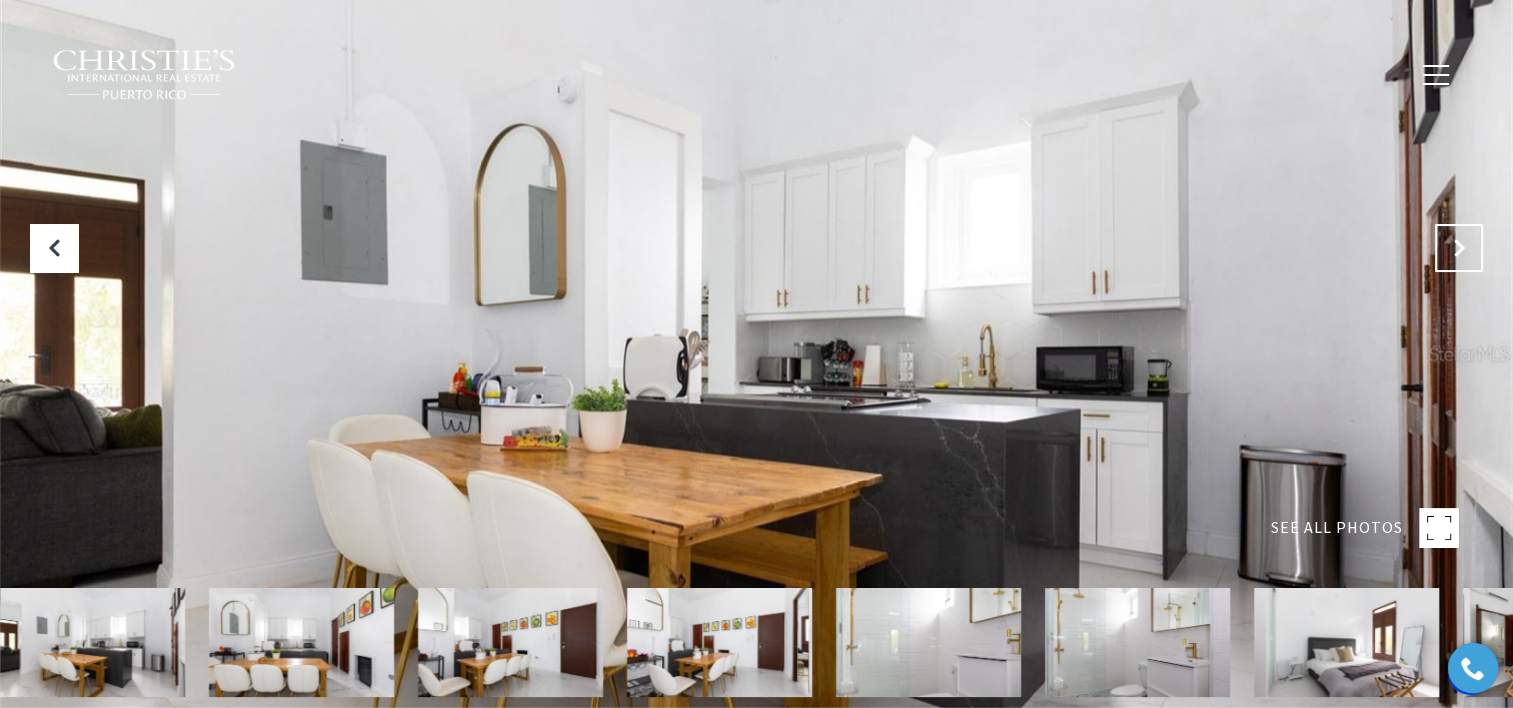 click at bounding box center (1459, 248) 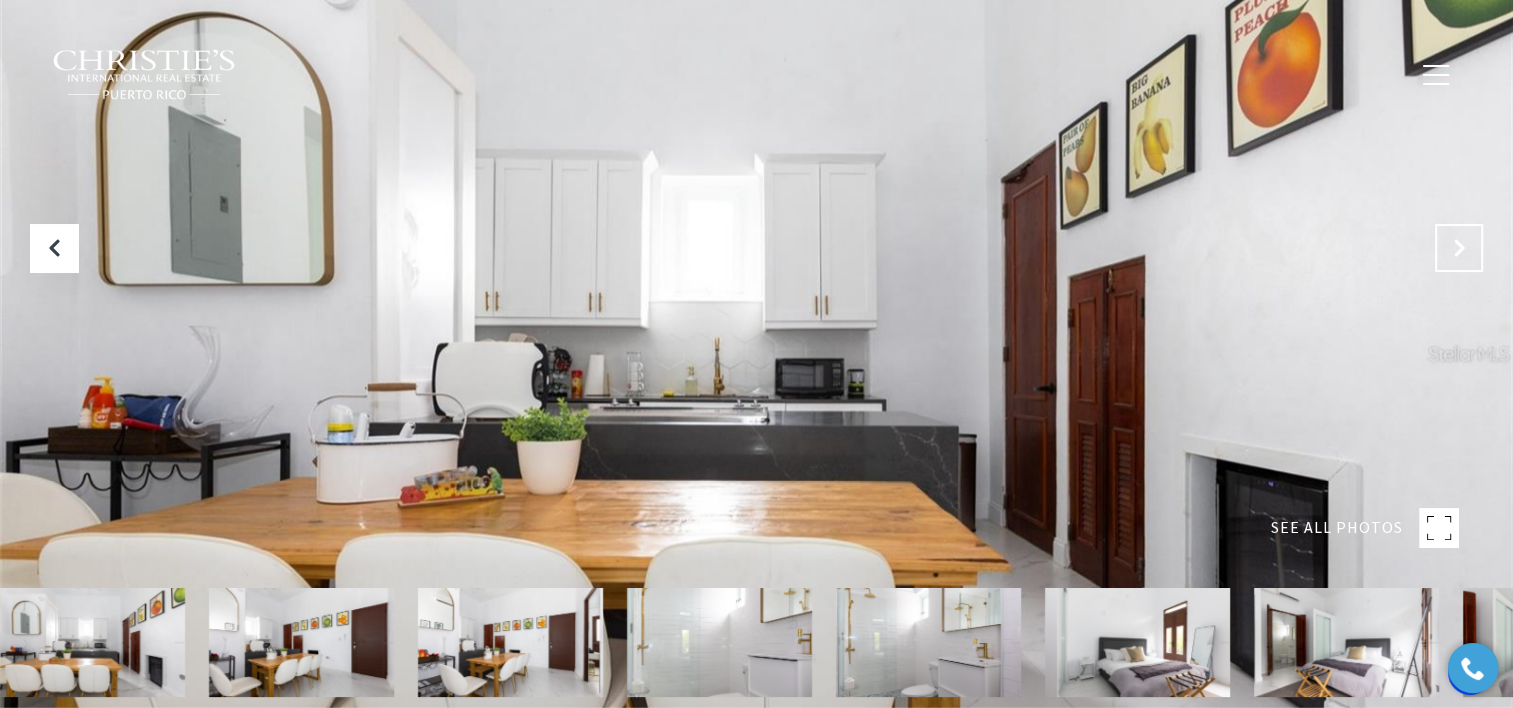 click at bounding box center [1459, 248] 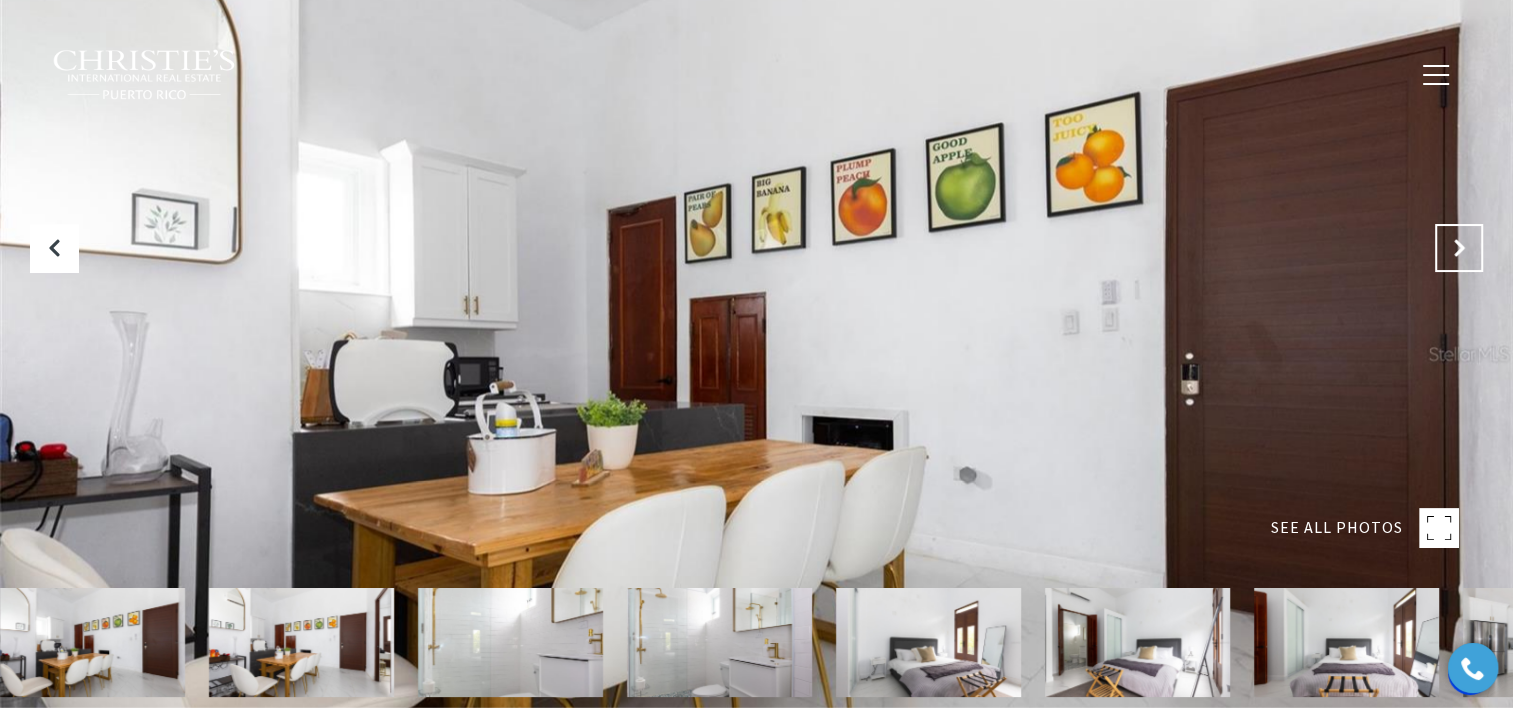 click at bounding box center (1459, 248) 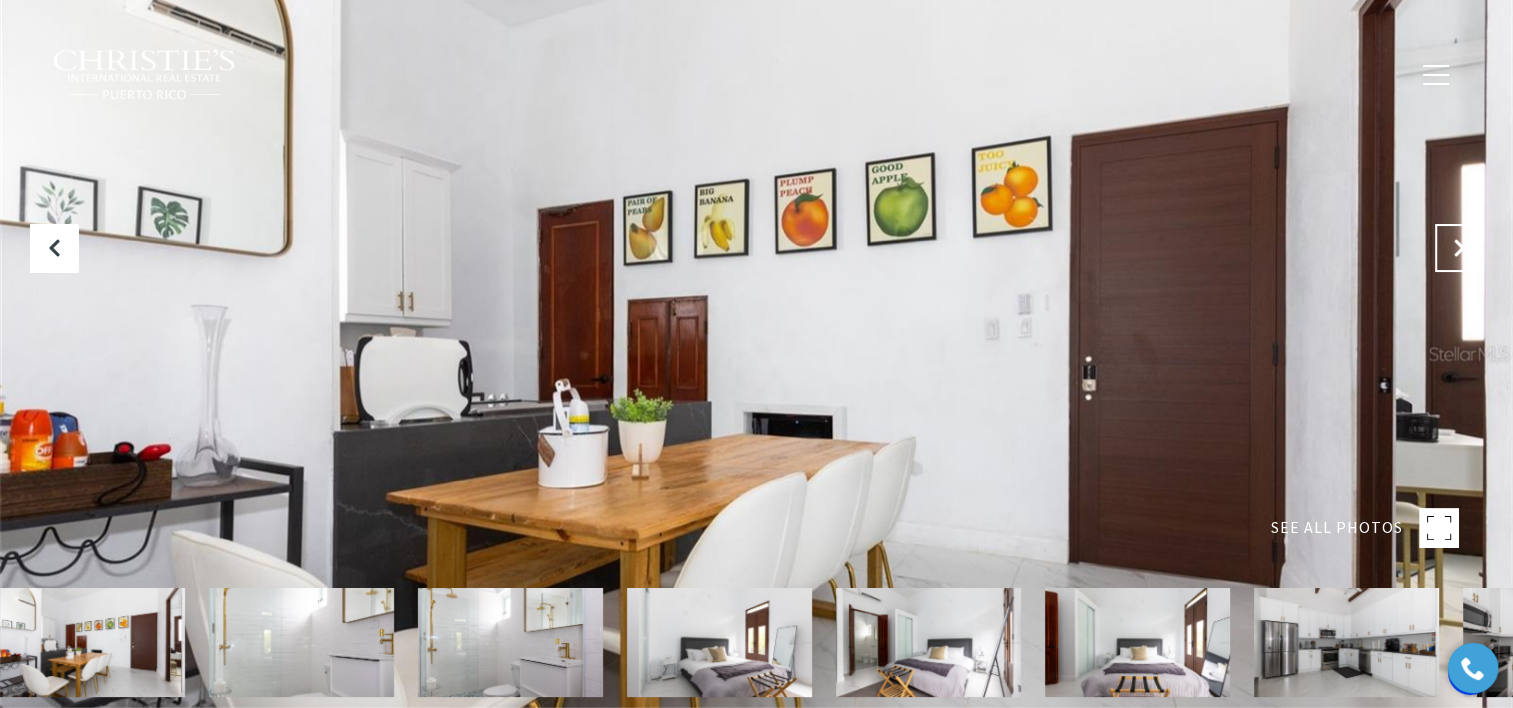 click at bounding box center [1459, 248] 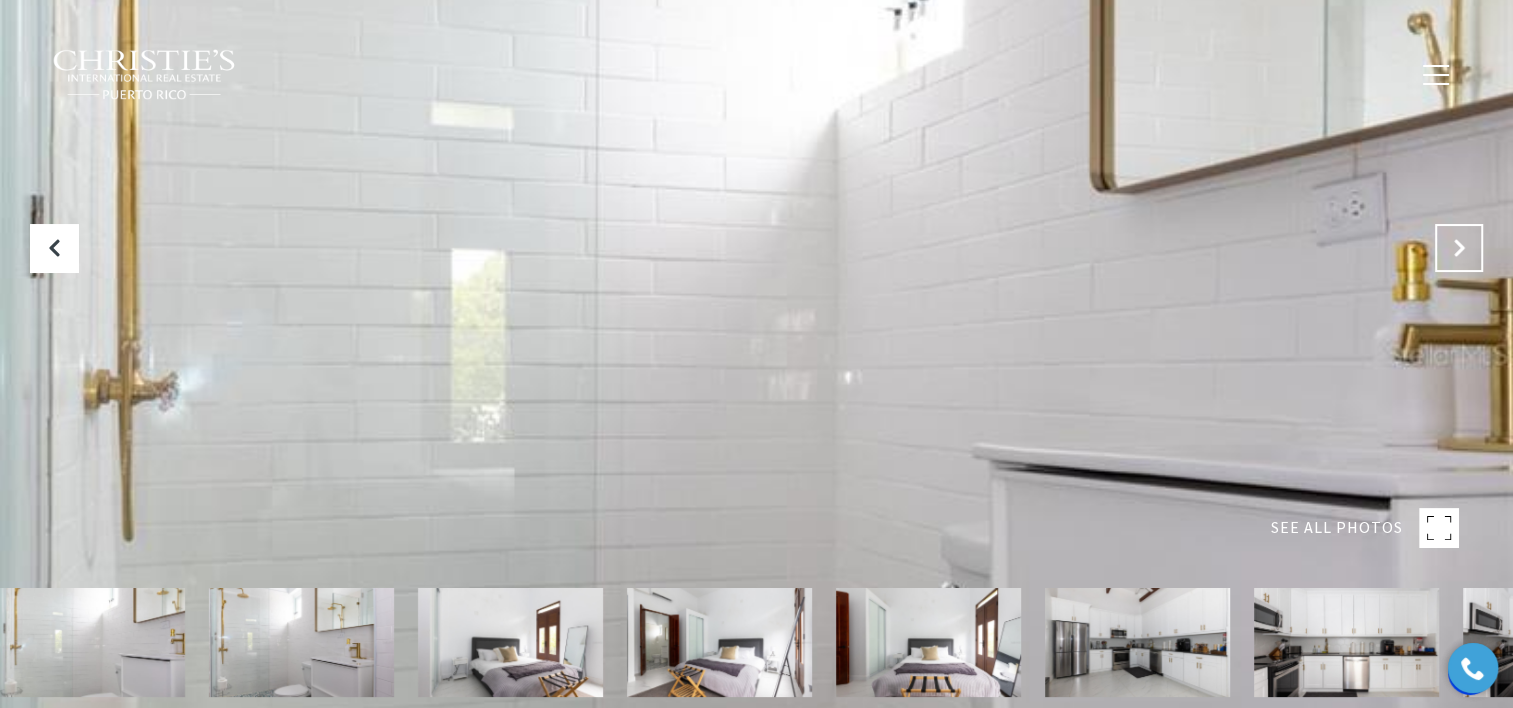 click at bounding box center (1459, 248) 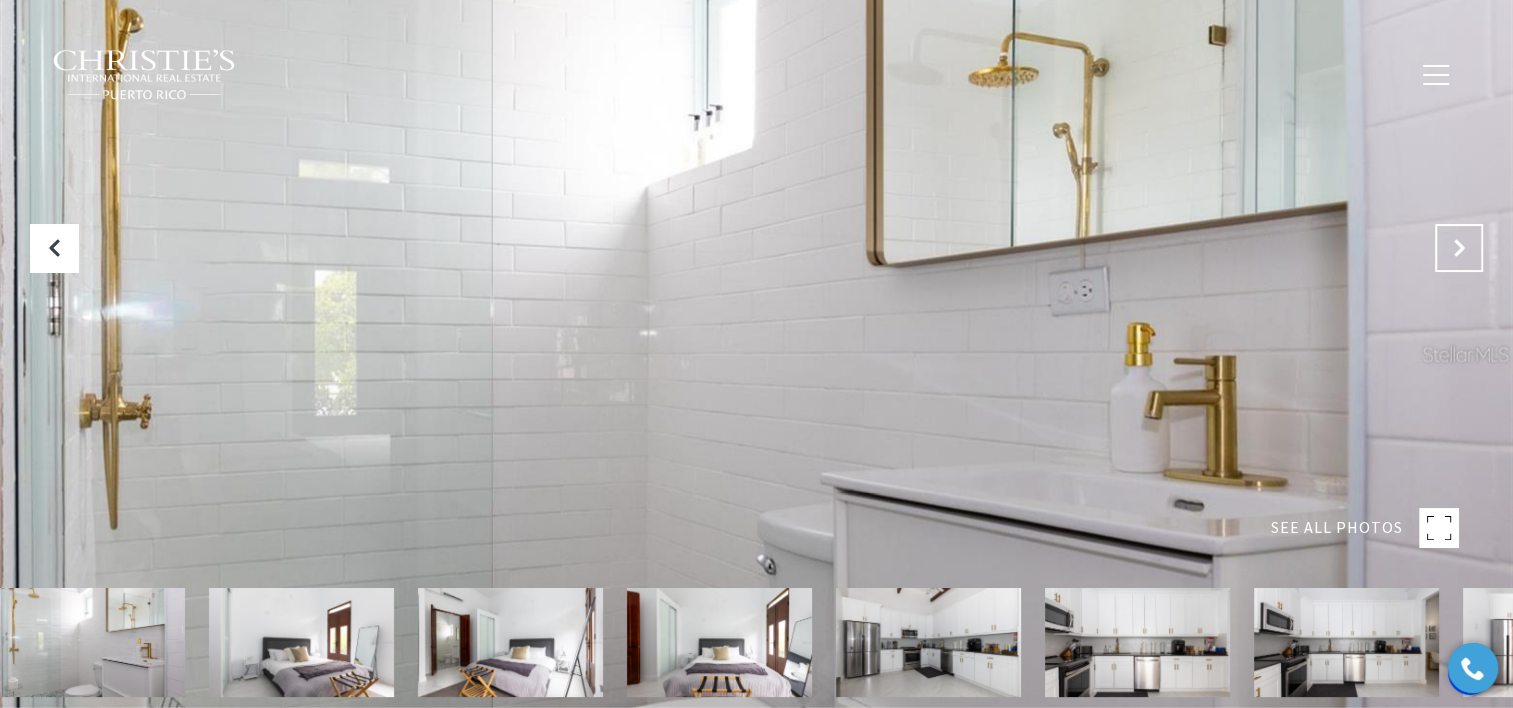 click at bounding box center [1459, 248] 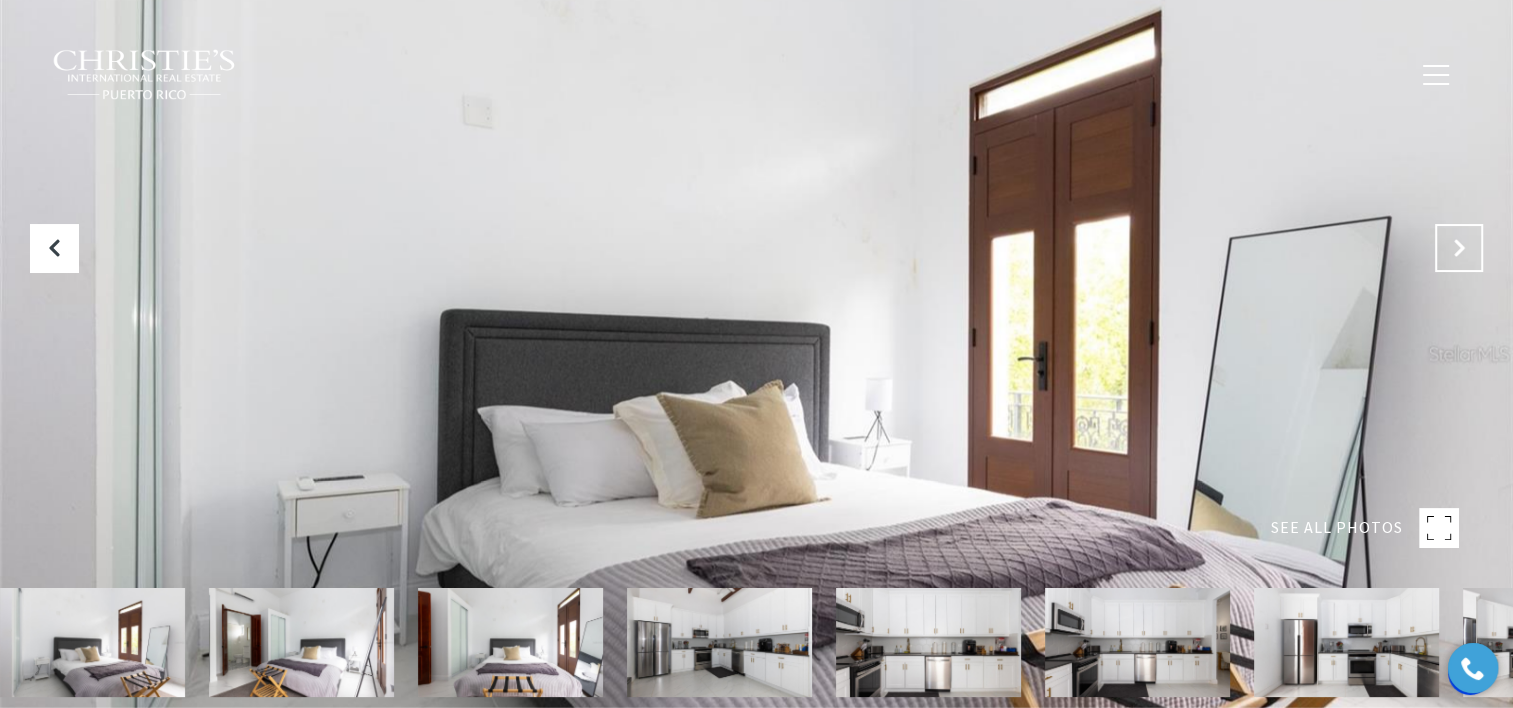 click at bounding box center [1459, 248] 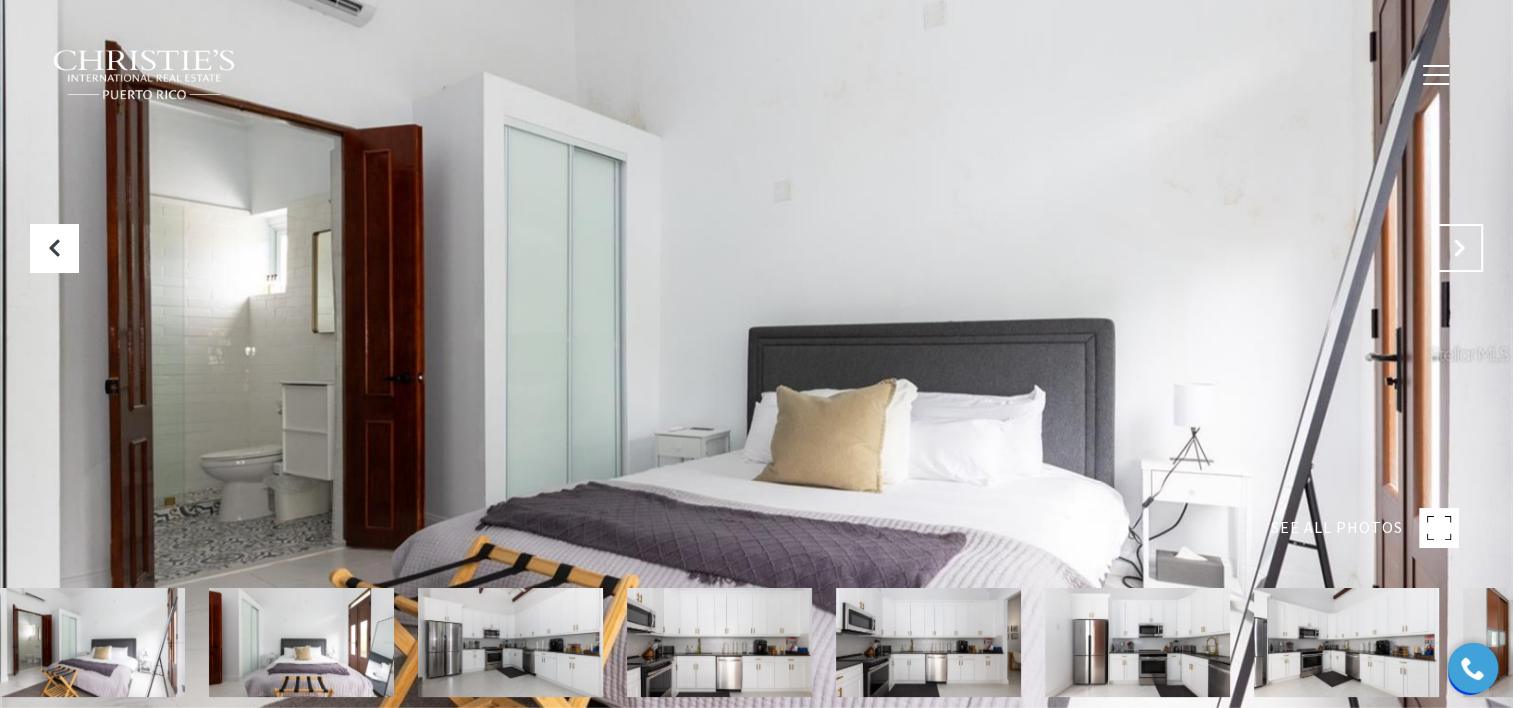 click at bounding box center (1459, 248) 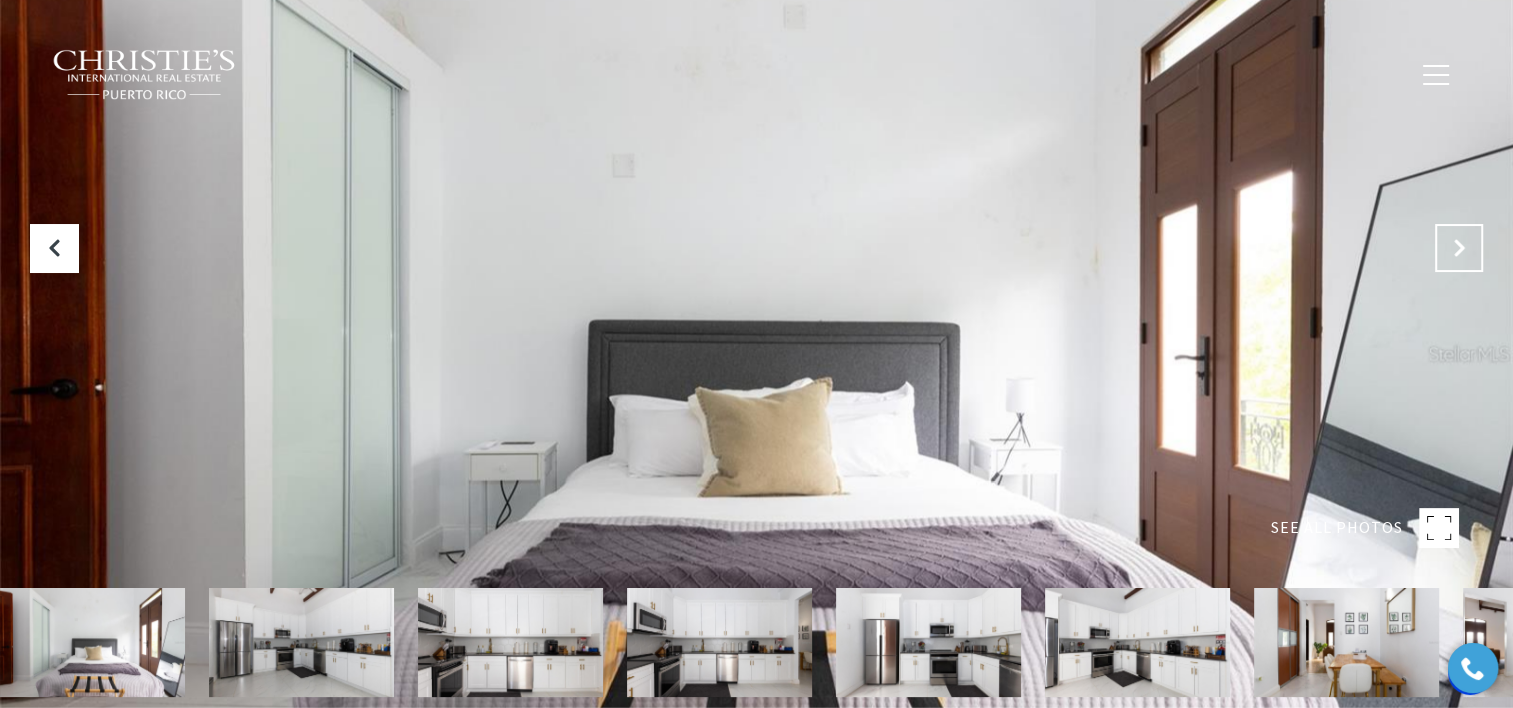 click at bounding box center [1459, 248] 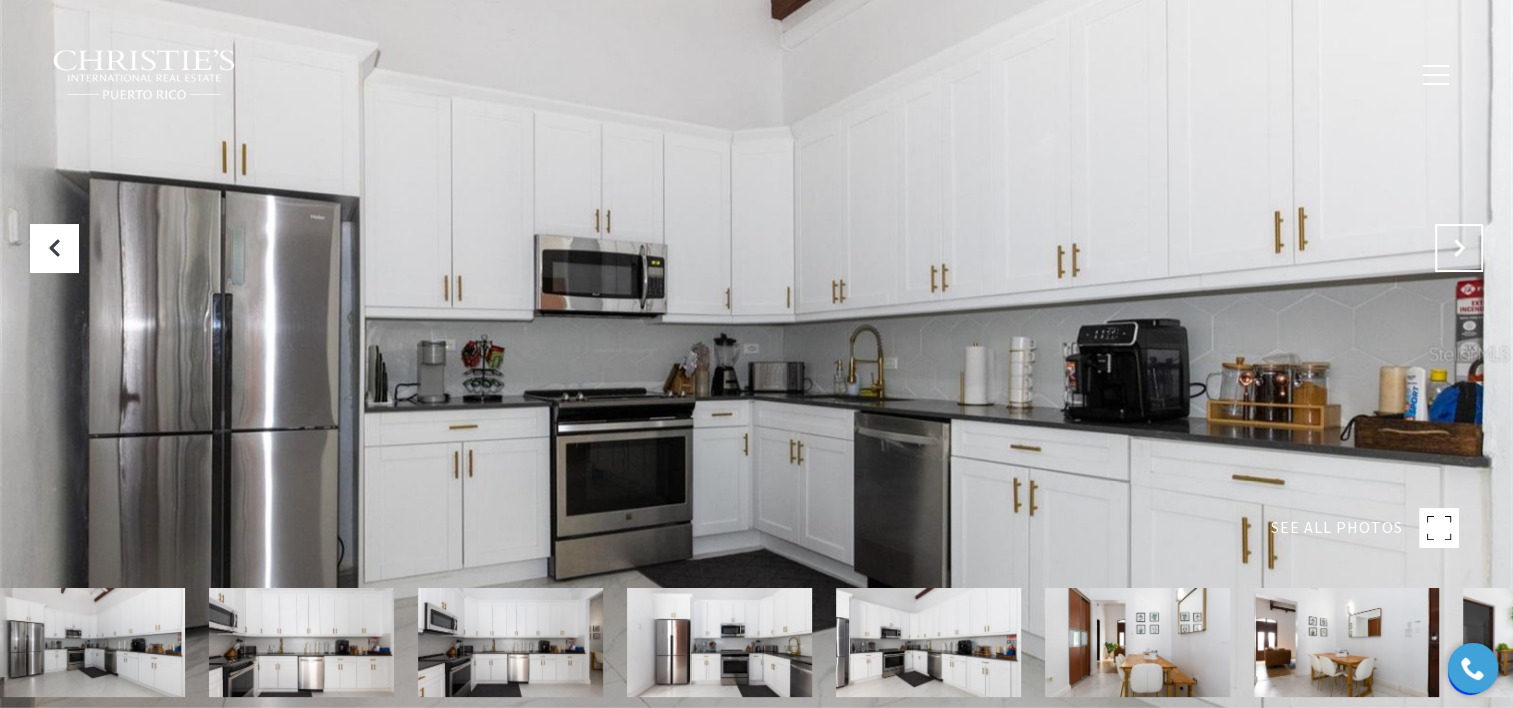 click at bounding box center [1459, 248] 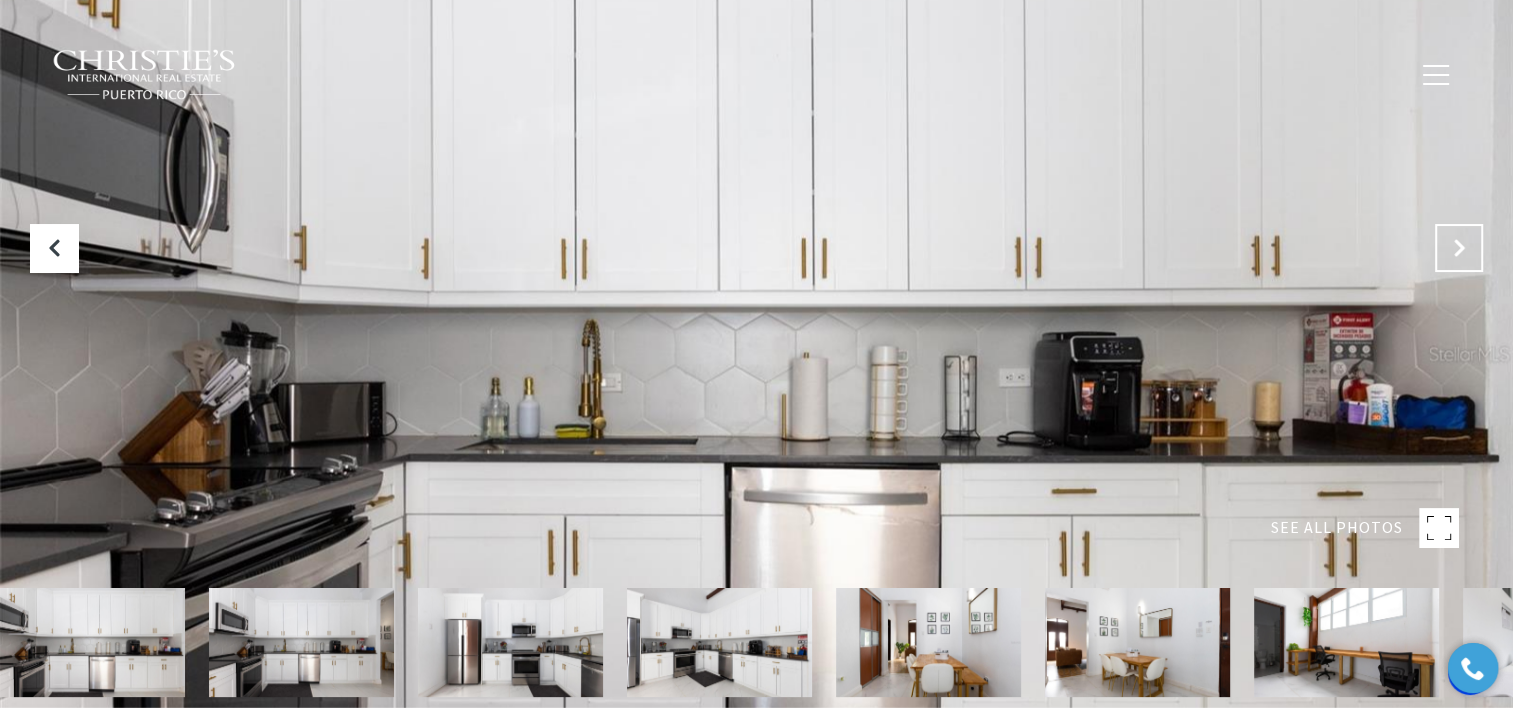 click at bounding box center [1459, 248] 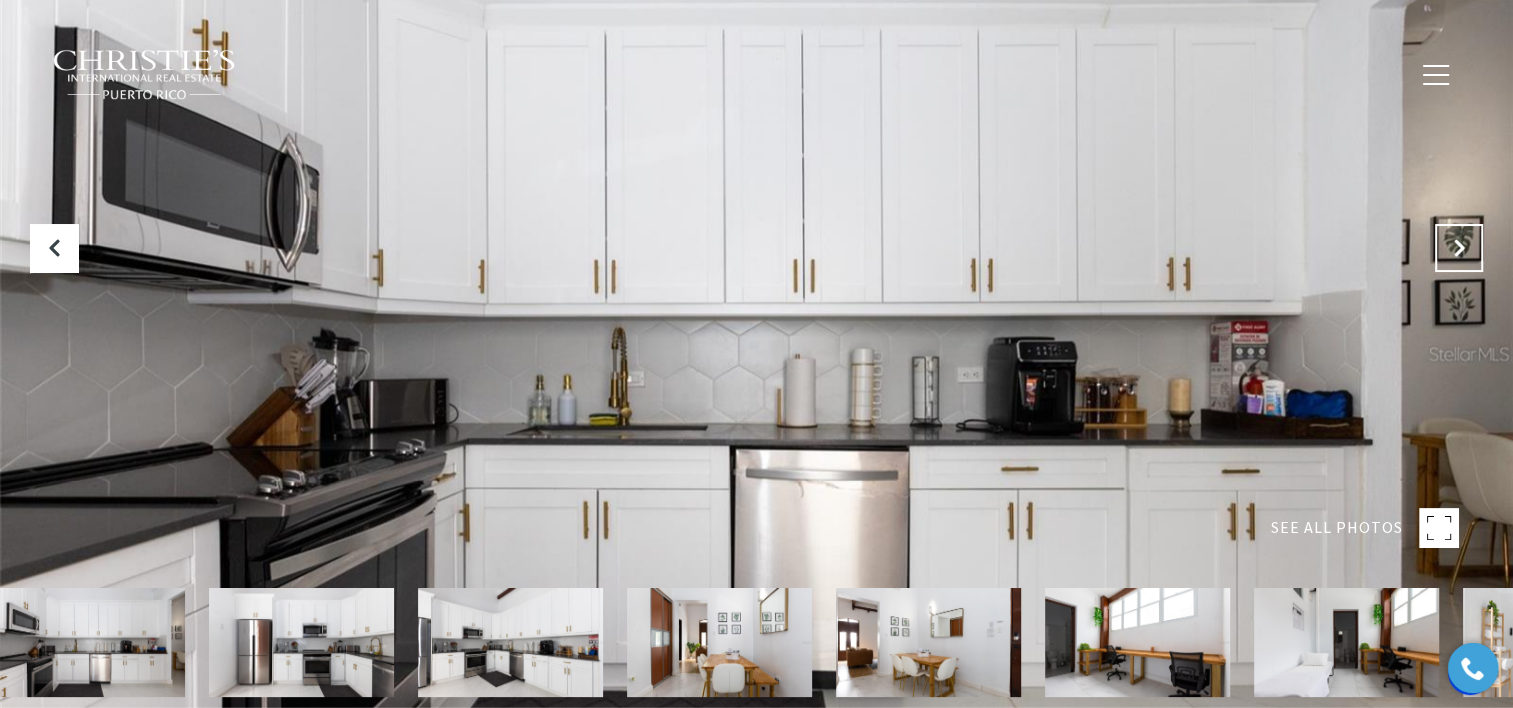 click at bounding box center [1459, 248] 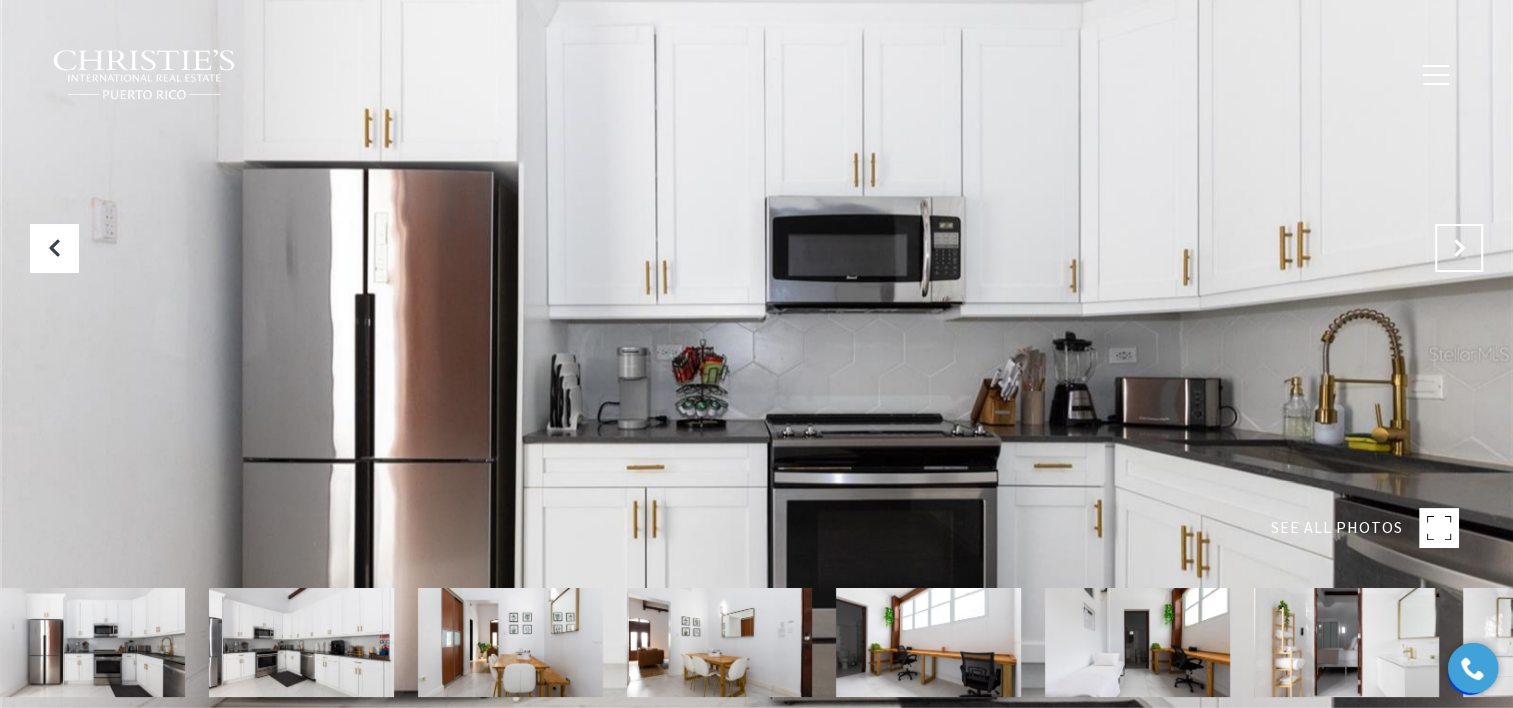 click at bounding box center [1459, 248] 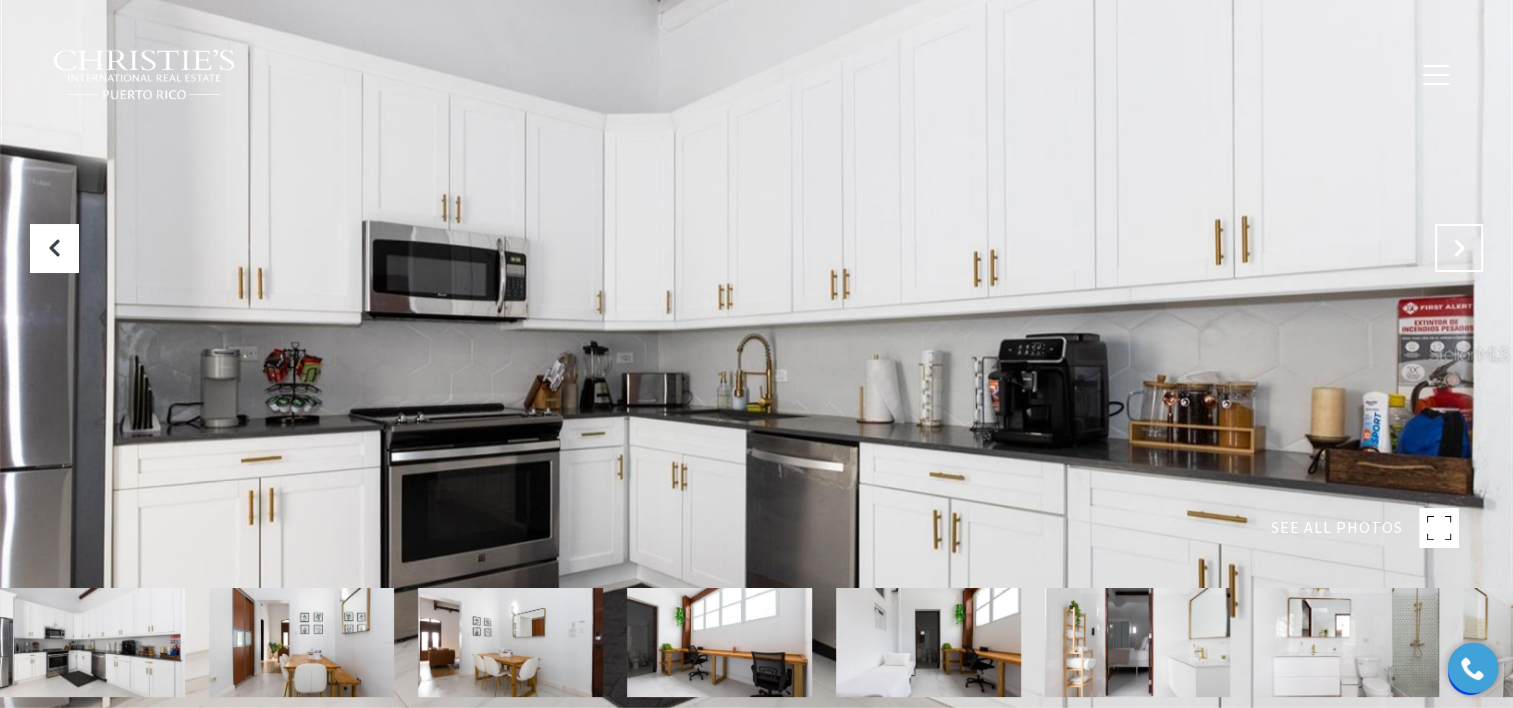 click at bounding box center (1459, 248) 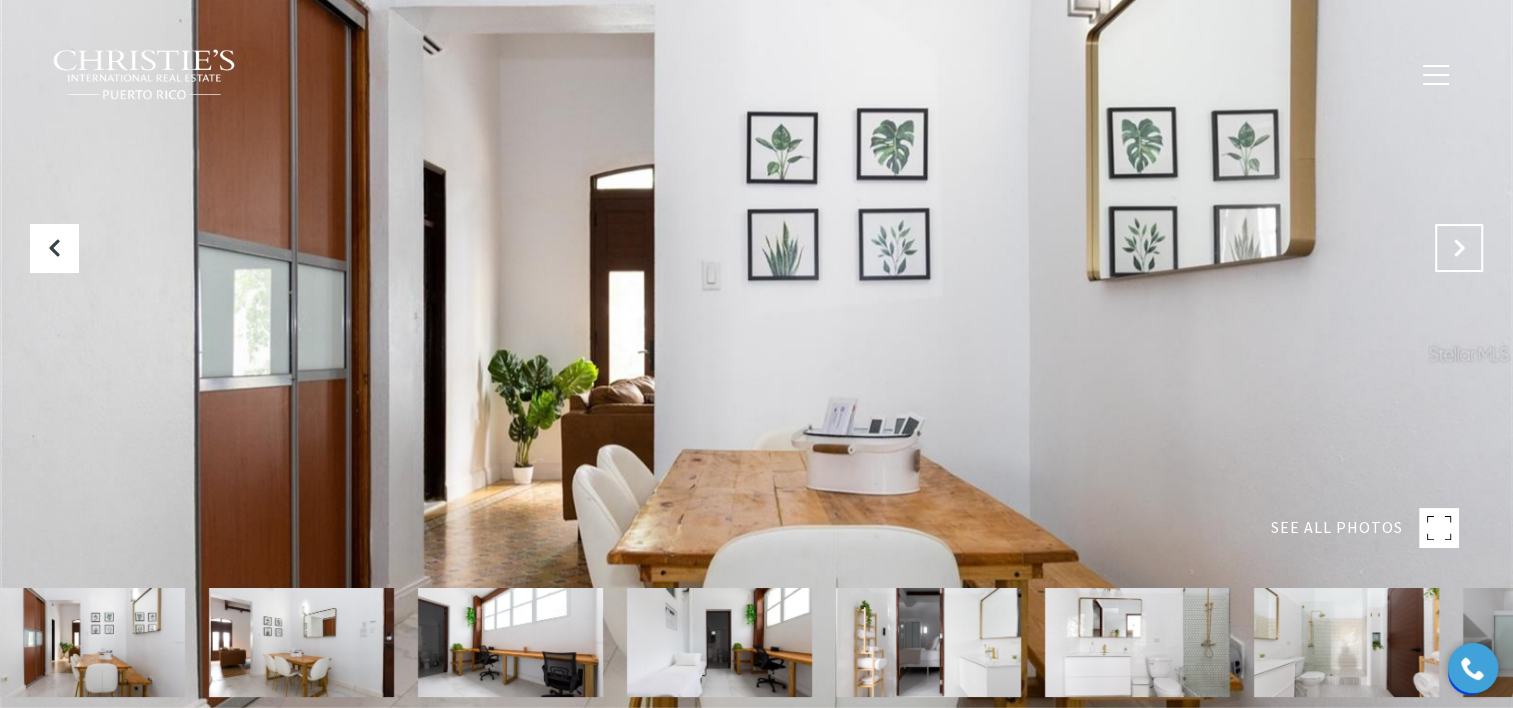 click at bounding box center (1459, 248) 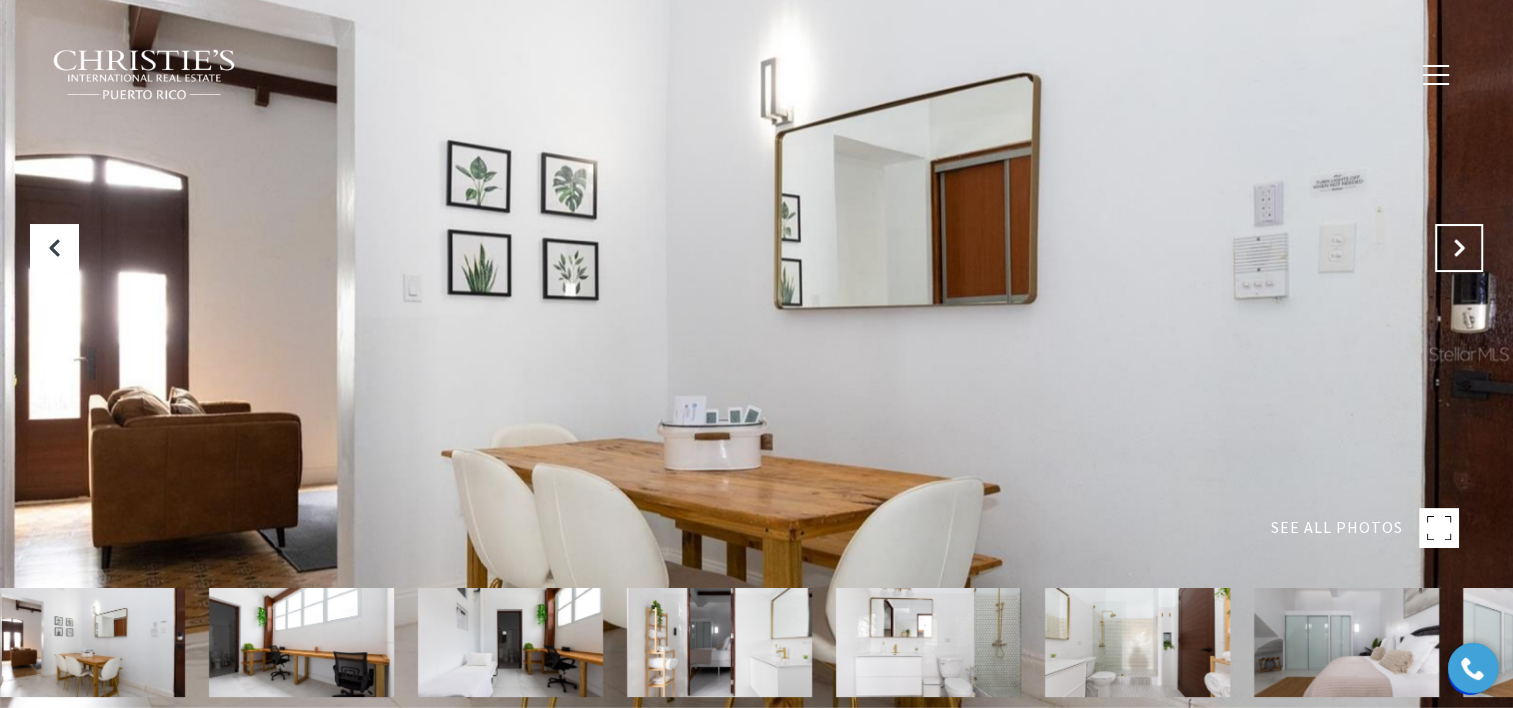 click at bounding box center [1459, 248] 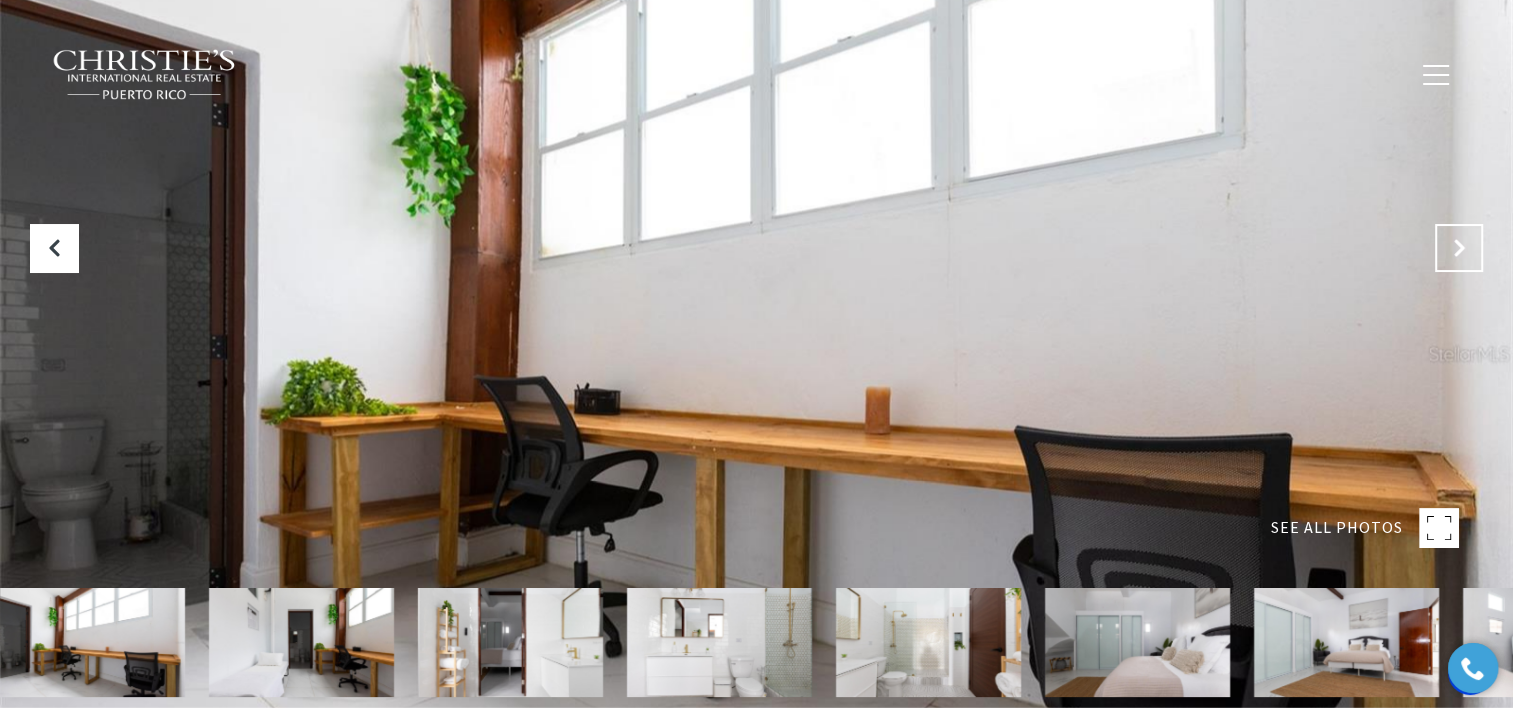 click at bounding box center [1459, 248] 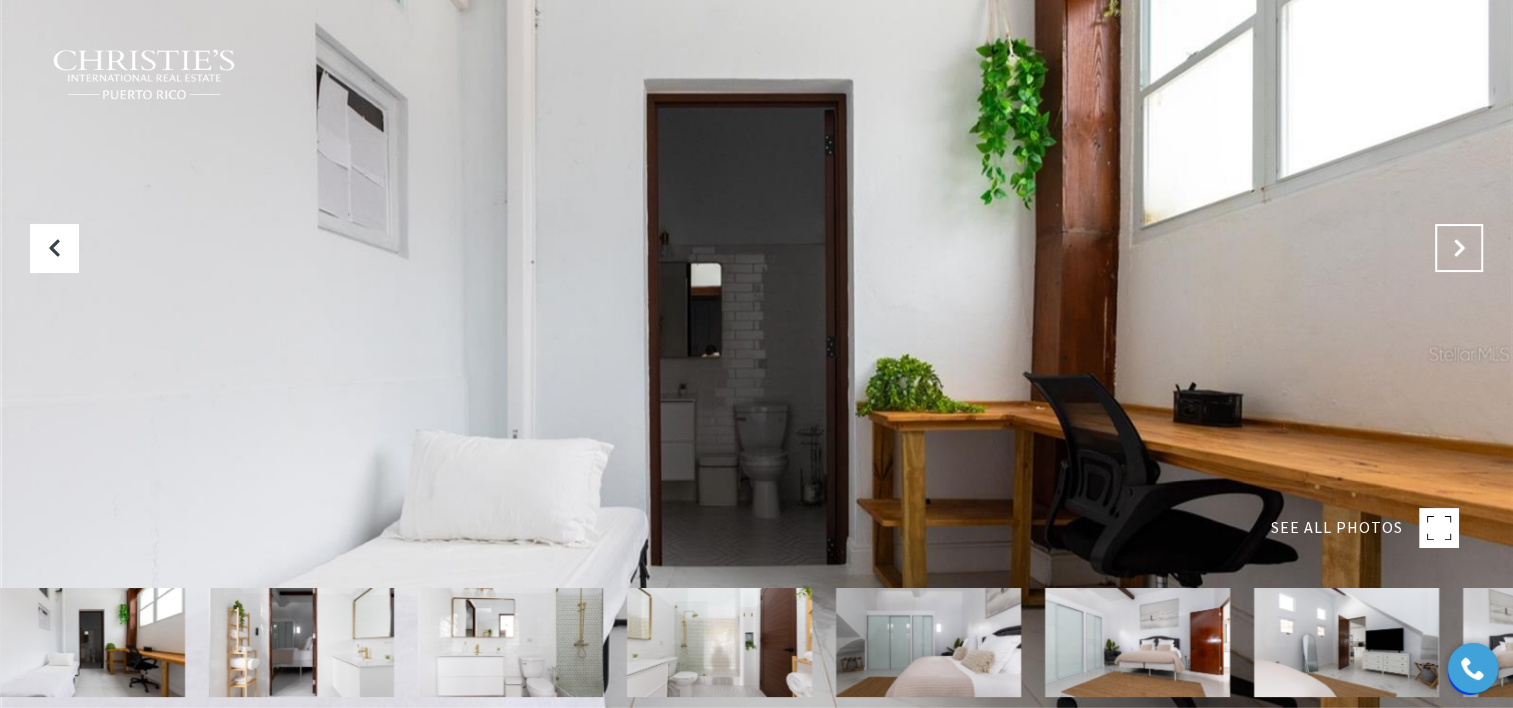 click at bounding box center (1459, 248) 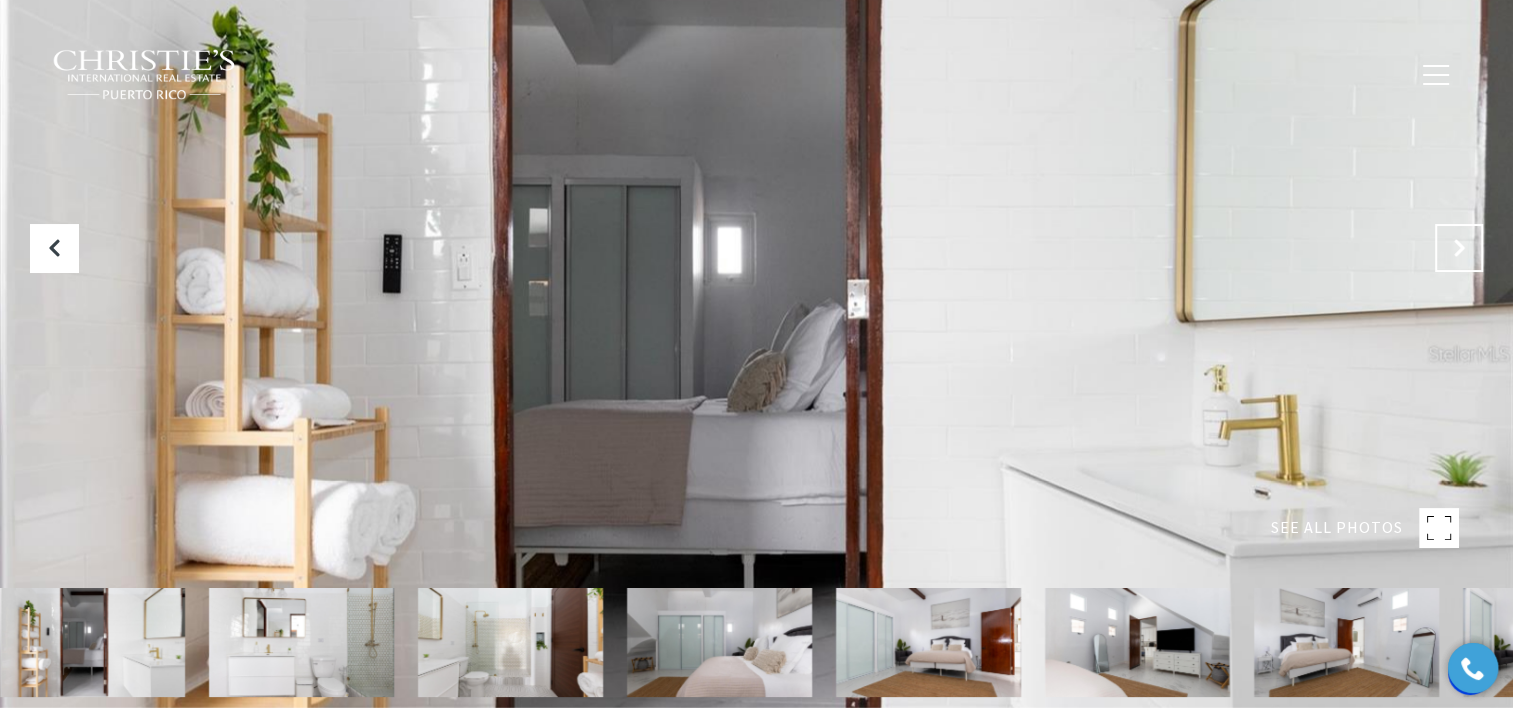 click at bounding box center [1459, 248] 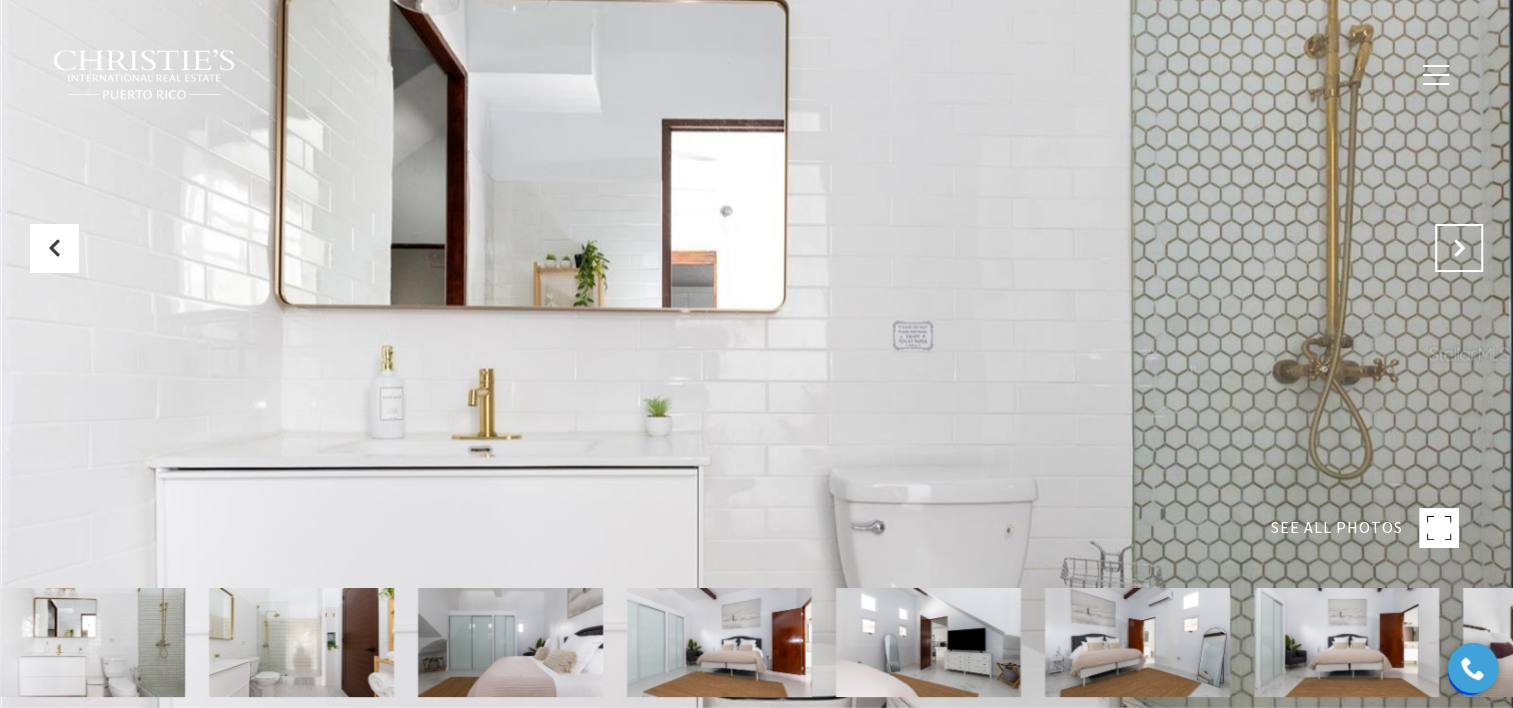 click at bounding box center [1459, 248] 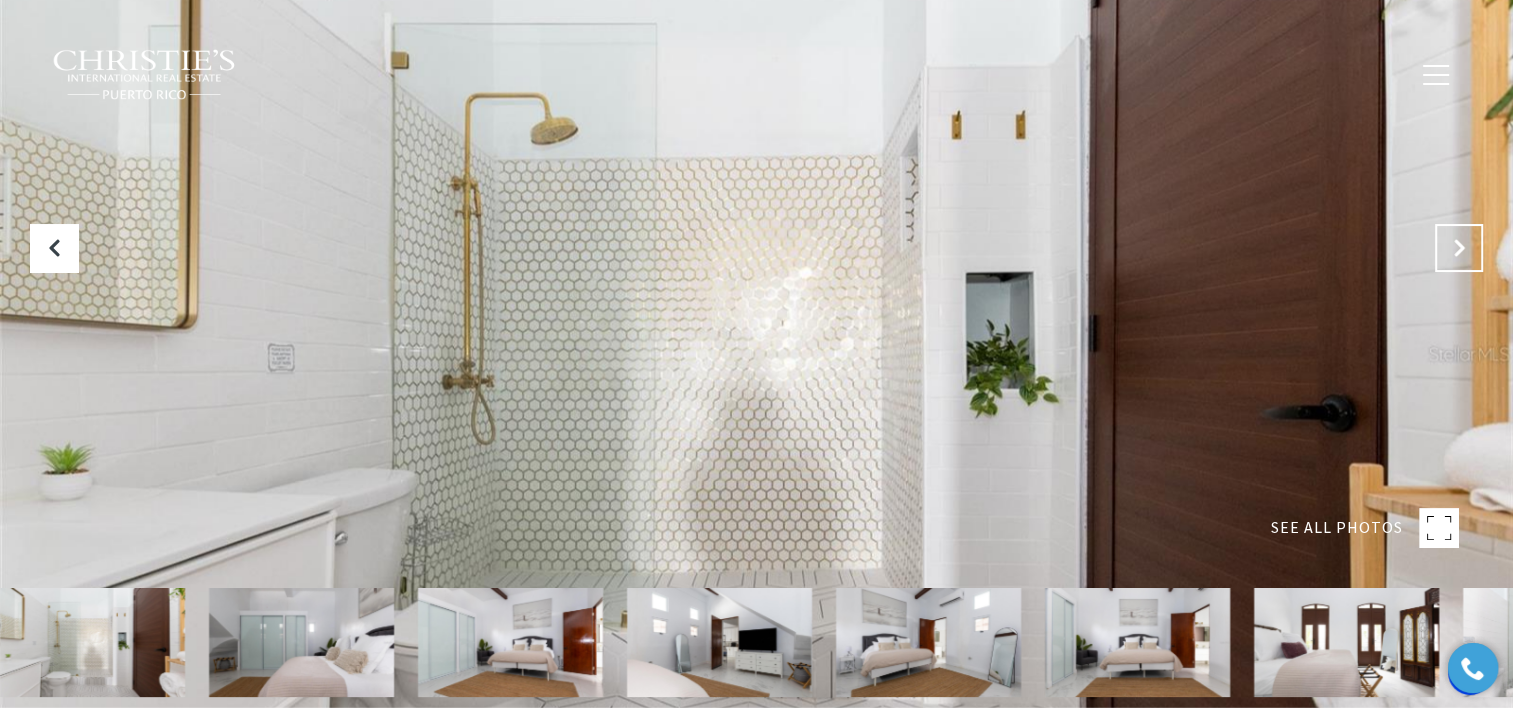 click at bounding box center [1459, 248] 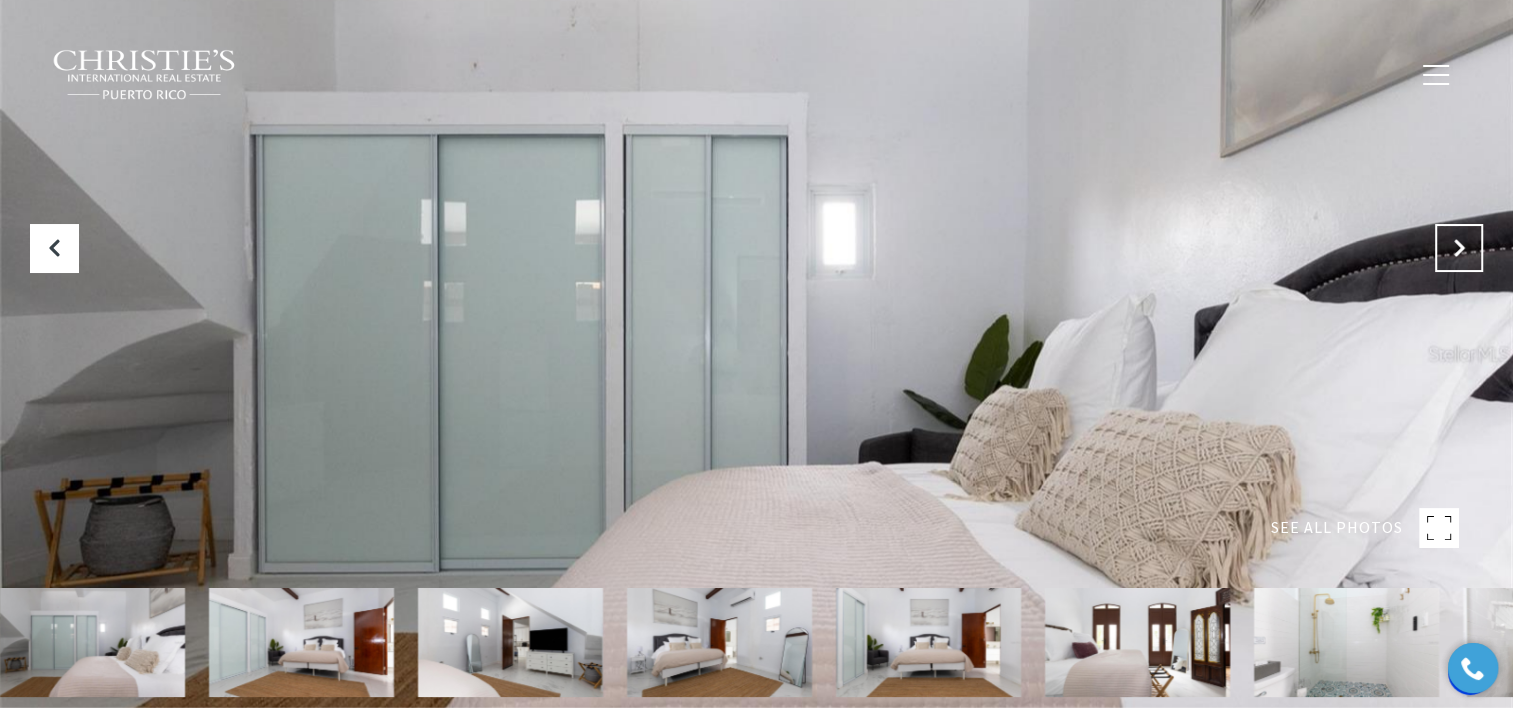 click at bounding box center [1459, 248] 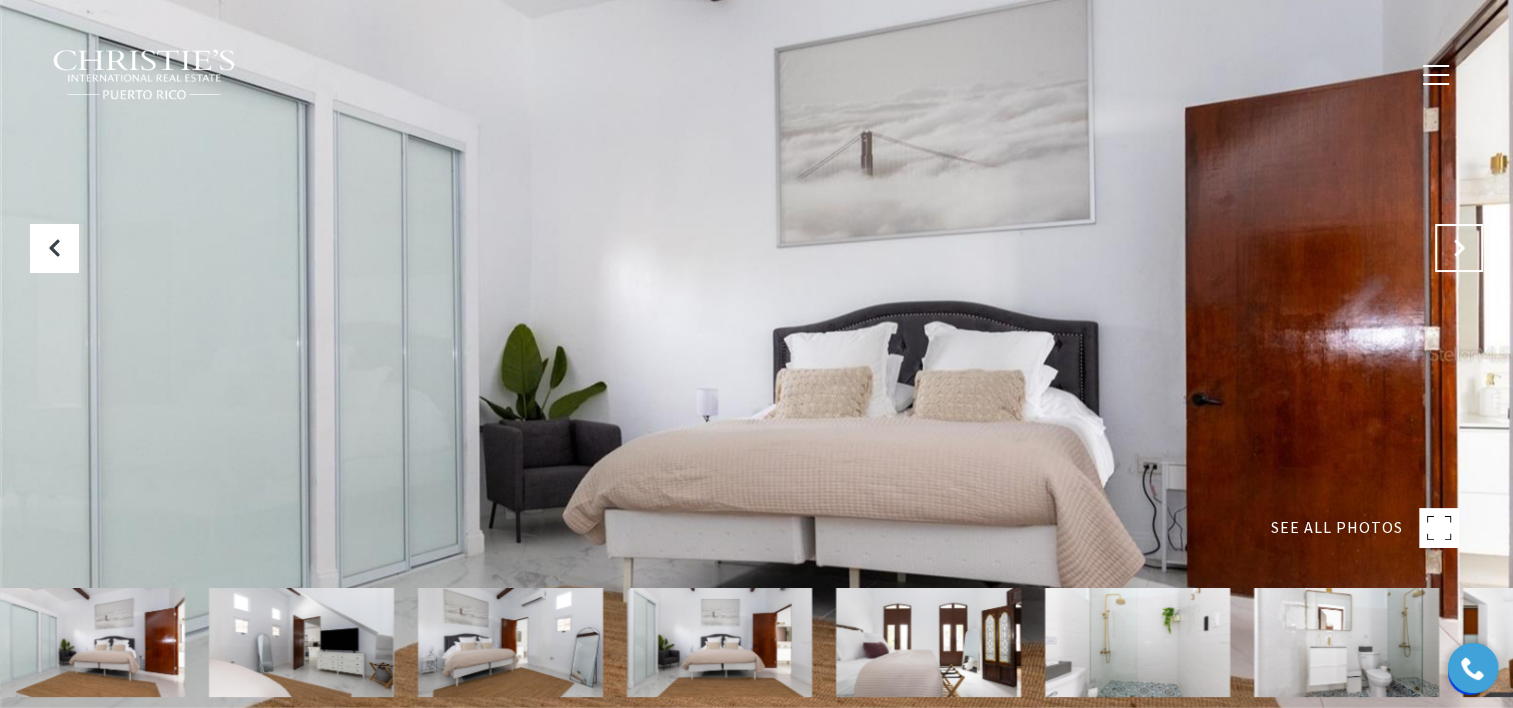click at bounding box center [1459, 248] 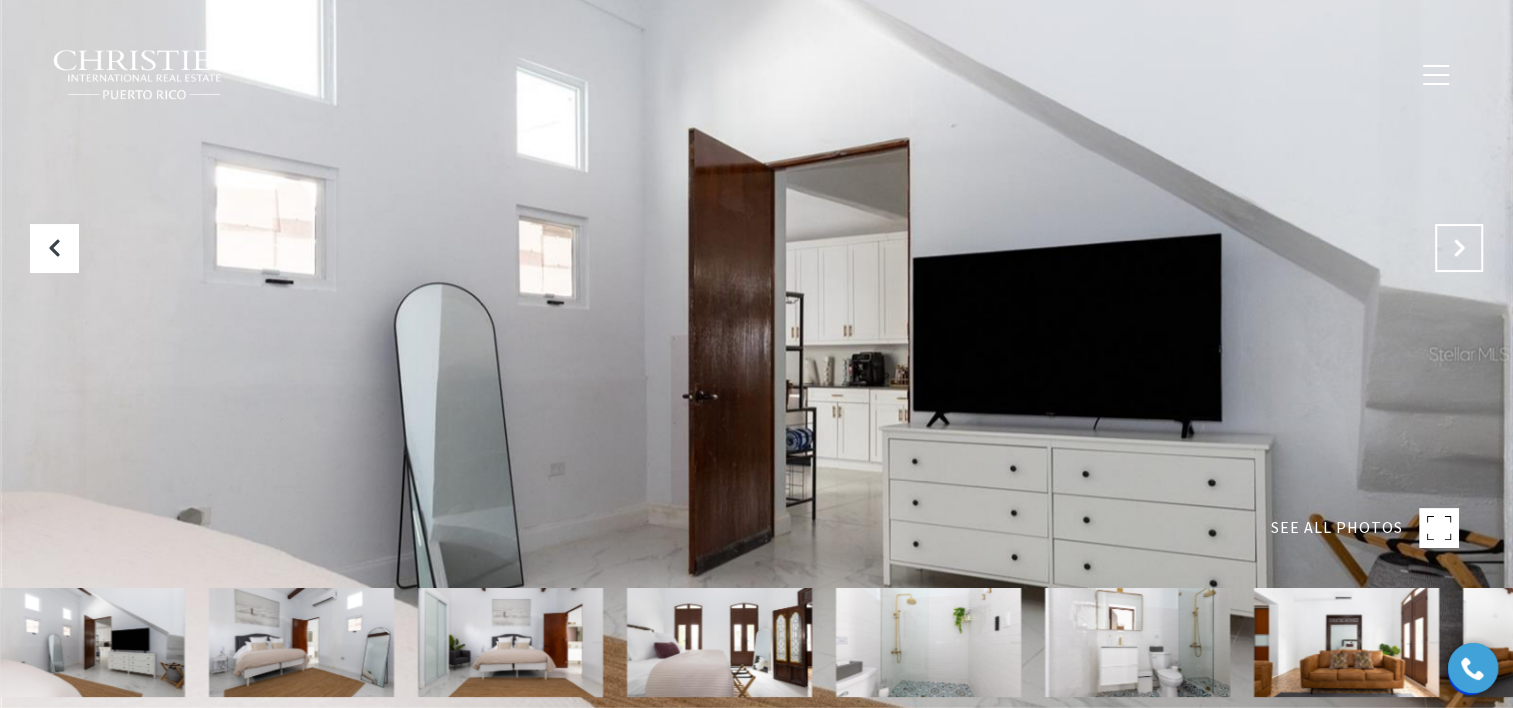 click at bounding box center [1459, 248] 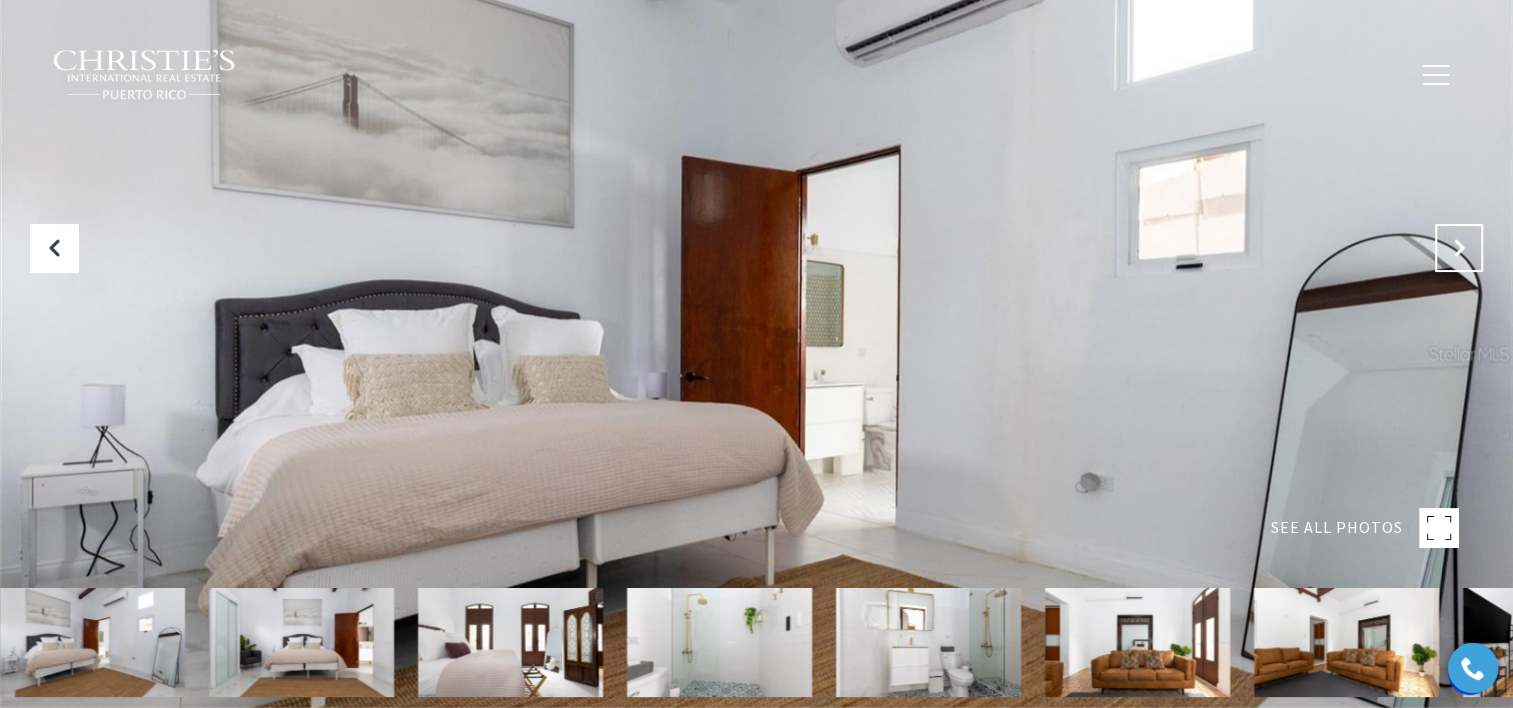 click at bounding box center (1459, 248) 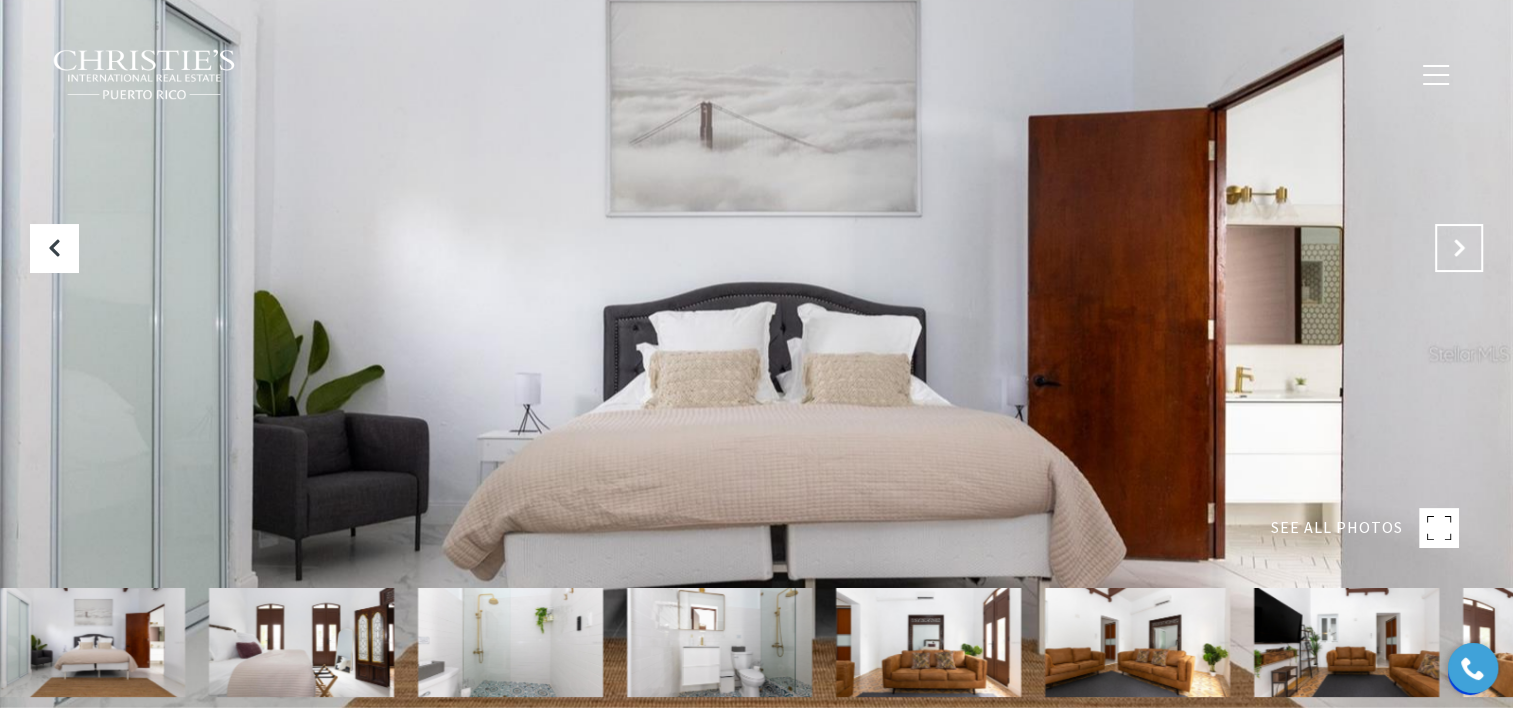 click at bounding box center [1459, 248] 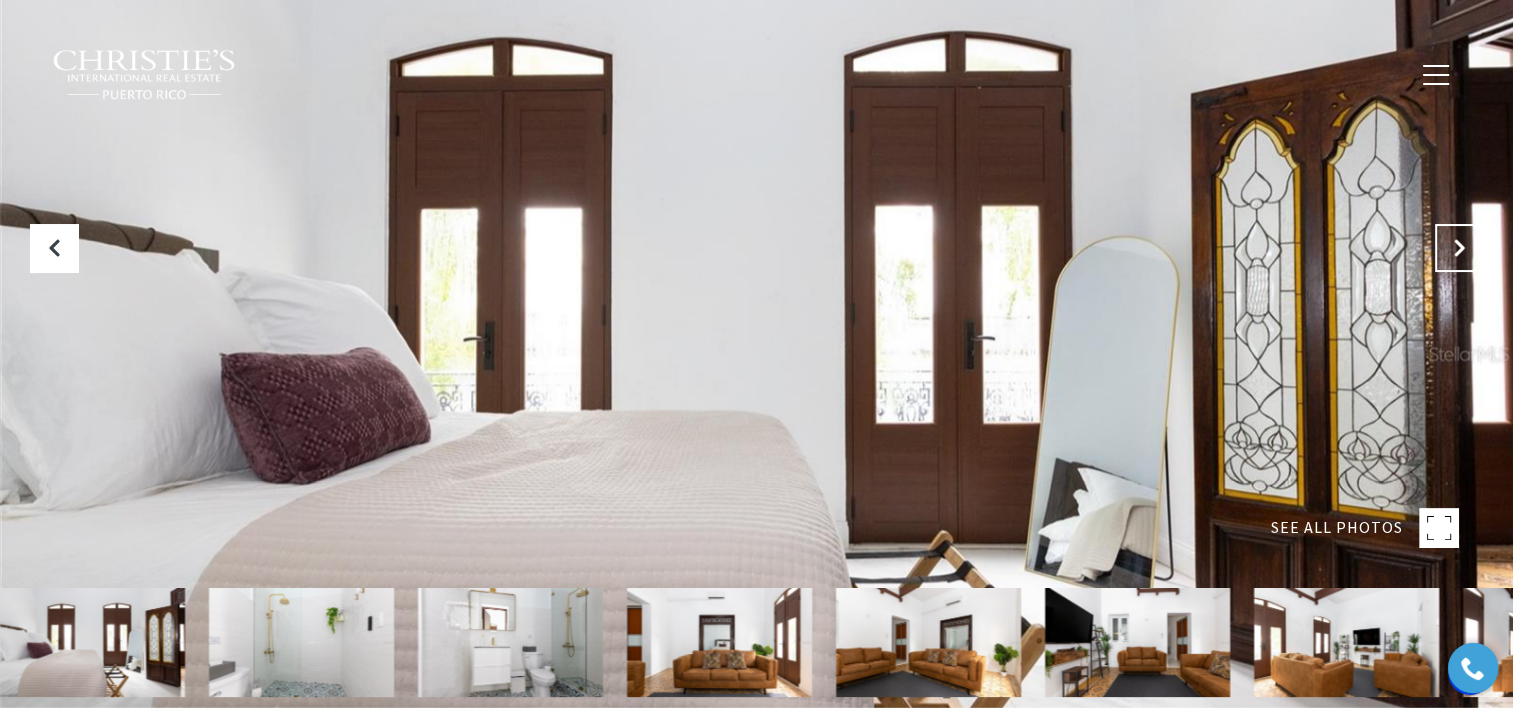 click at bounding box center [1459, 248] 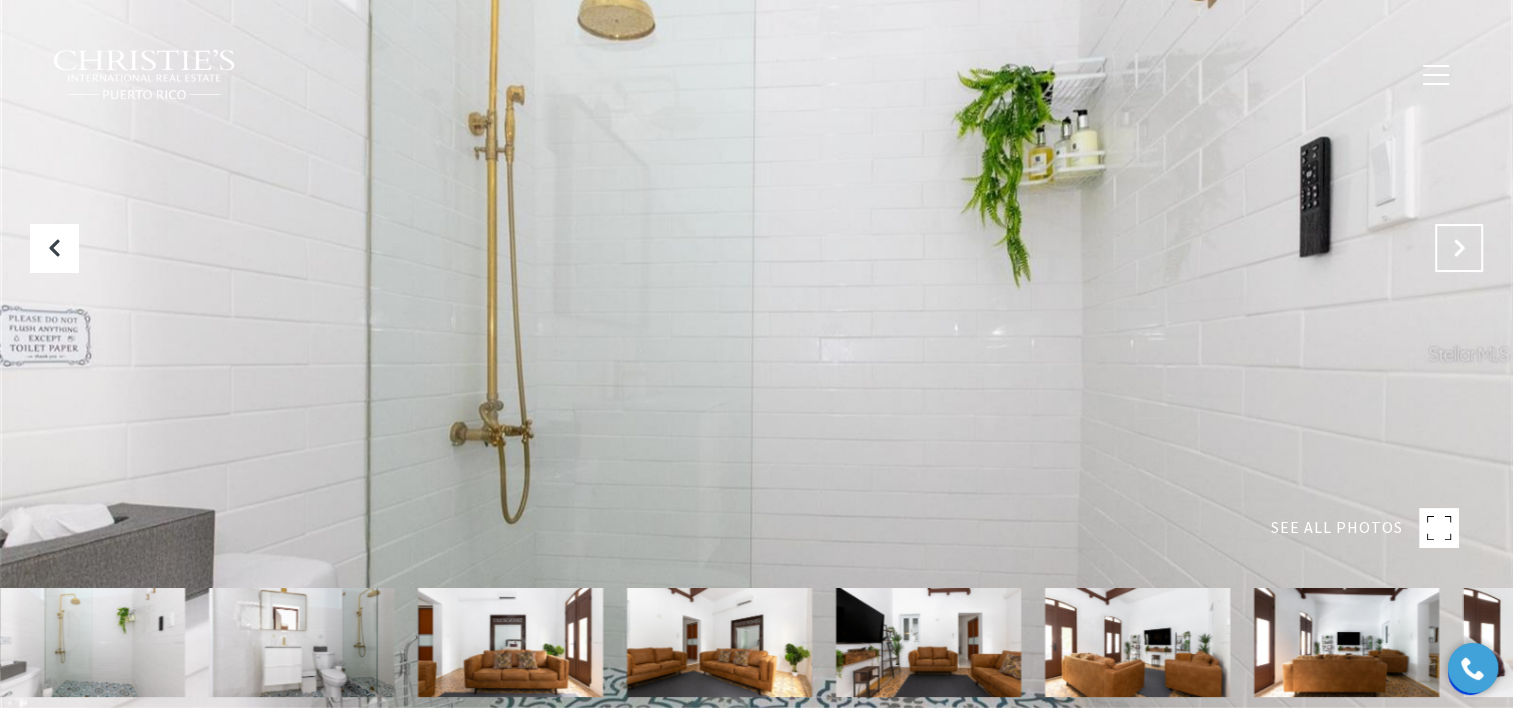 click at bounding box center [1459, 248] 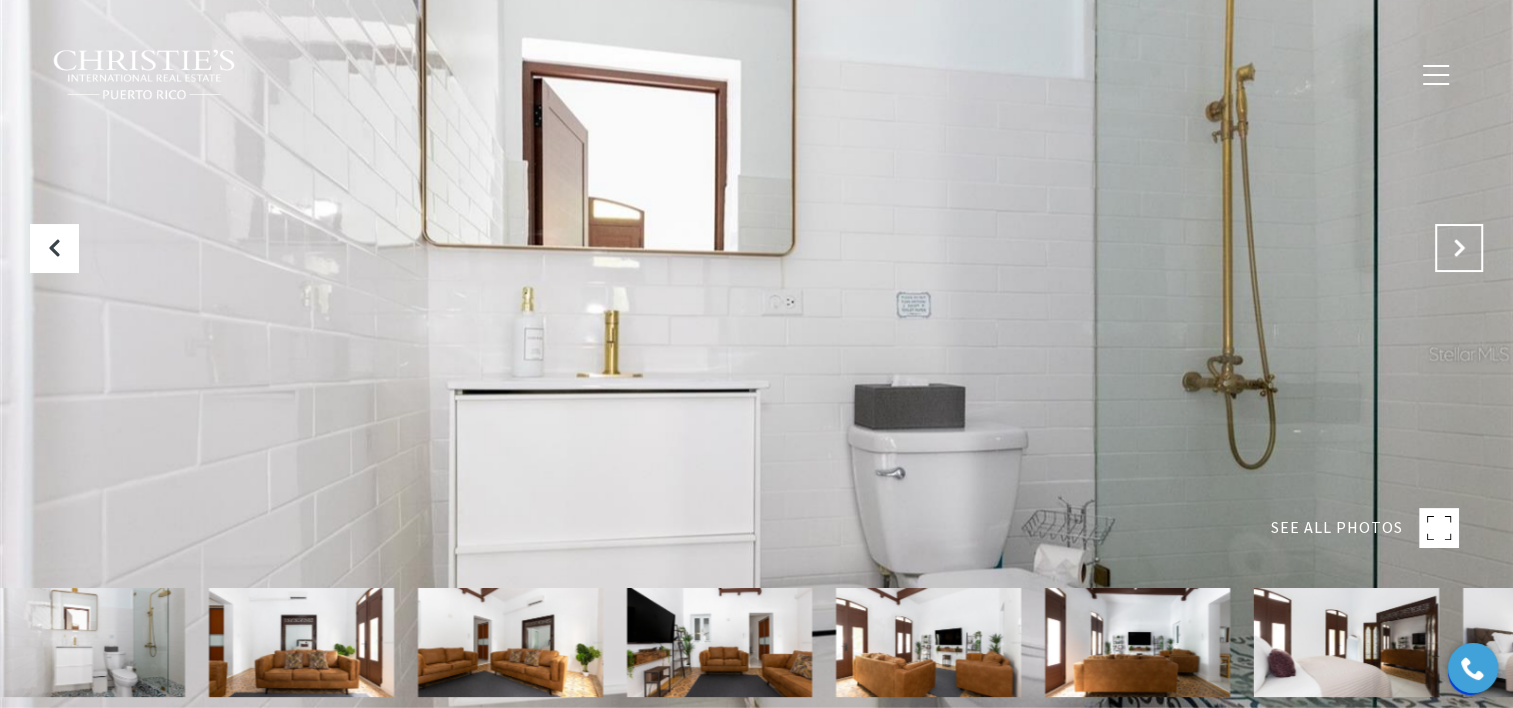 click at bounding box center [1459, 248] 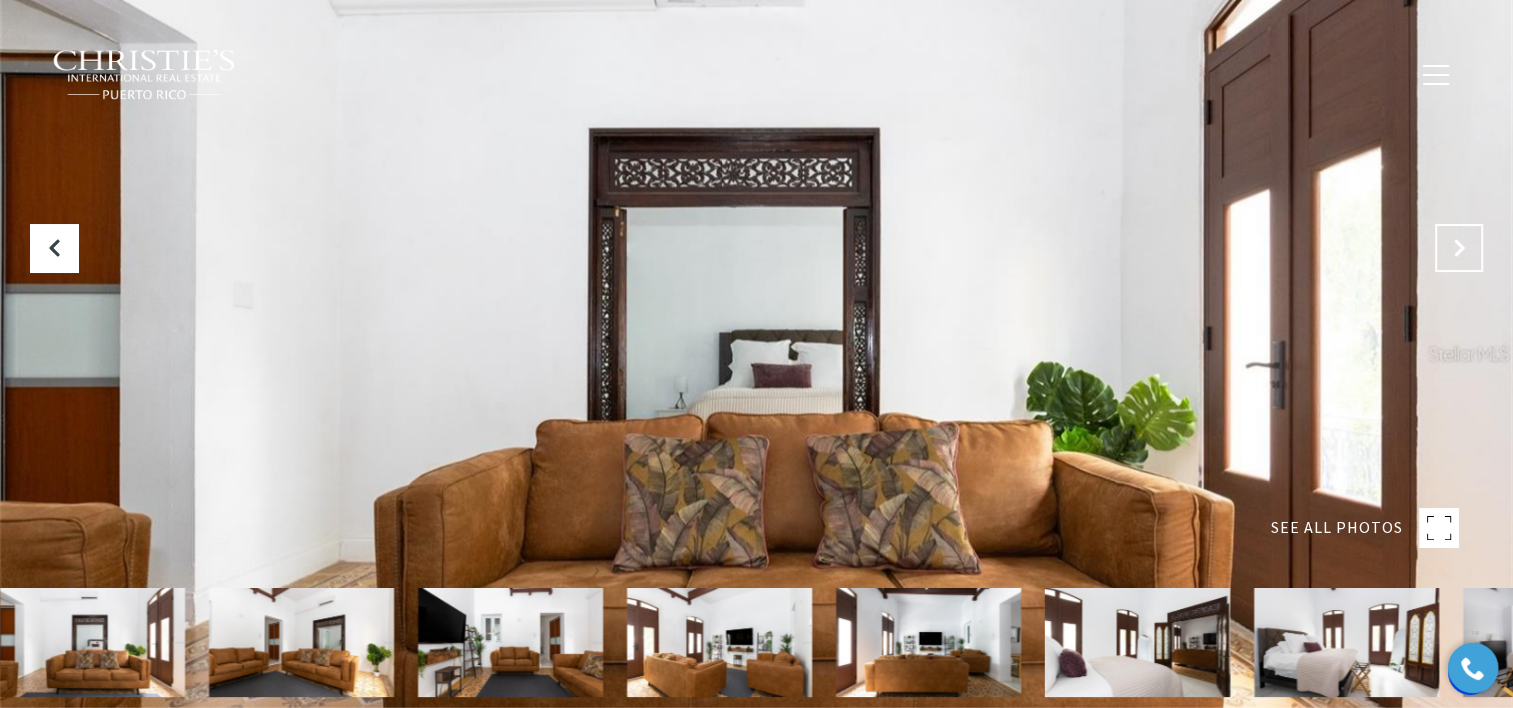 click at bounding box center (1459, 248) 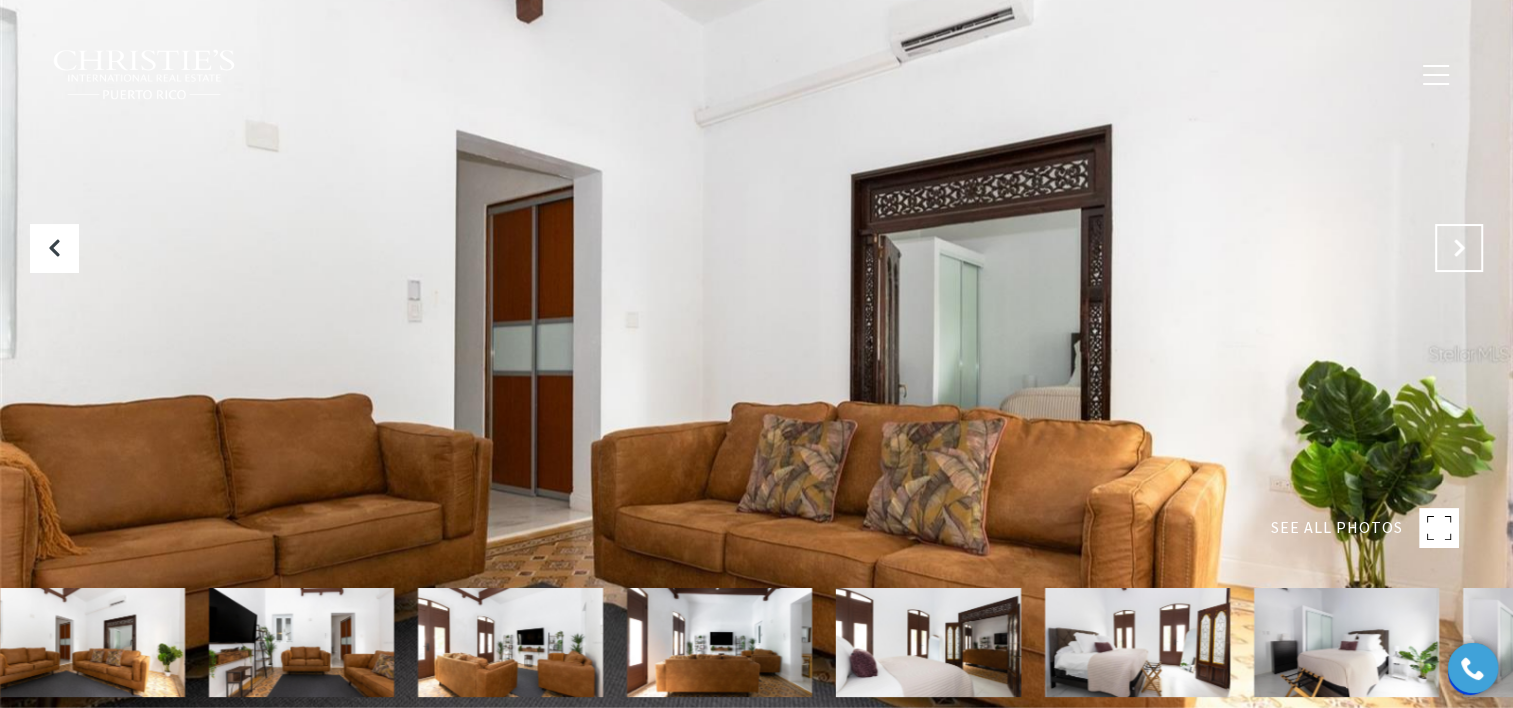 click at bounding box center [1459, 248] 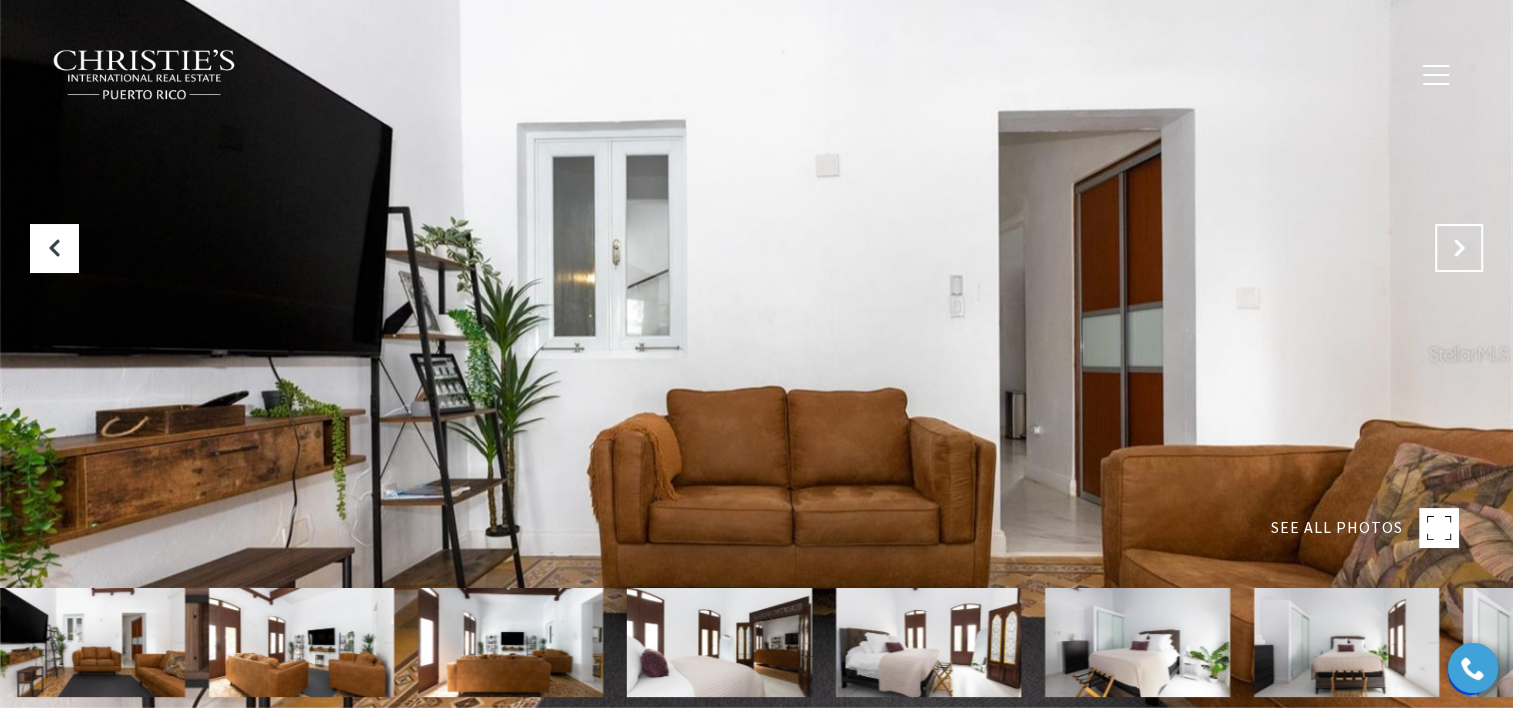click at bounding box center [1459, 248] 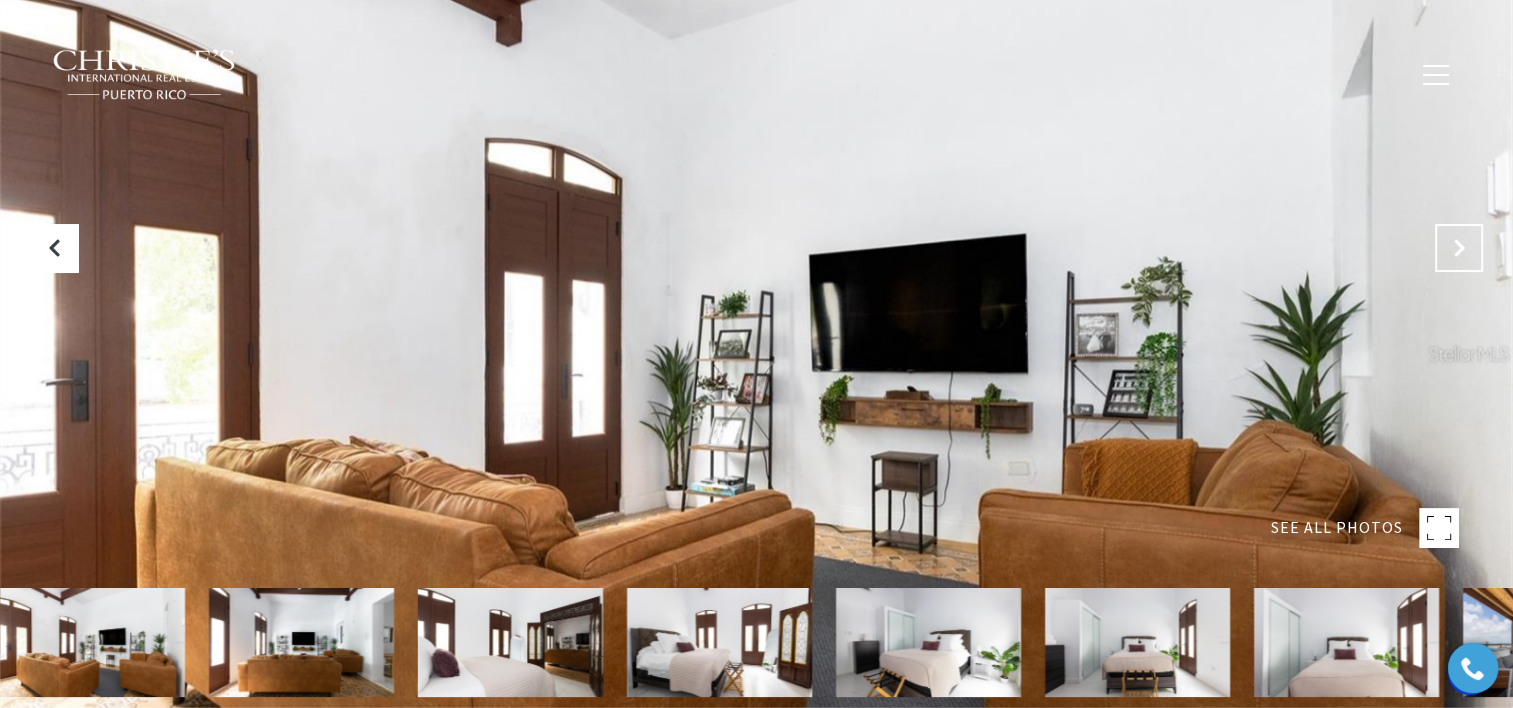 click at bounding box center (1459, 248) 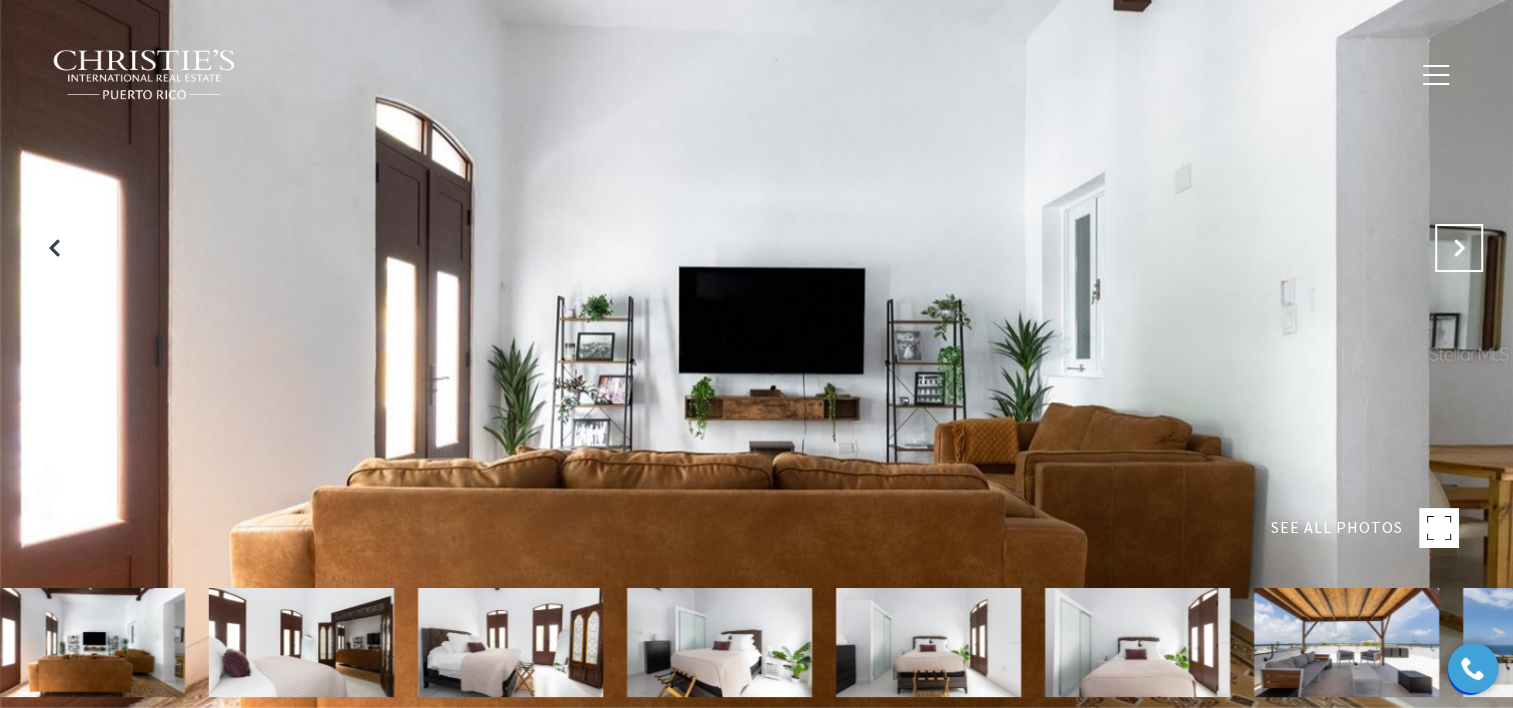 click at bounding box center (1459, 248) 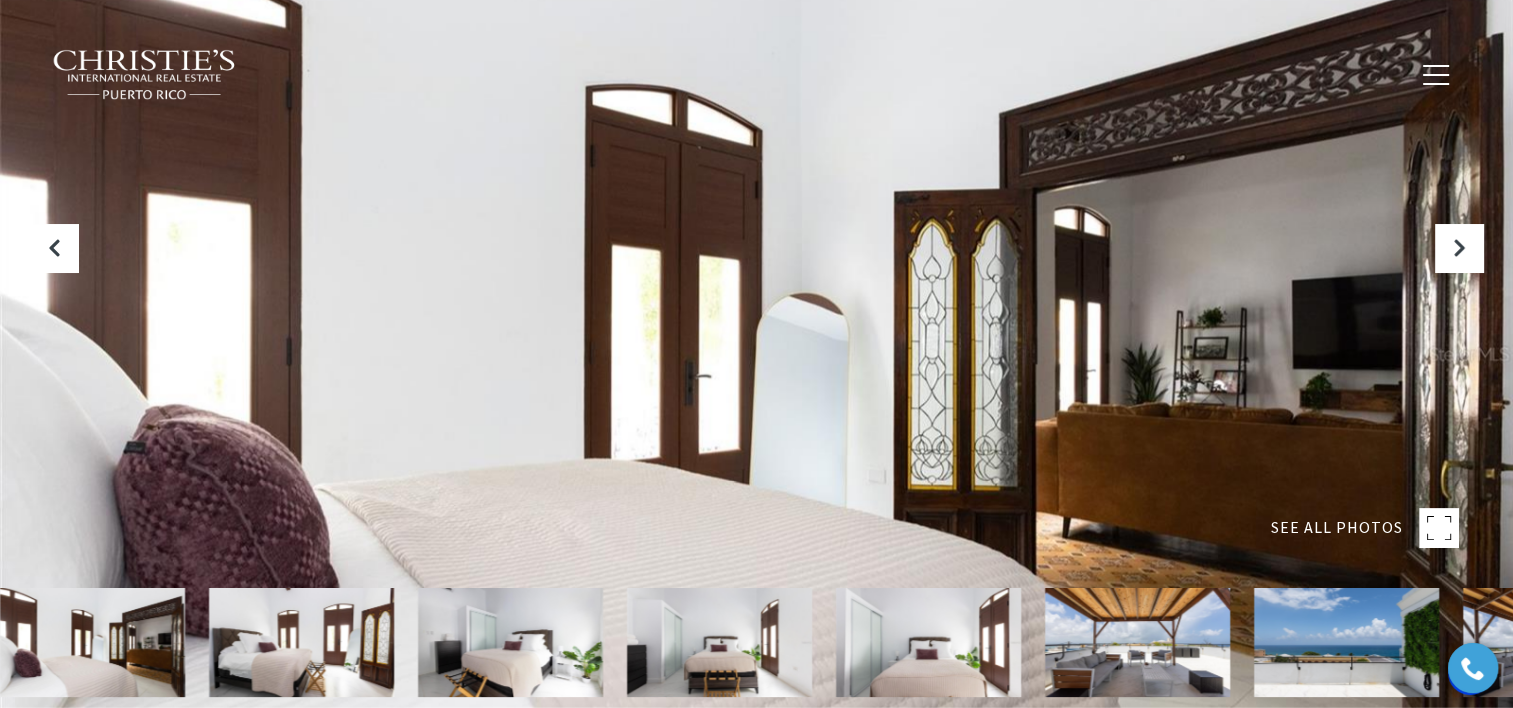 click at bounding box center (756, 354) 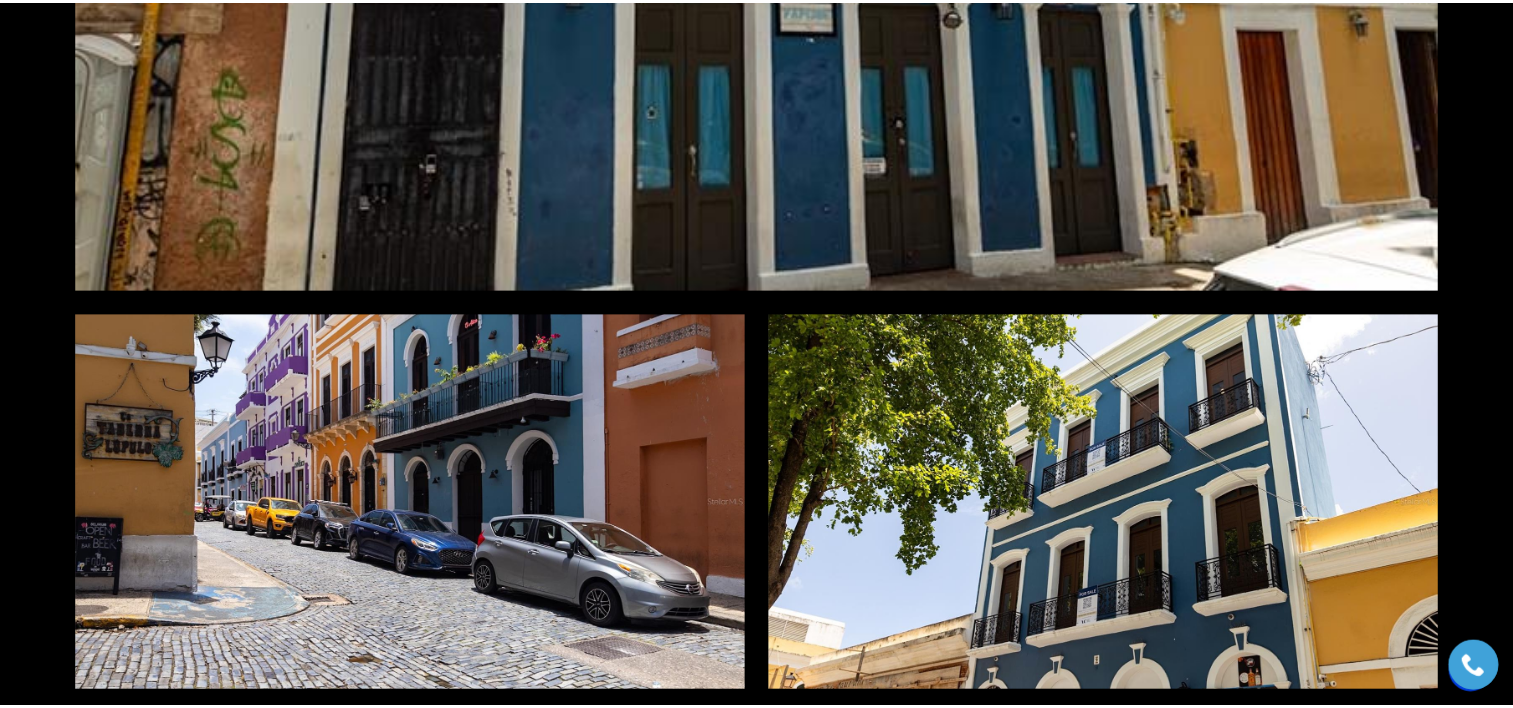 scroll, scrollTop: 0, scrollLeft: 0, axis: both 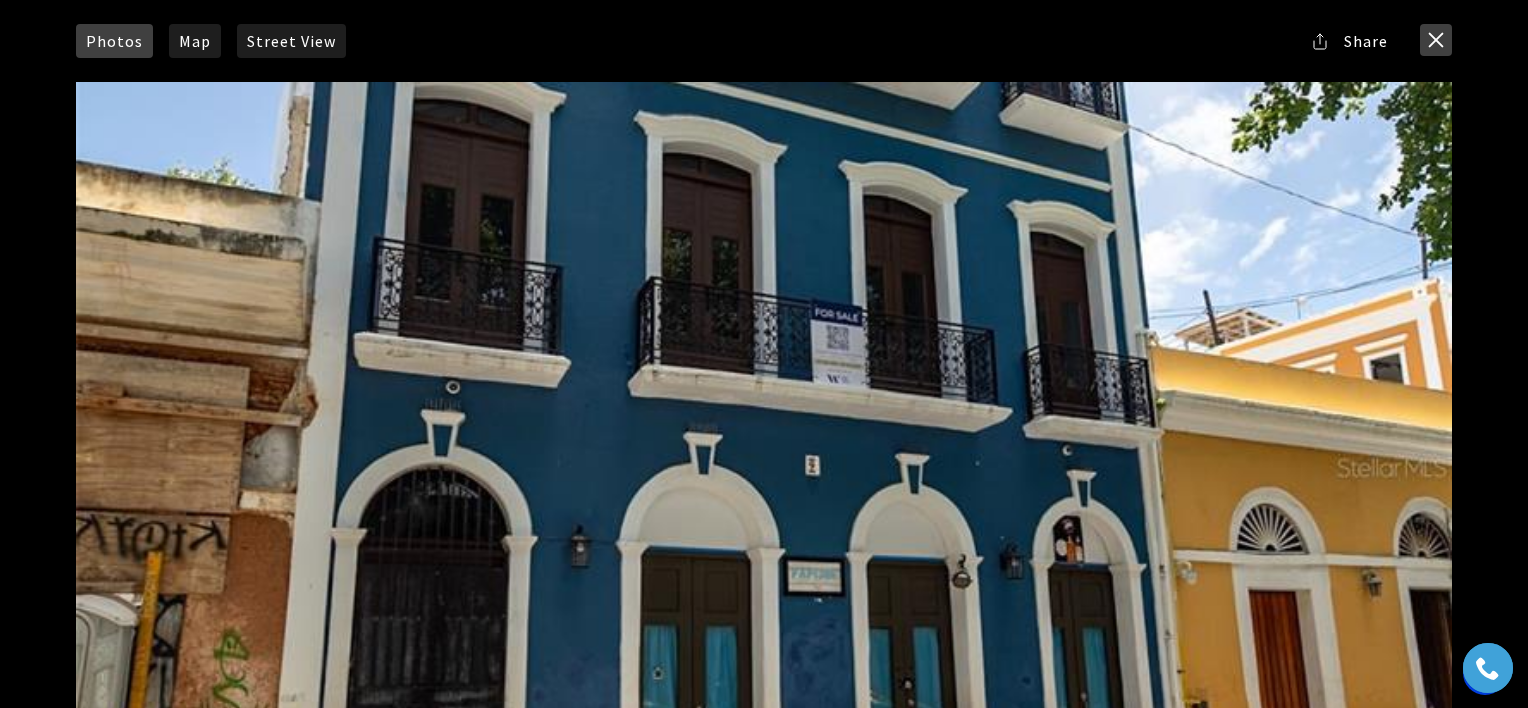 click at bounding box center [1436, 40] 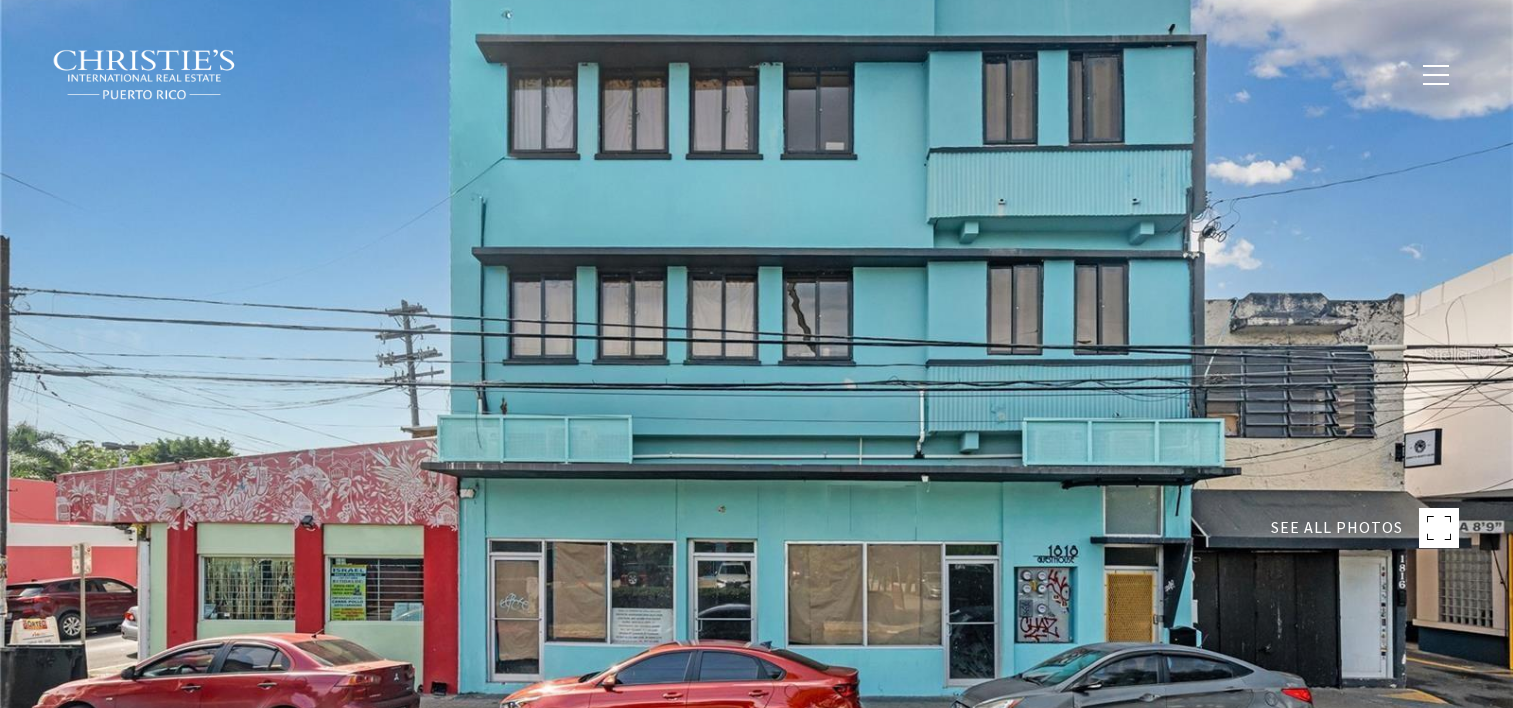 scroll, scrollTop: 0, scrollLeft: 0, axis: both 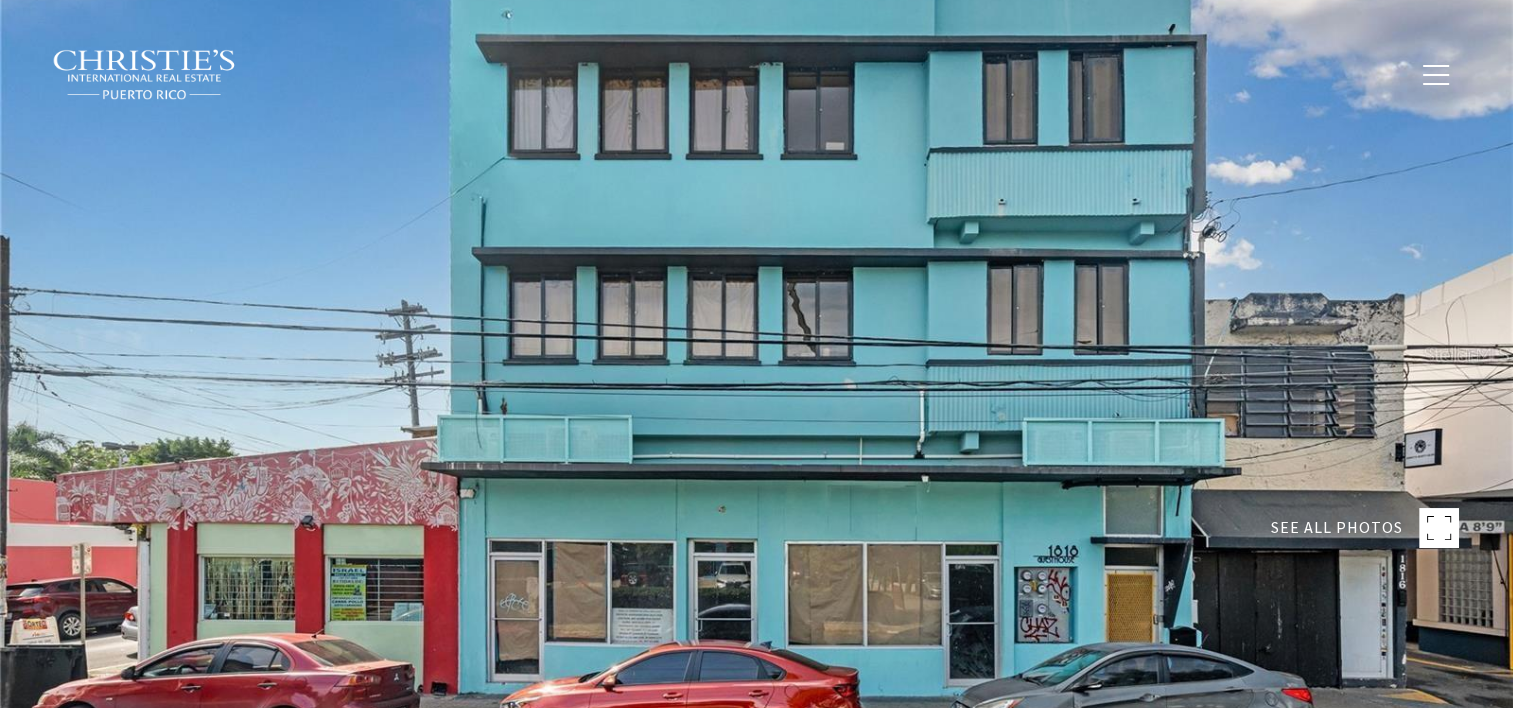 type on "**********" 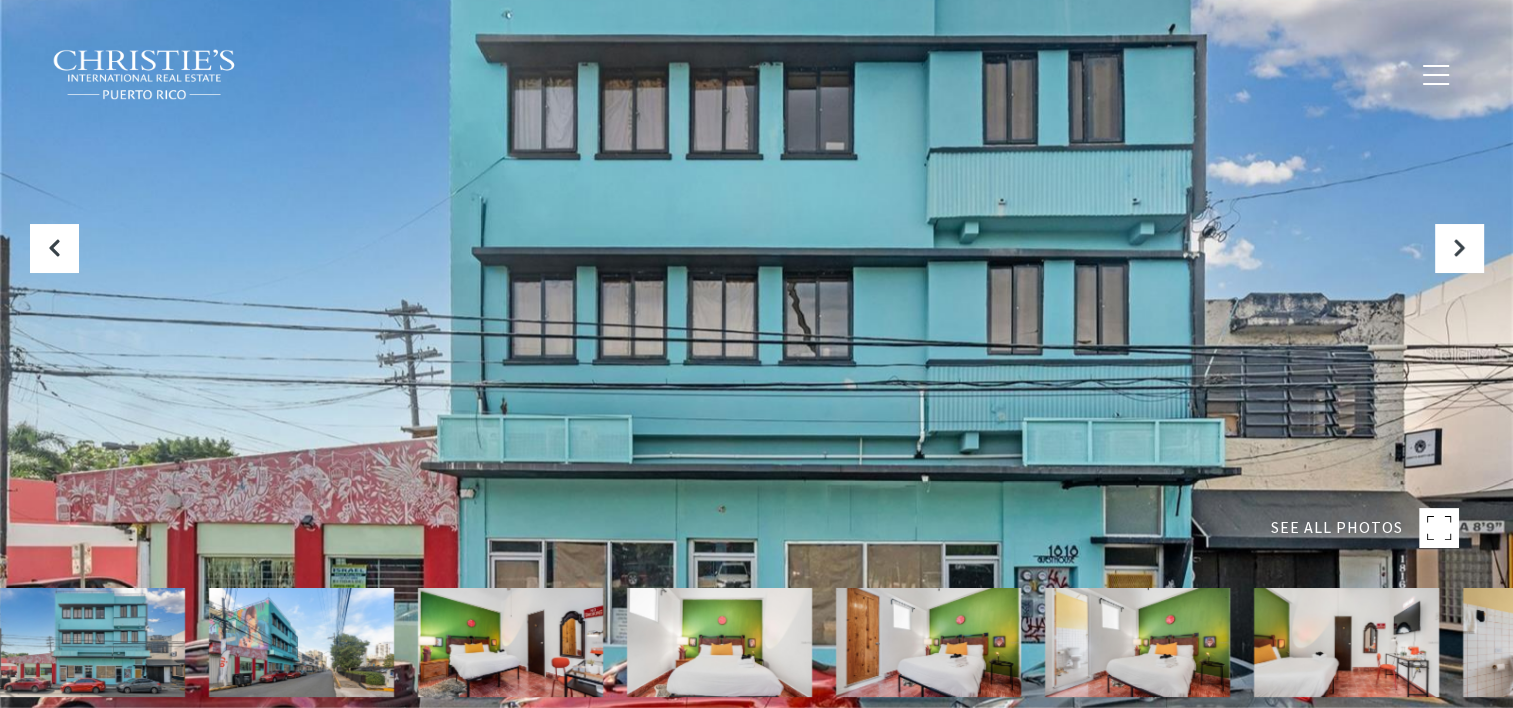 scroll, scrollTop: 276, scrollLeft: 0, axis: vertical 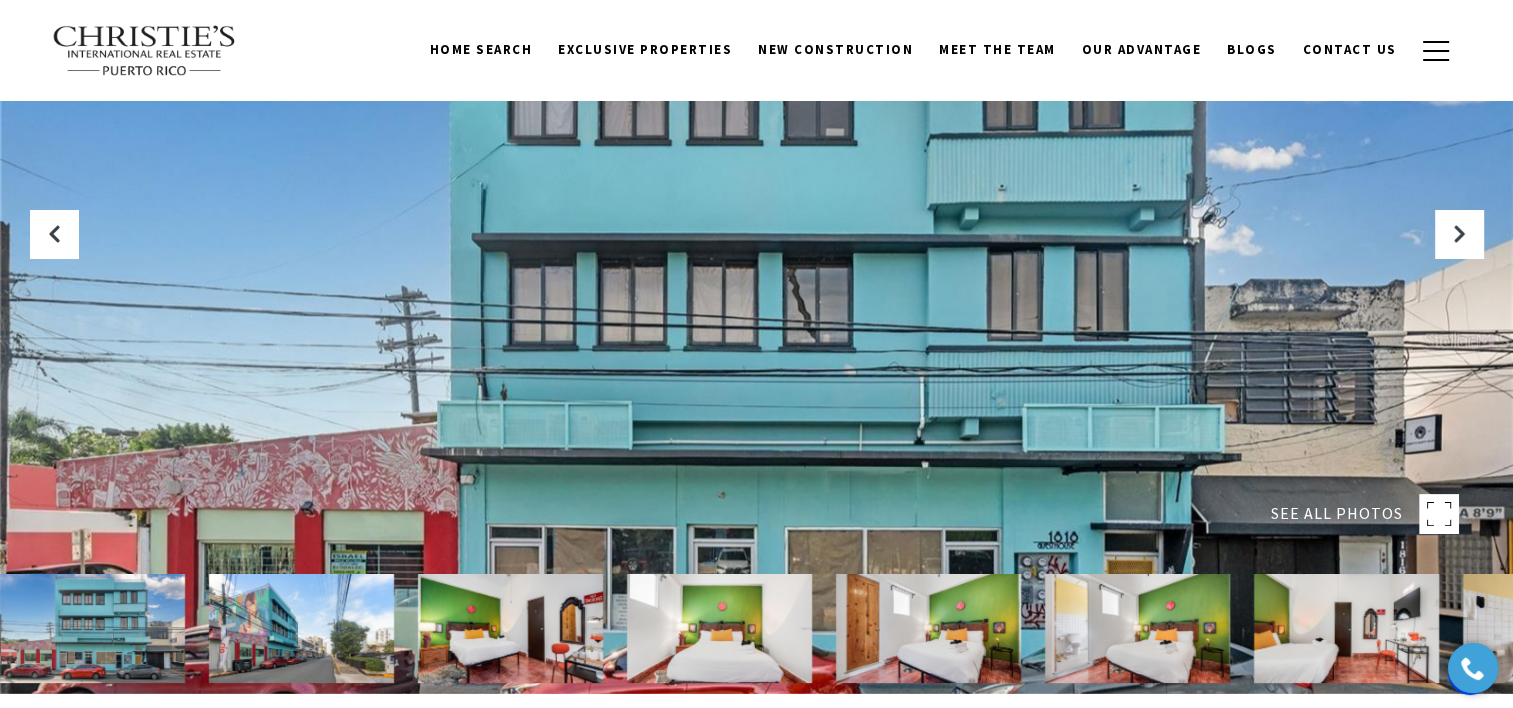 click at bounding box center (756, 340) 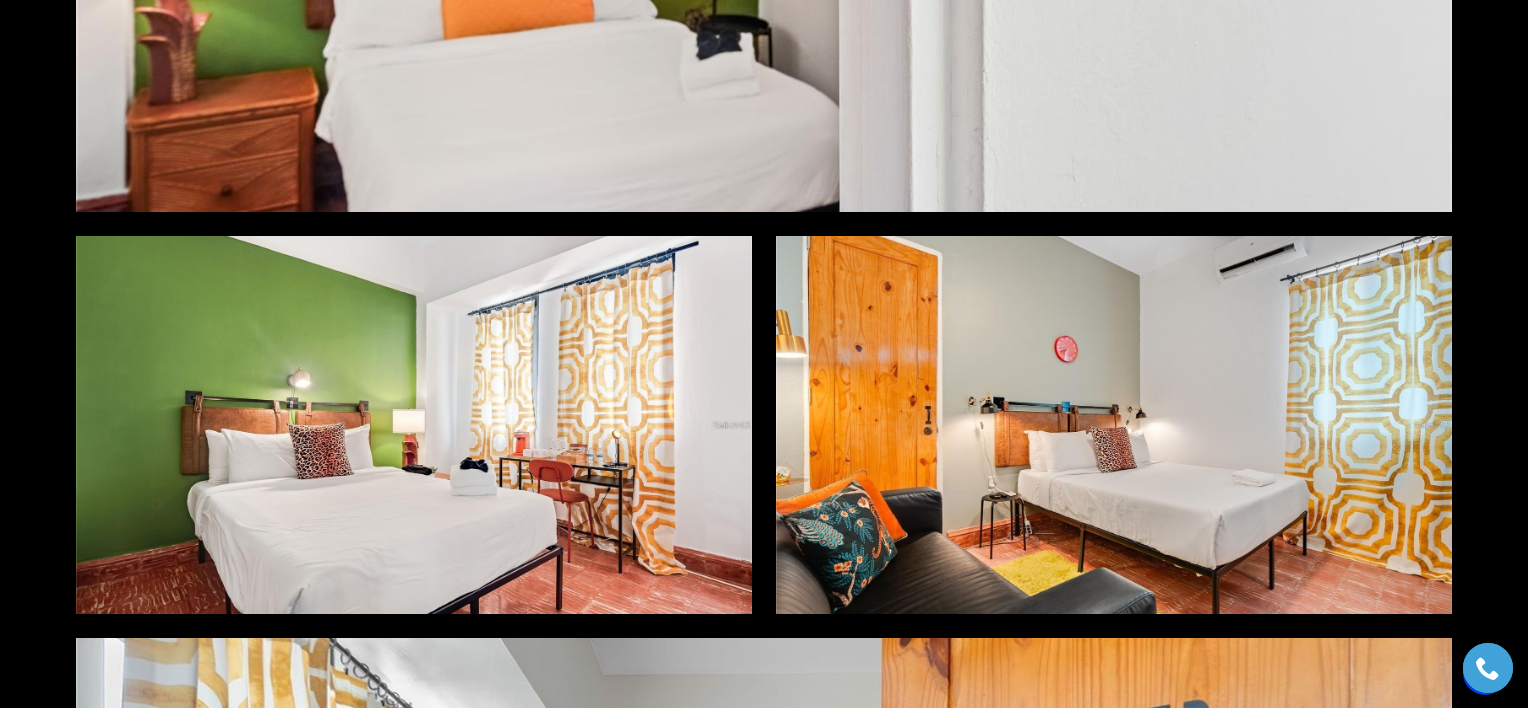 scroll, scrollTop: 4232, scrollLeft: 0, axis: vertical 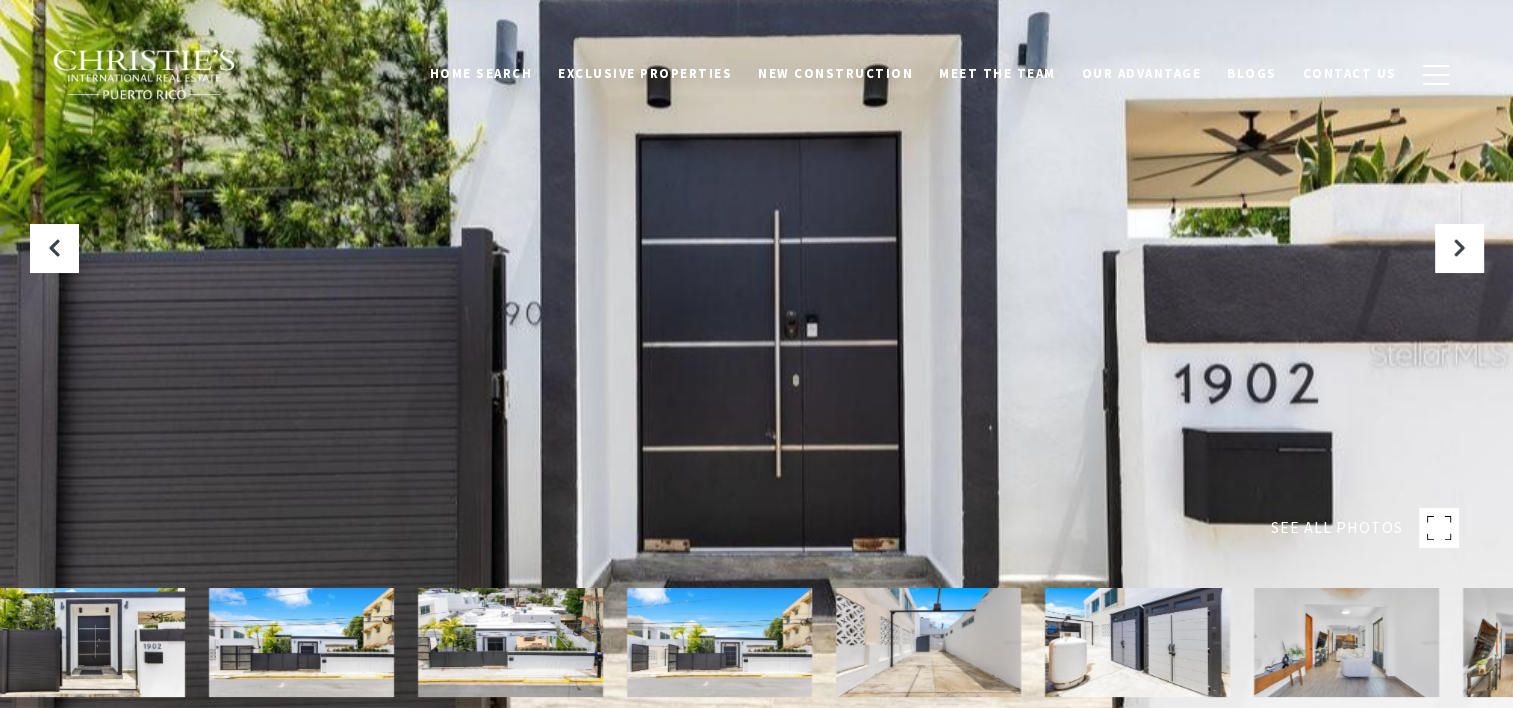 click at bounding box center [756, 354] 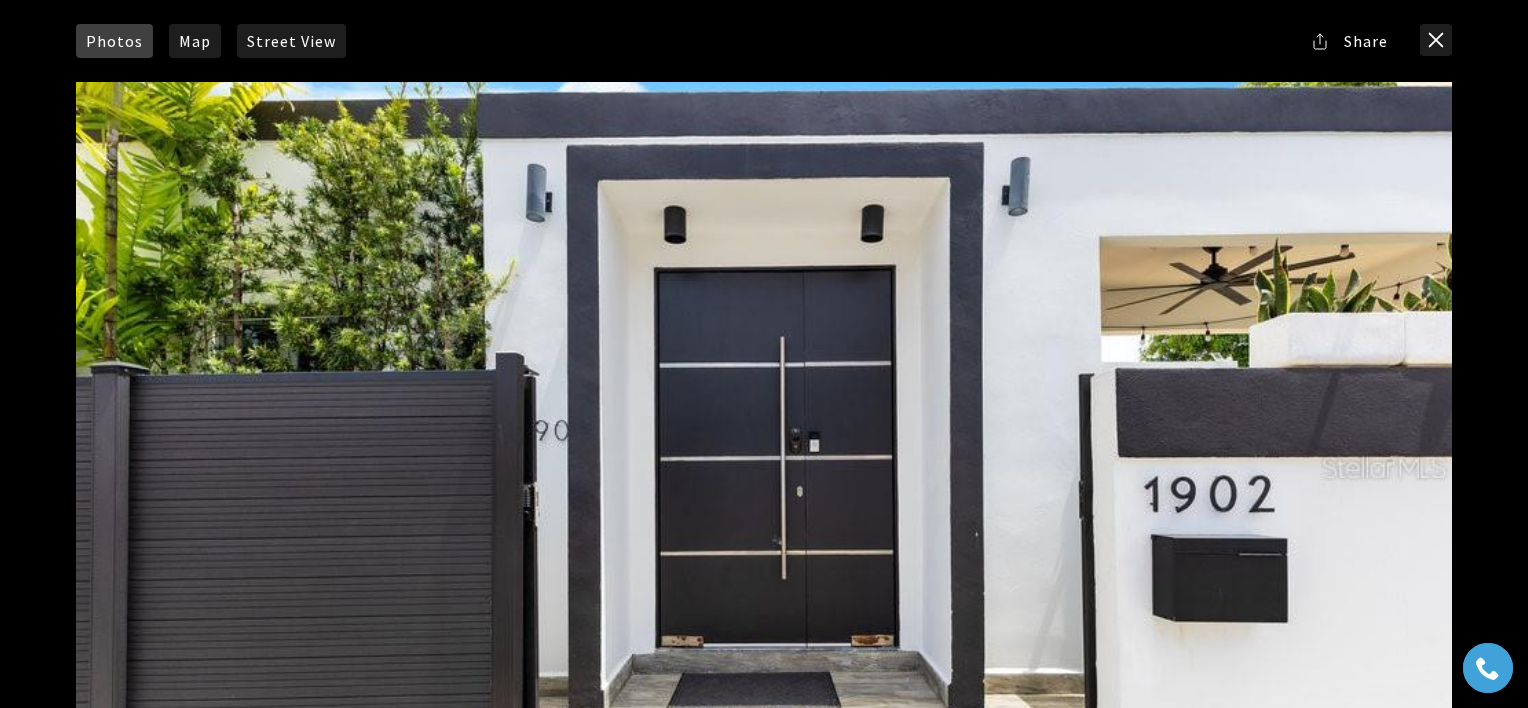 scroll, scrollTop: 0, scrollLeft: 0, axis: both 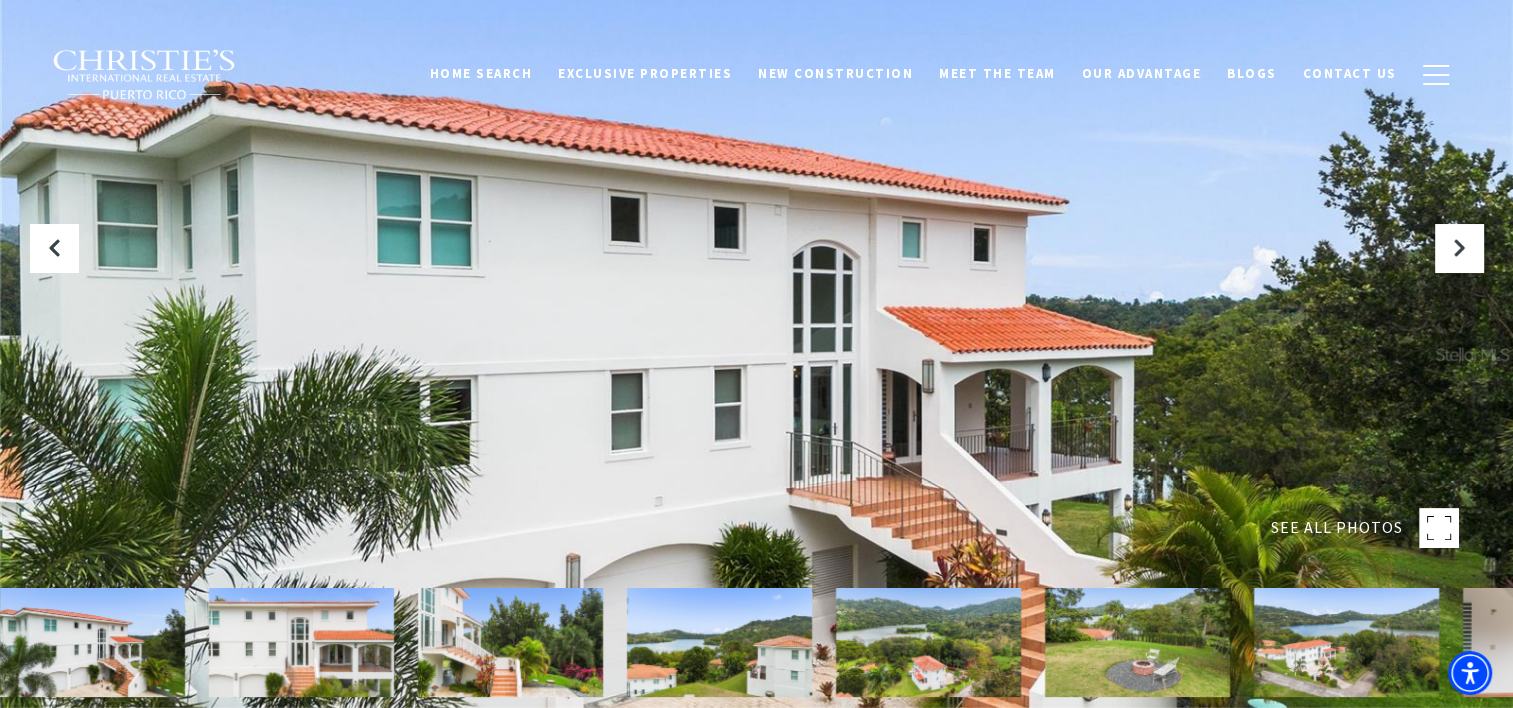 click at bounding box center (756, 354) 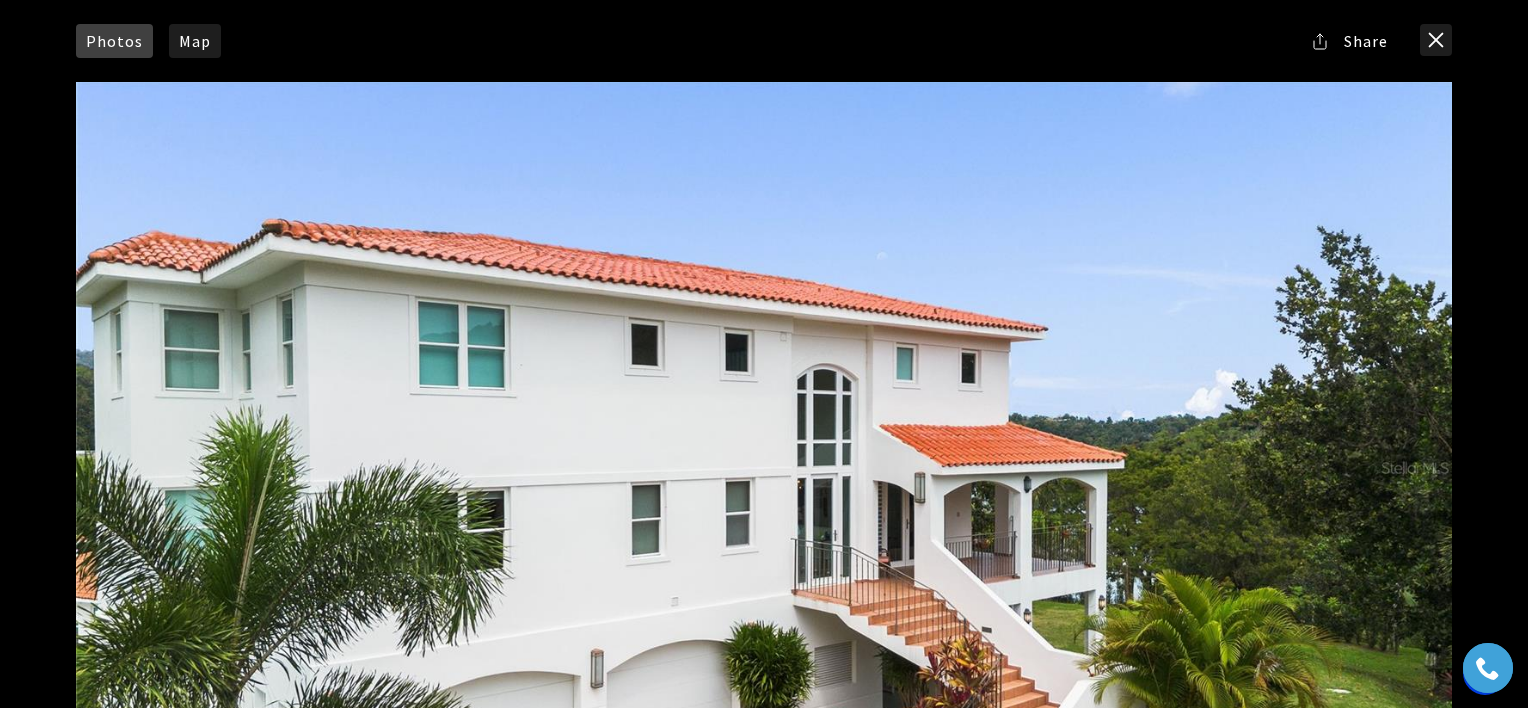 scroll, scrollTop: 0, scrollLeft: 0, axis: both 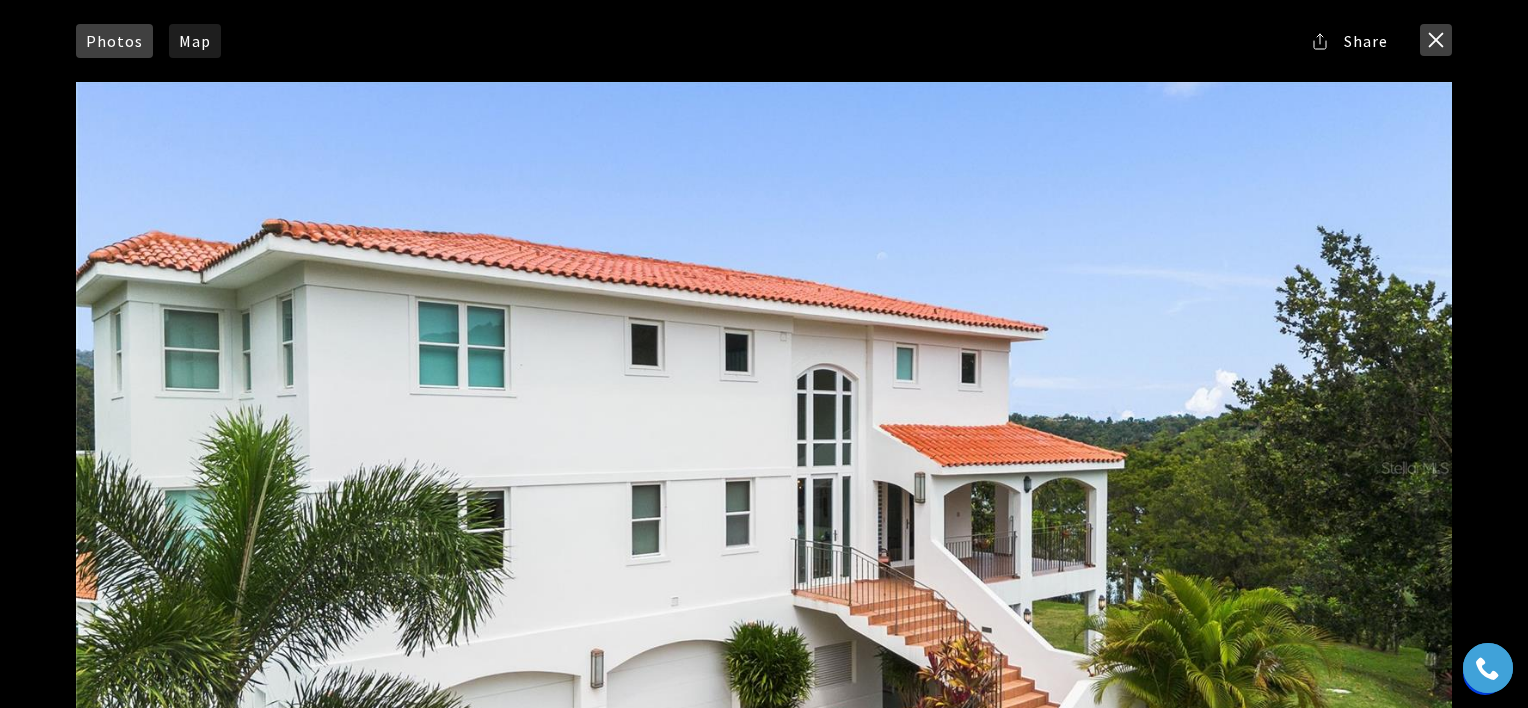 click at bounding box center [1436, 40] 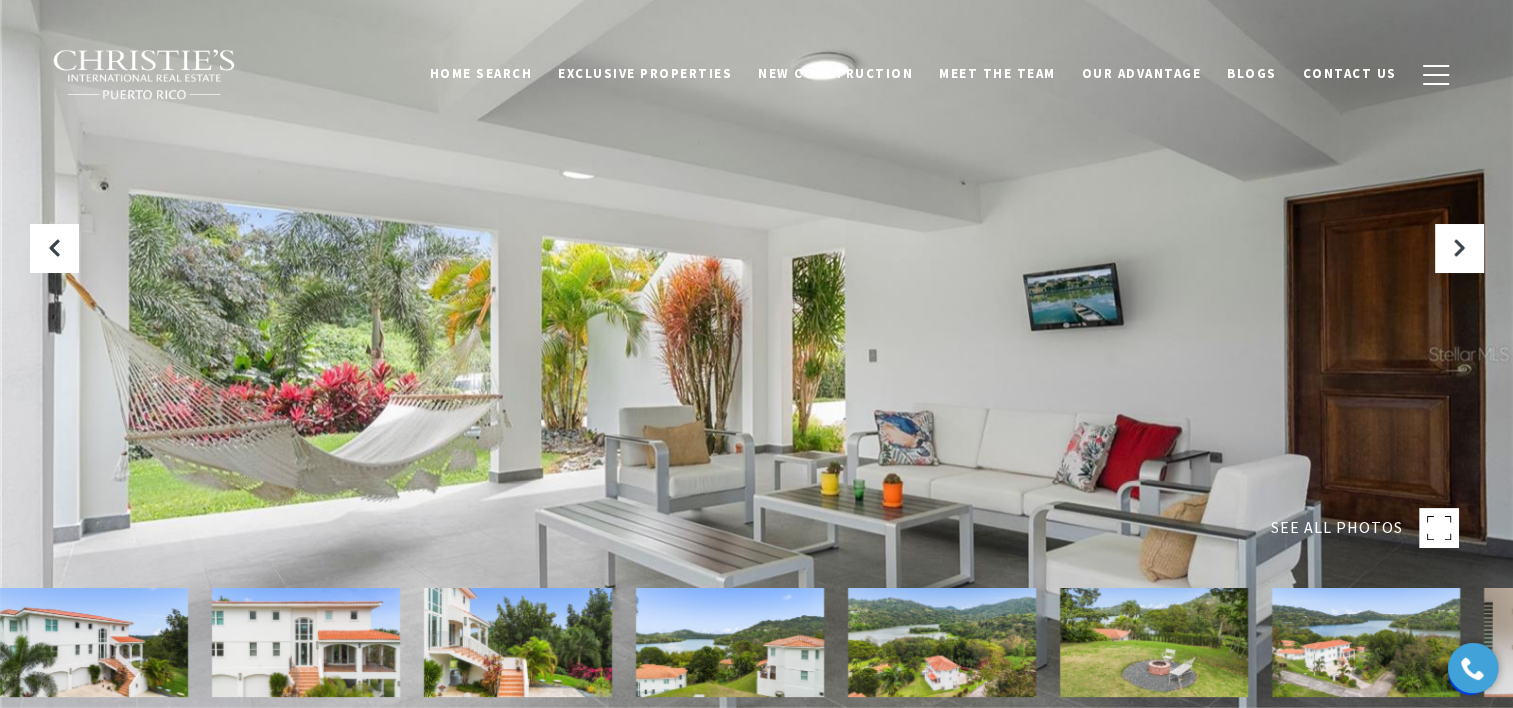 click on "Home Search
Dorado Beach
Rio Grande
Humacao
Coastal San Juan
Guaynabo
Puerto Rico West Coast
Culebra
Search Homes
Exclusive Properties
New Construction
Meet the Team
Hotel and Development Services
Specialists
Our Advantage
Blogs
Contact Us" at bounding box center [757, 74] 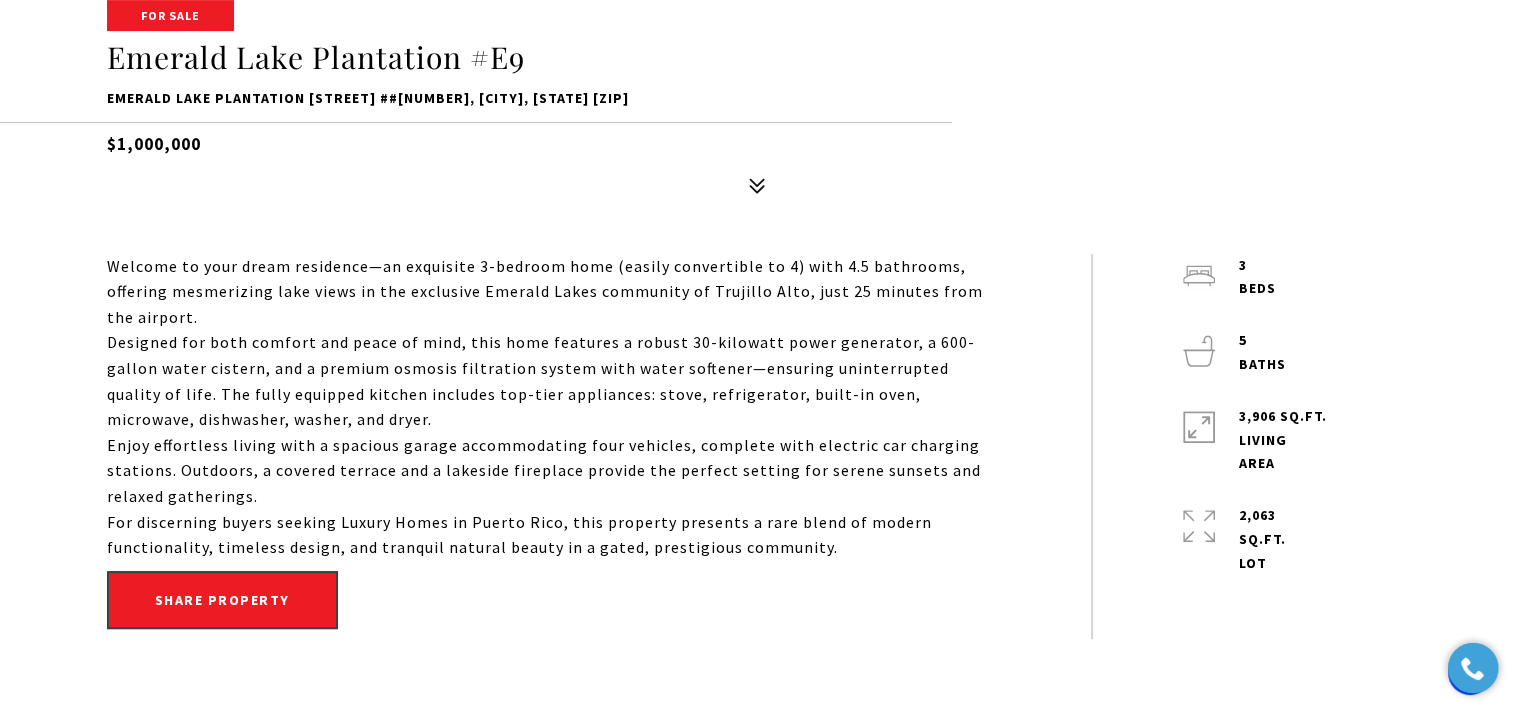 scroll, scrollTop: 731, scrollLeft: 0, axis: vertical 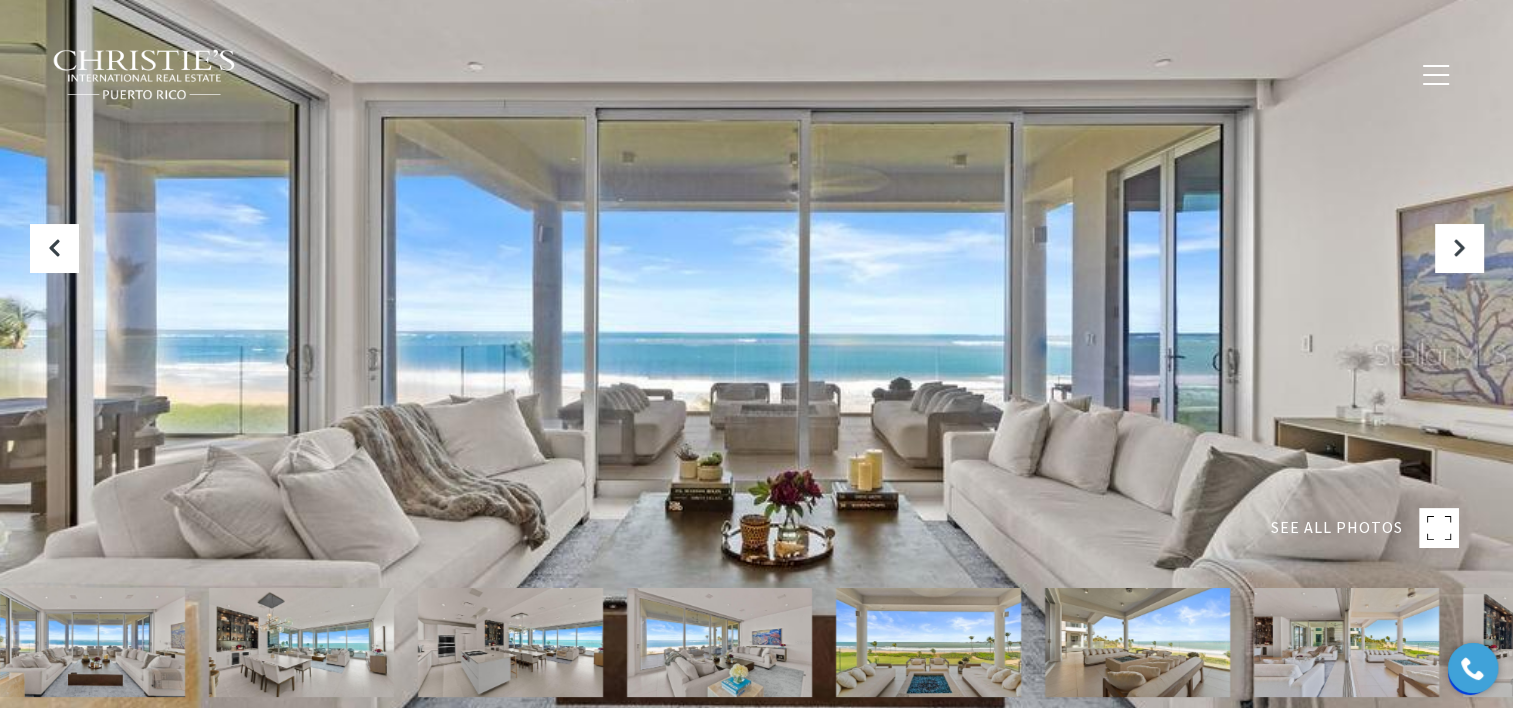 click at bounding box center [756, 354] 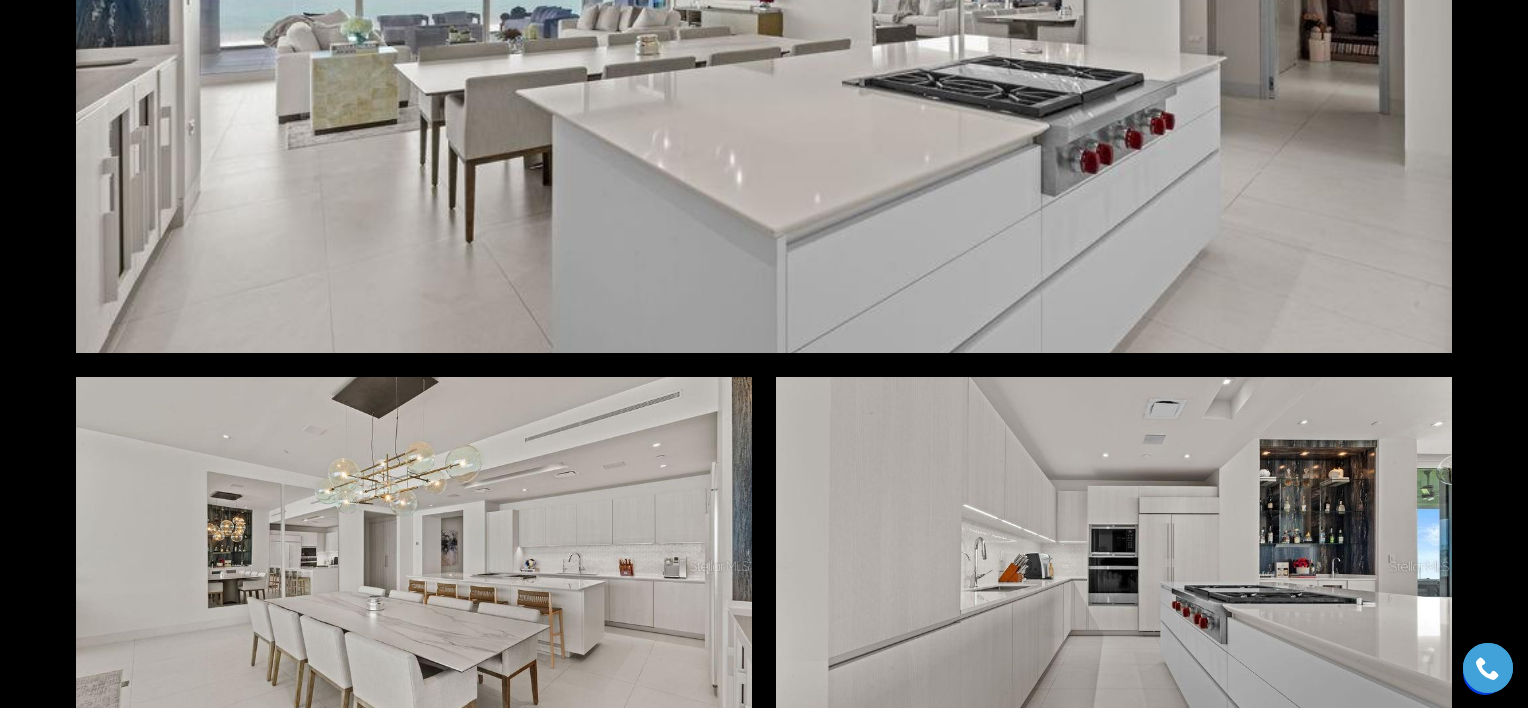 scroll, scrollTop: 4100, scrollLeft: 0, axis: vertical 